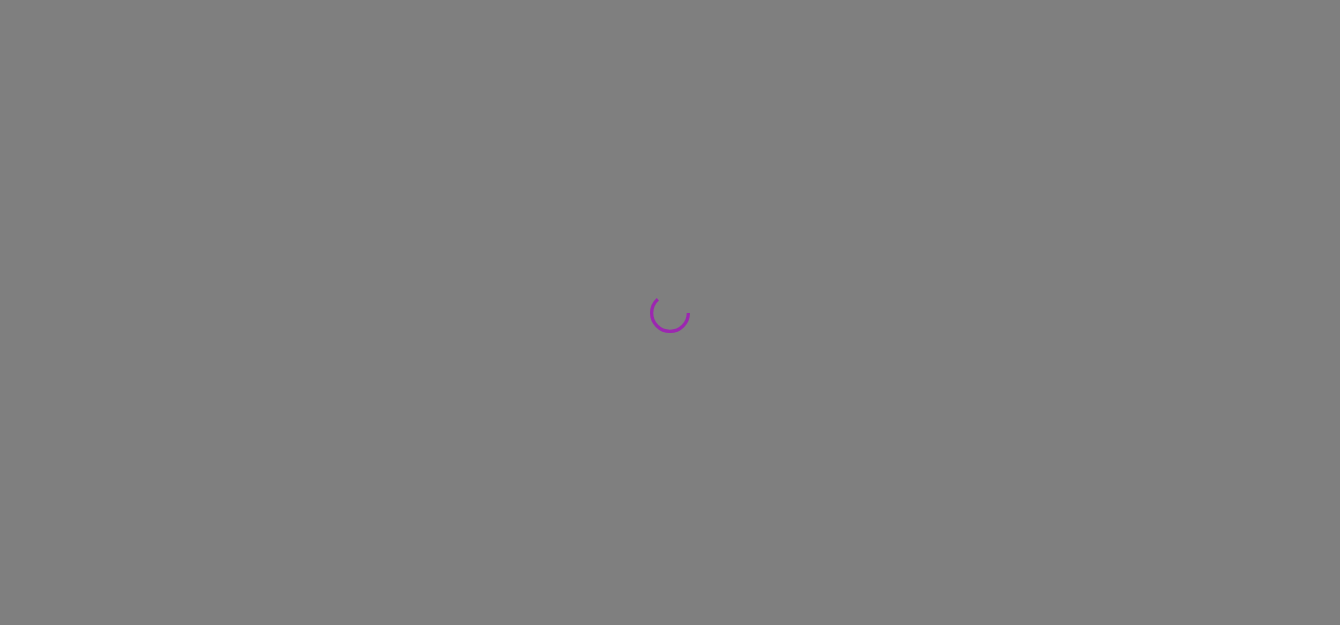 scroll, scrollTop: 0, scrollLeft: 0, axis: both 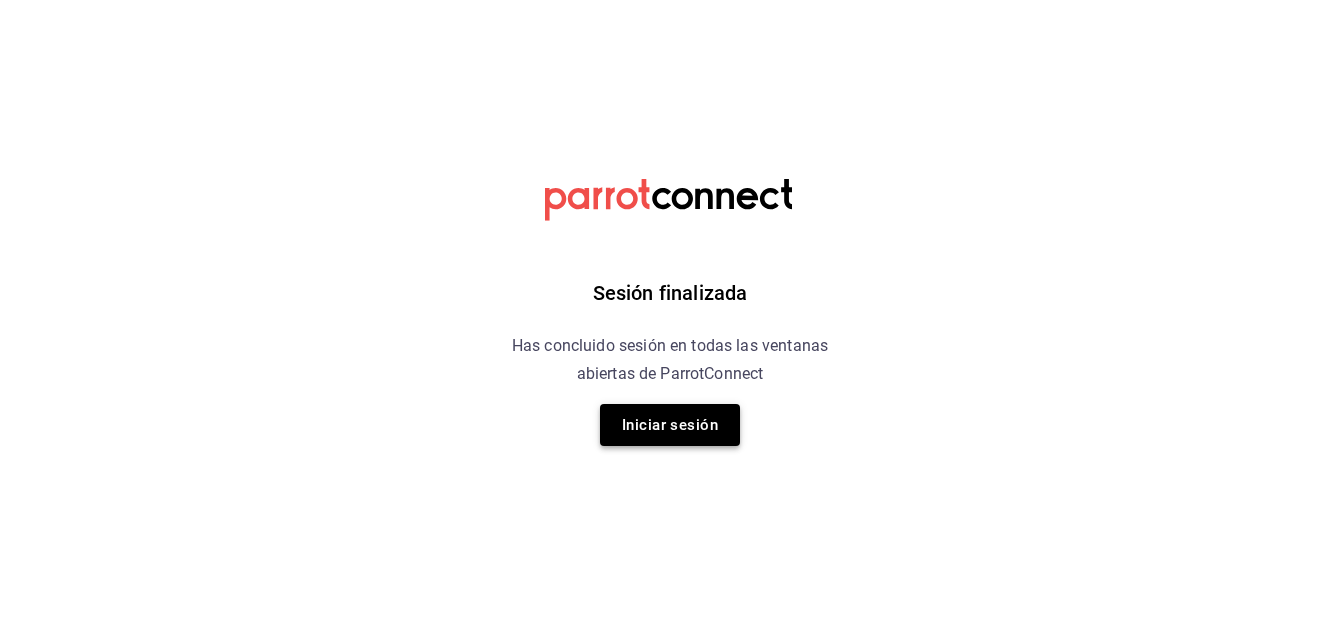 click on "Iniciar sesión" at bounding box center [670, 425] 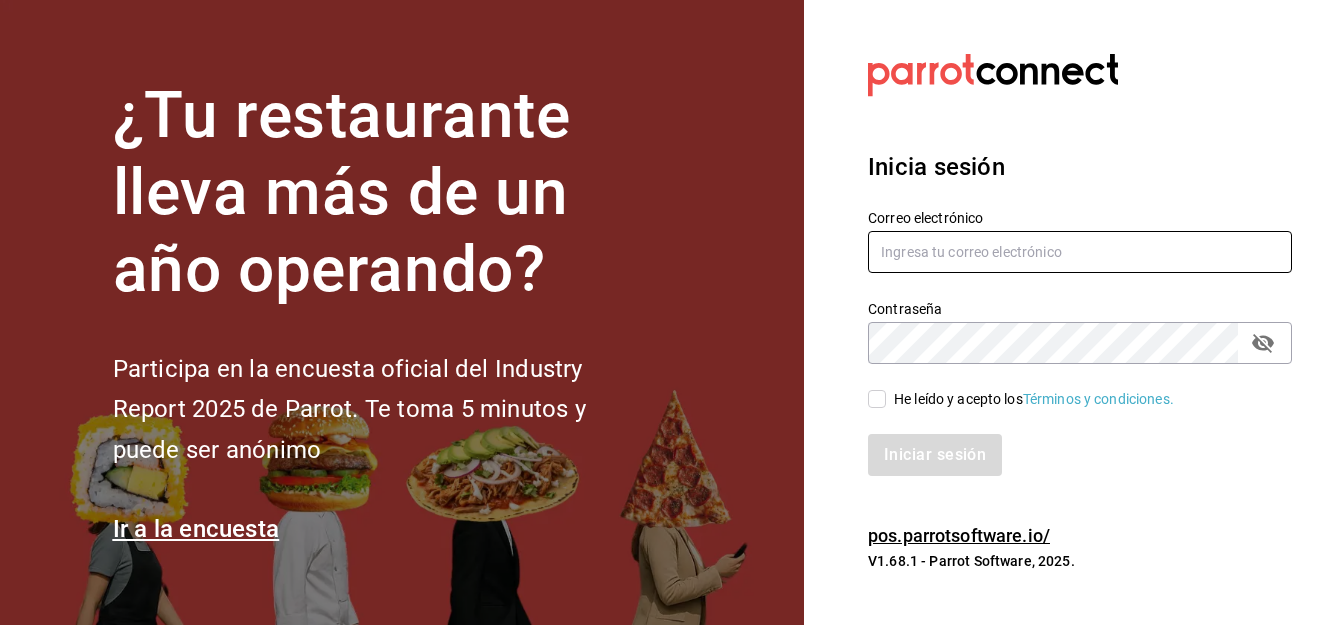 click at bounding box center [1080, 252] 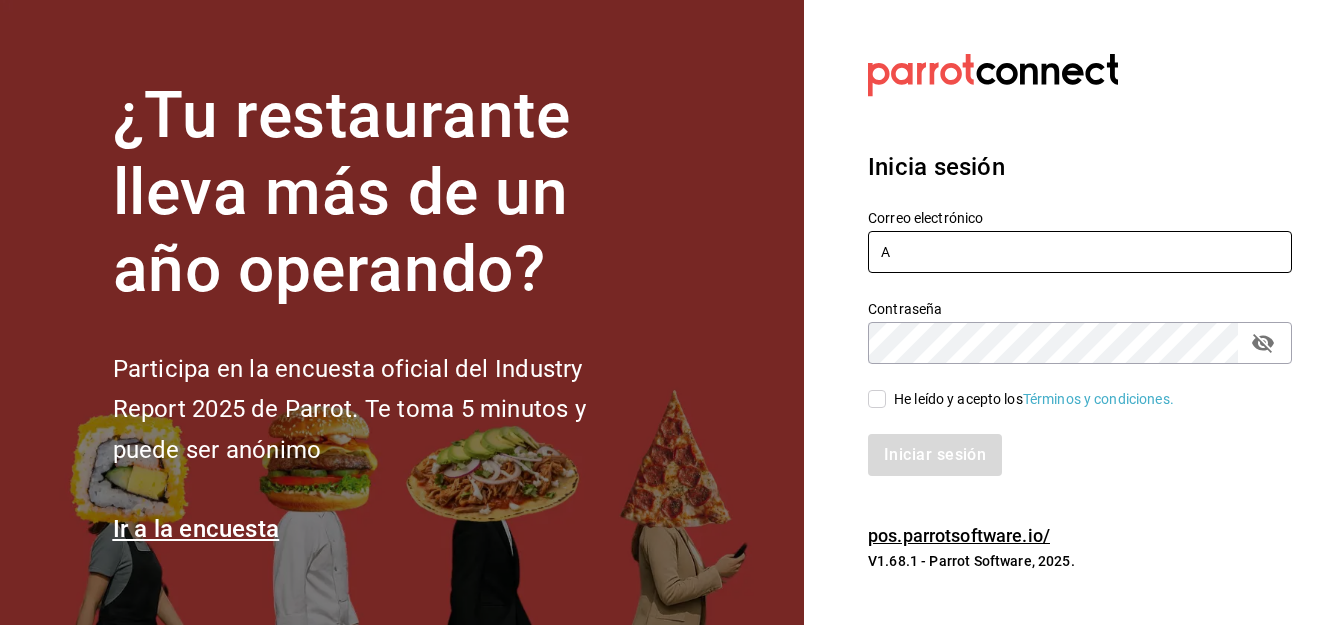 type on "[EMAIL]" 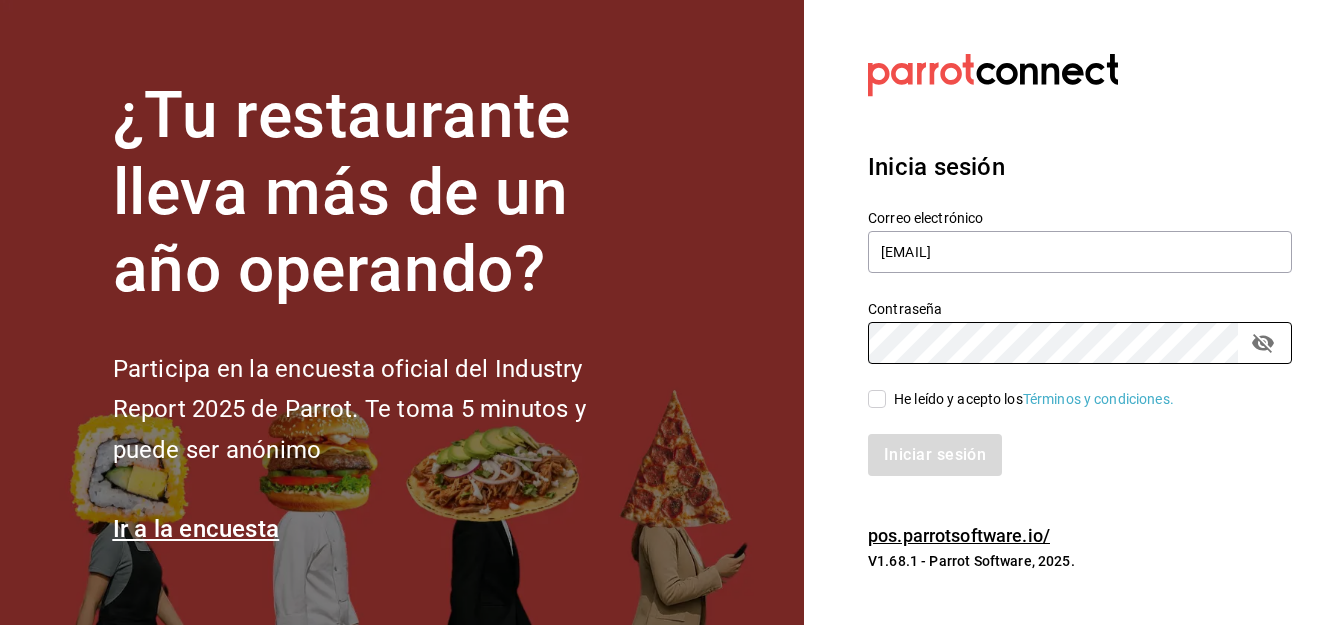 click on "He leído y acepto los  Términos y condiciones." at bounding box center (877, 399) 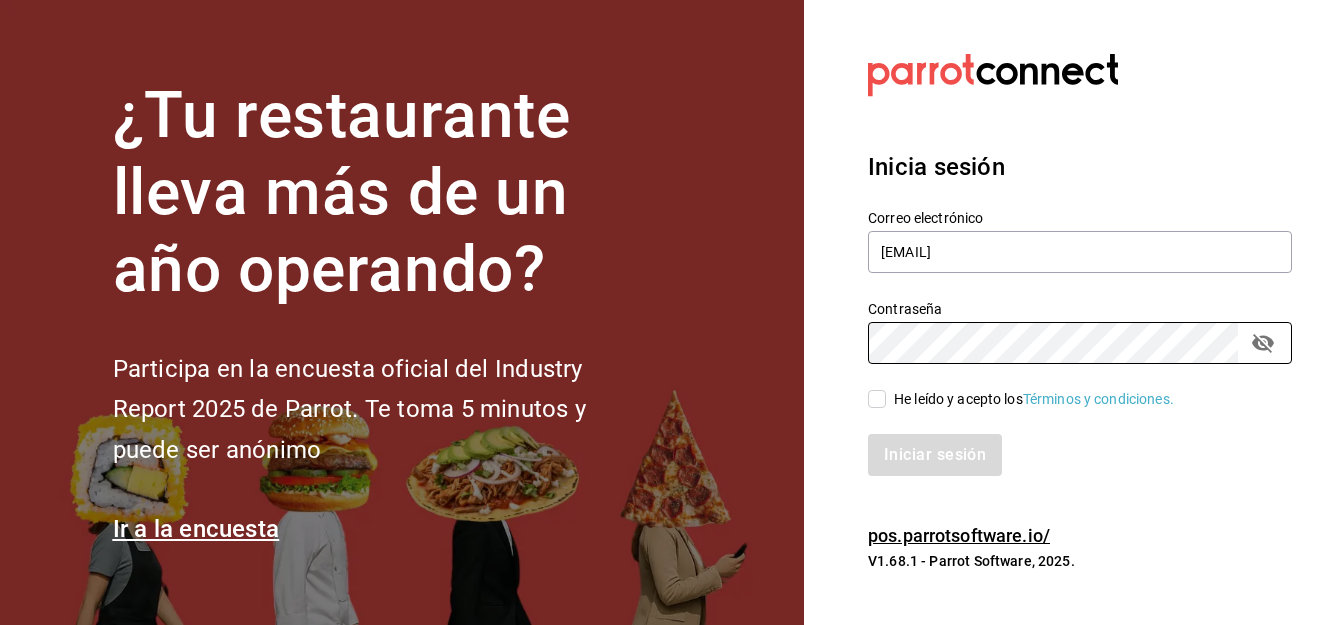 checkbox on "true" 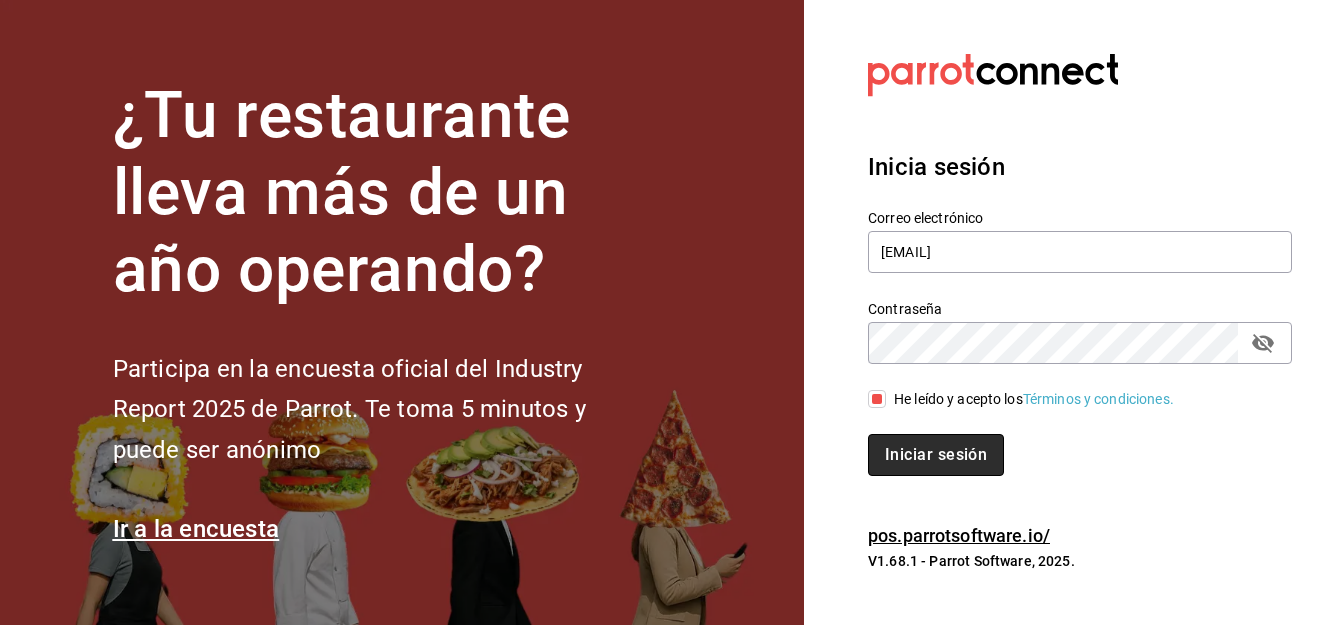 click on "Iniciar sesión" at bounding box center [936, 455] 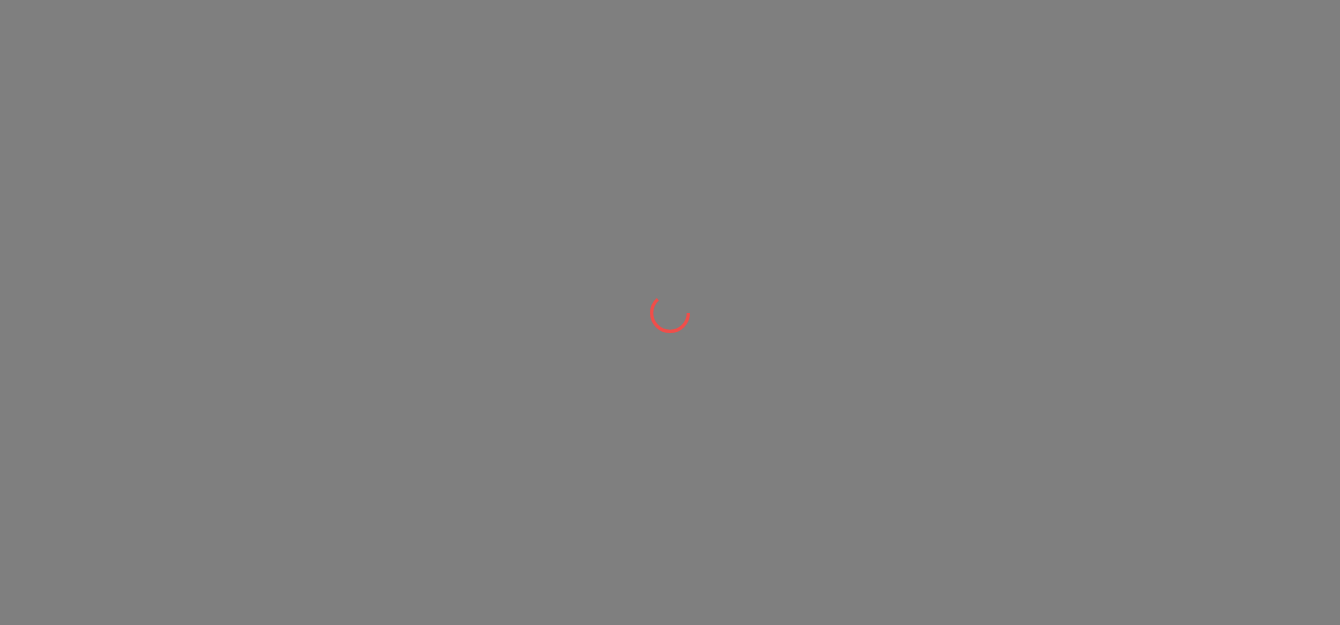 scroll, scrollTop: 0, scrollLeft: 0, axis: both 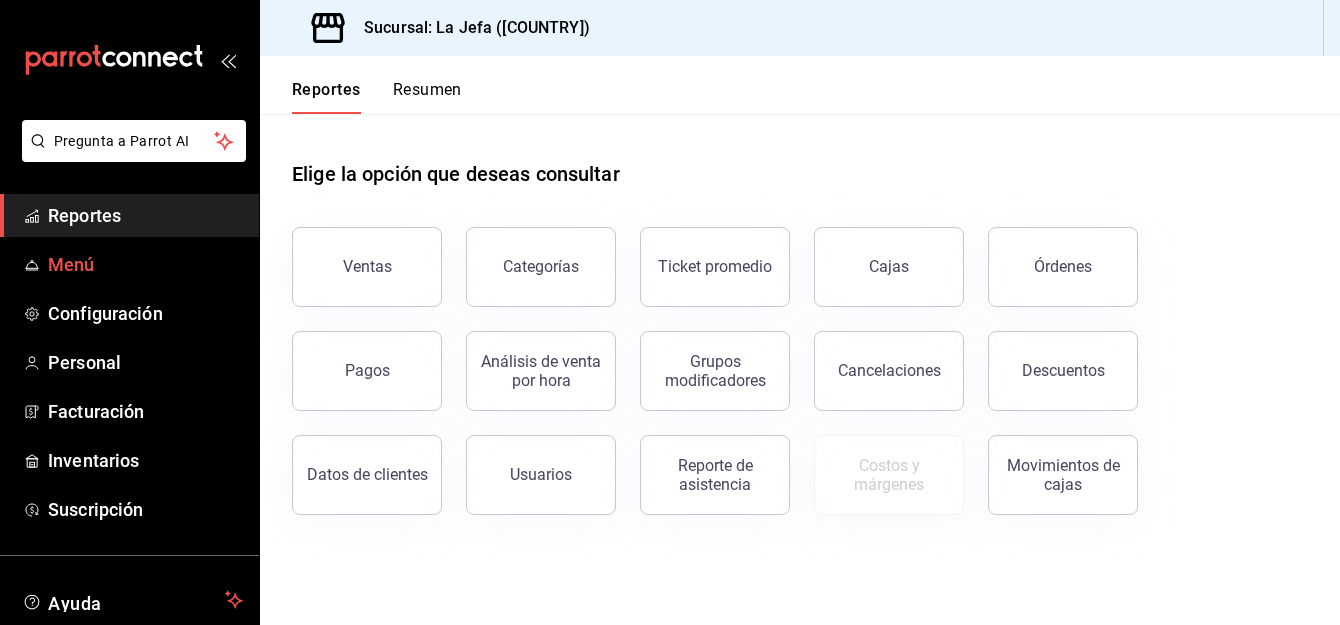 click on "Menú" at bounding box center [145, 264] 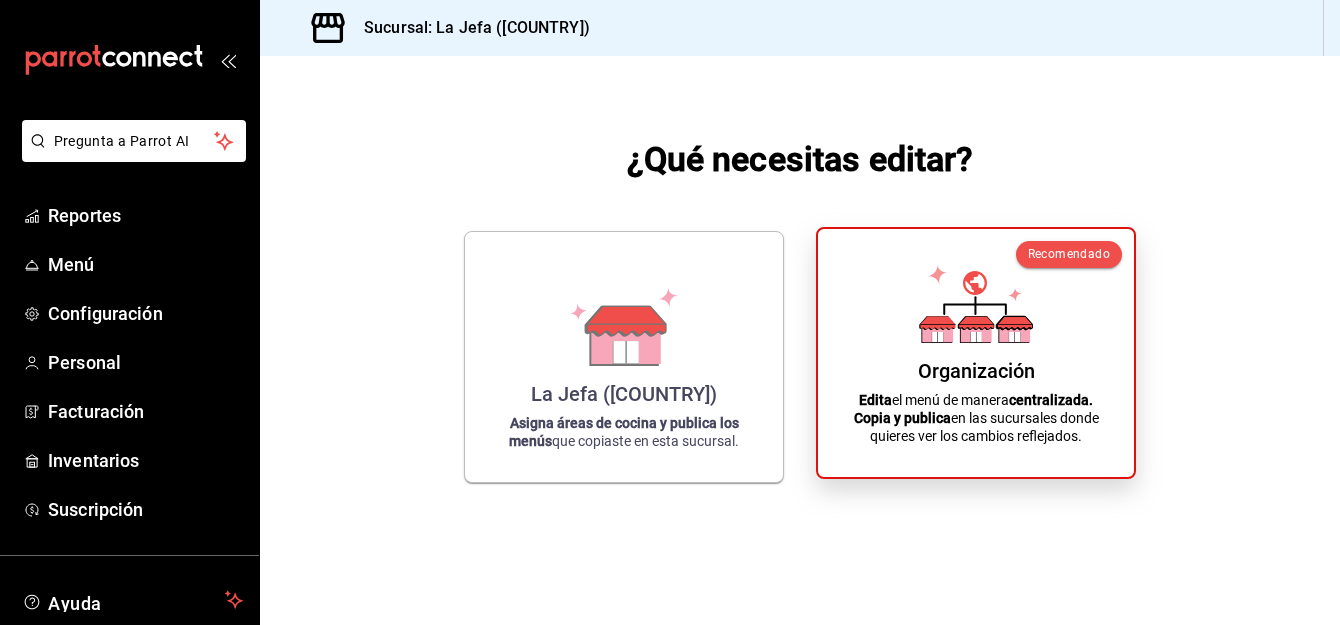 click on "Organización Edita  el menú de manera  centralizada.     Copia y publica  en las sucursales donde quieres ver los cambios reflejados." at bounding box center (976, 353) 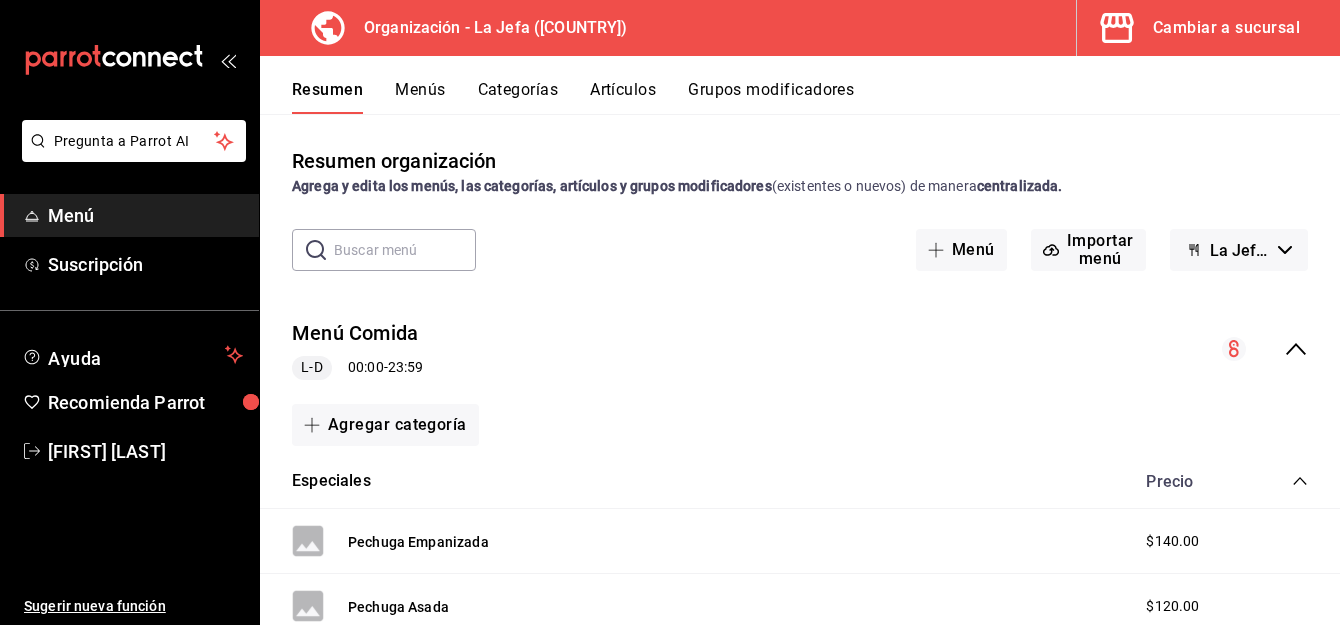 click on "Categorías" at bounding box center (518, 97) 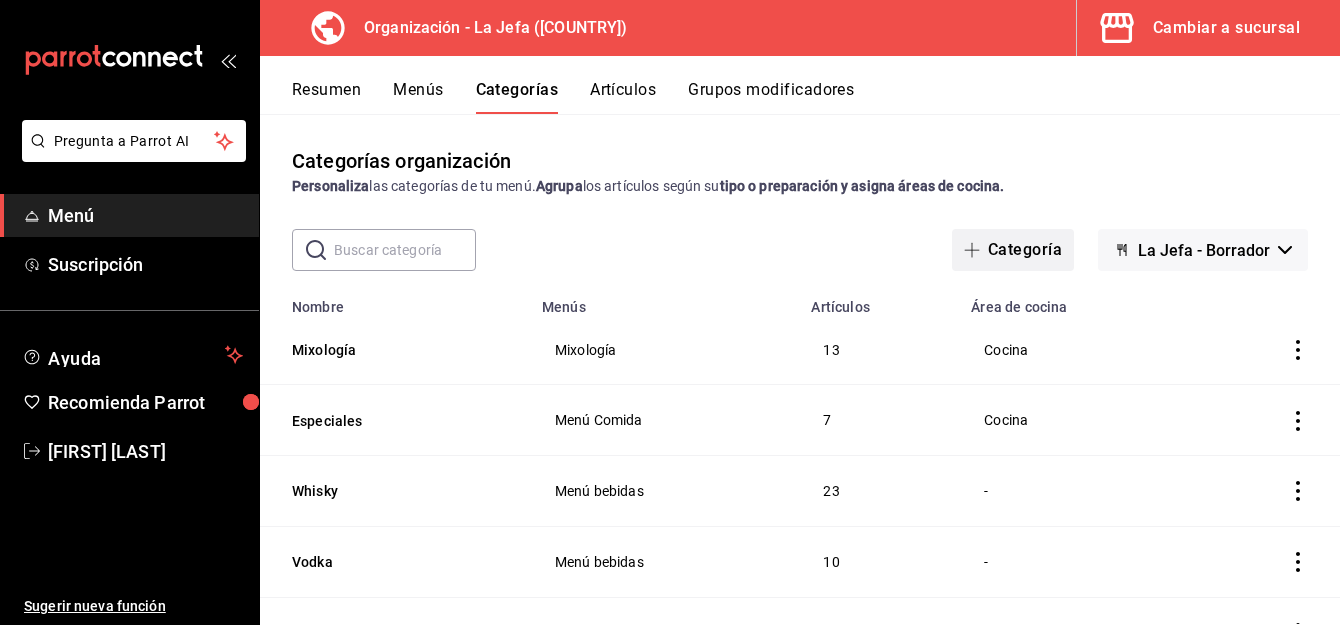 click on "Categoría" at bounding box center [1013, 250] 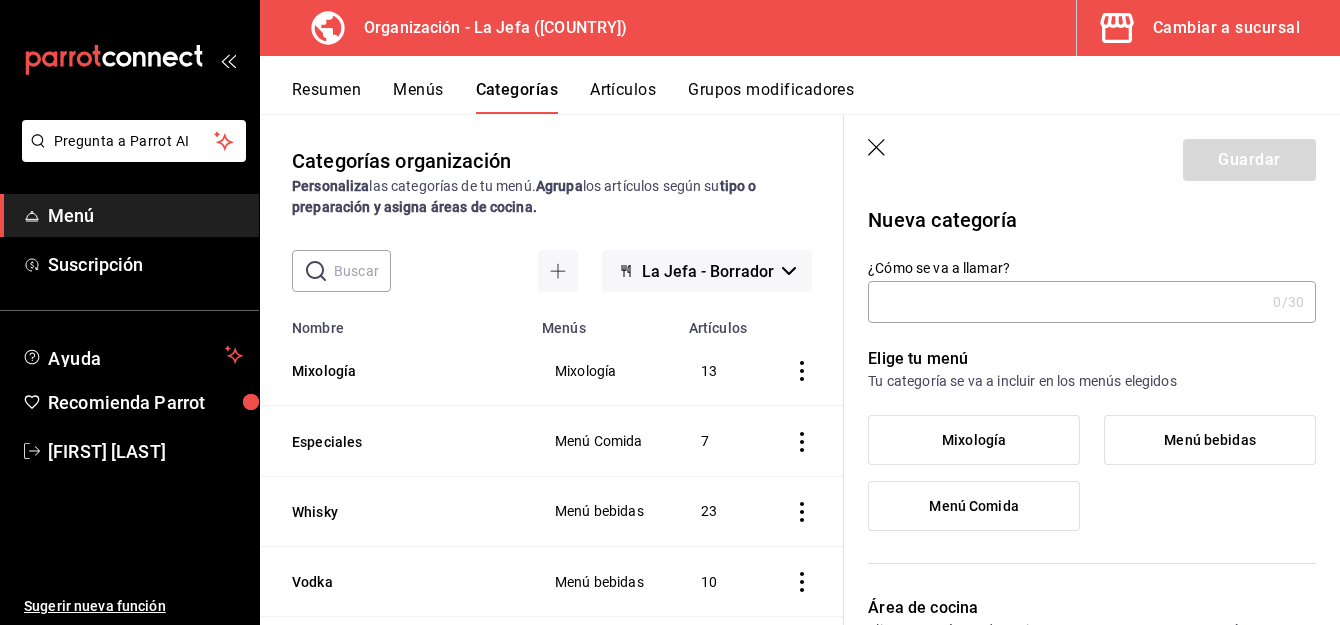 click on "¿Cómo se va a llamar?" at bounding box center (1066, 302) 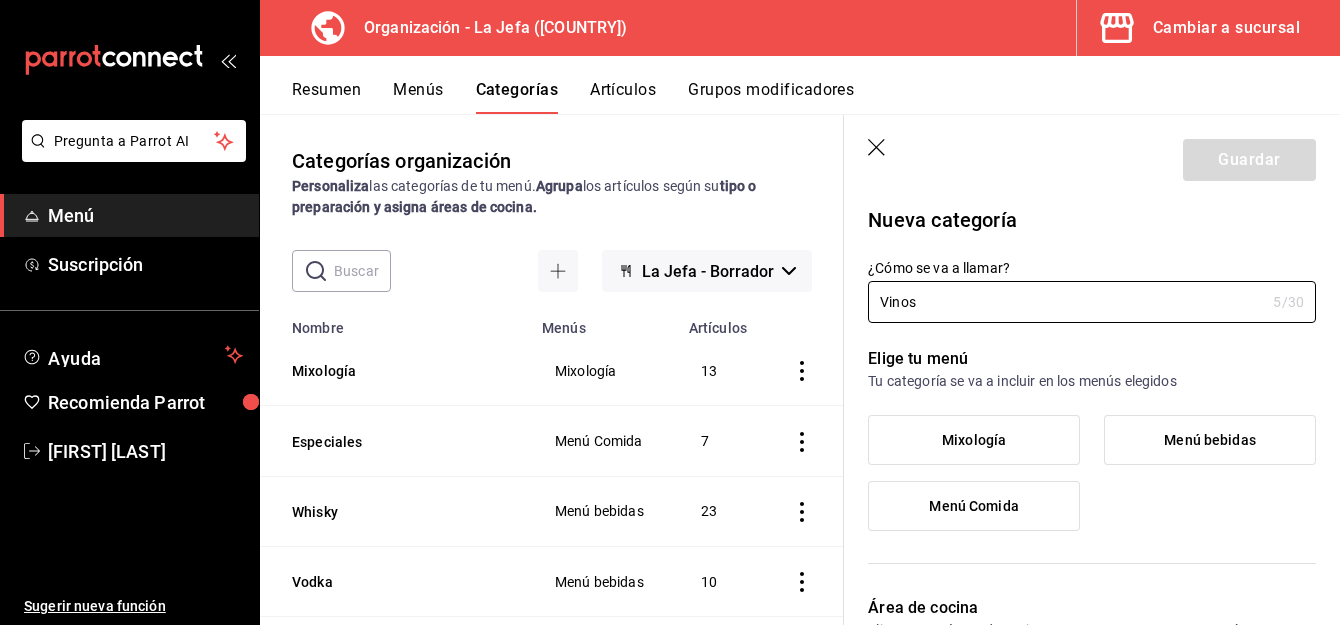 type on "Vinos" 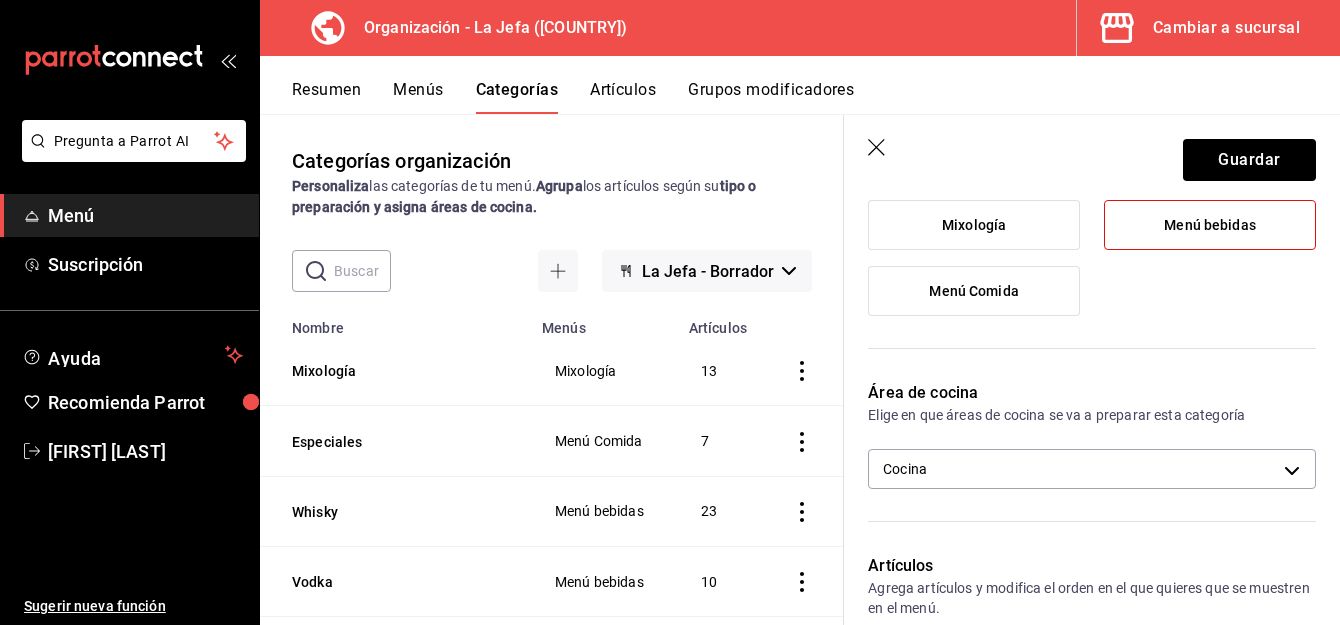 scroll, scrollTop: 217, scrollLeft: 0, axis: vertical 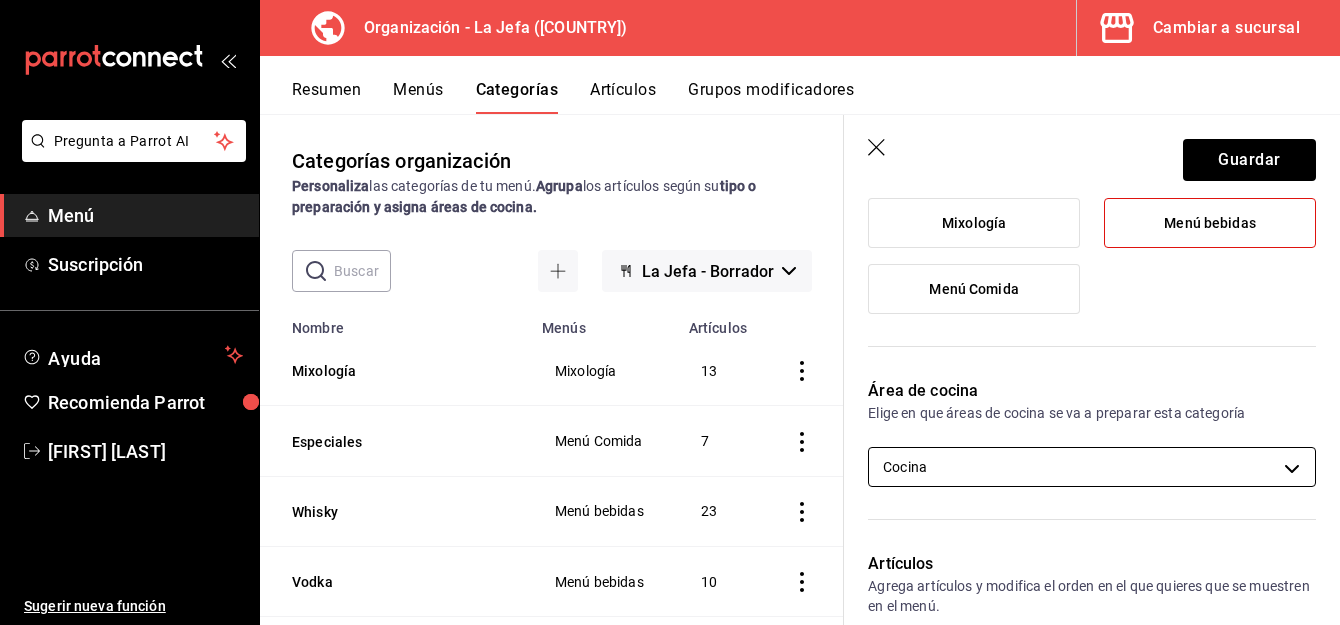 click on "Pregunta a Parrot AI Menú   Suscripción   Ayuda Recomienda Parrot   [FIRST] [LAST]   Sugerir nueva función   Organización - La Jefa ([COUNTRY]) Cambiar a sucursal Resumen Menús Categorías Artículos Grupos modificadores Categorías organización Personaliza  las categorías de tu menú.  Agrupa  los artículos según su  tipo o preparación y asigna áreas de cocina. ​ ​ La Jefa - Borrador Nombre Menús Artículos Mixología Mixología 13 Especiales Menú Comida 7 Whisky Menú bebidas 23 Vodka Menú bebidas 10 Tequila Menú bebidas 35 Tarros Menú bebidas 7 Shots La Jefa Menú bebidas 12 Ron Menú bebidas 14 Mezcal Menú bebidas 15 Ginebra Menú bebidas 12 Digestivos Menú bebidas 17 Cognac Menú bebidas 4 Coctelería Menú bebidas 29 Champagne Menú bebidas 1 Cervezas Menú bebidas 31 Cervezas Cubetazo Menú bebidas 14 Café Menú bebidas 6 Brandy Menú bebidas 10 Bebidas Menú bebidas 20 Postres Menú Comida 9 Guardar Nueva categoría ¿Cómo se va a llamar? Vinos 5 /30 ¿Cómo se va a llamar? Mixología" at bounding box center [670, 312] 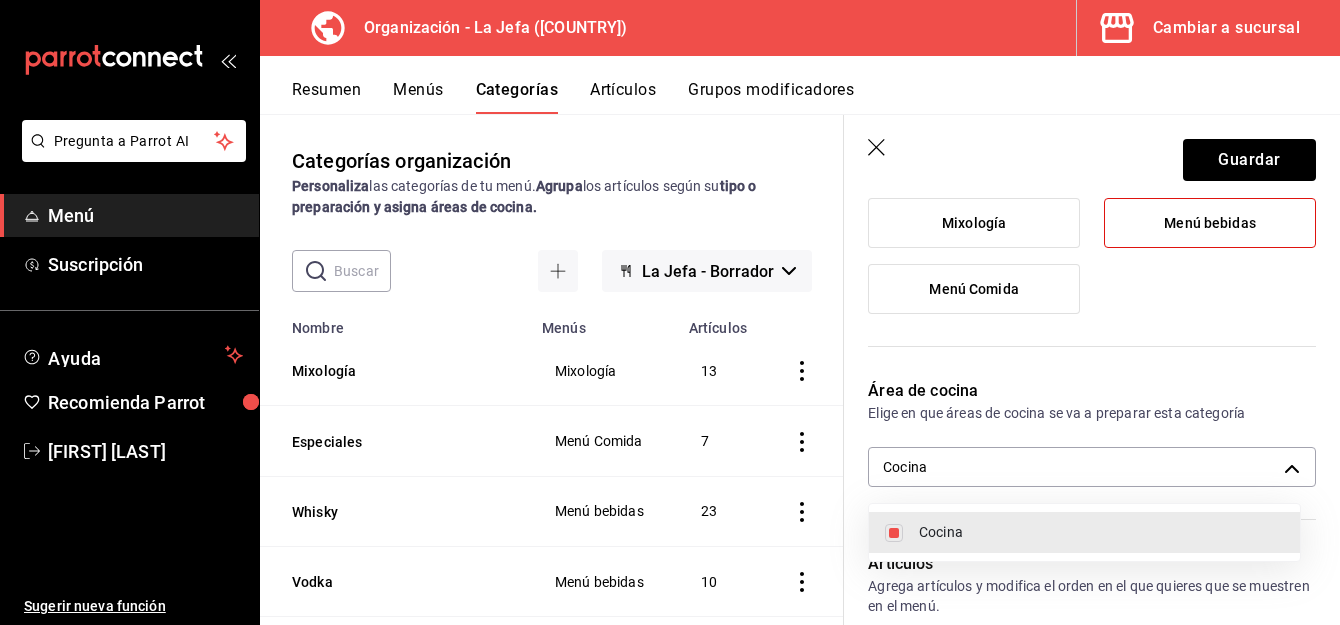 click at bounding box center (894, 533) 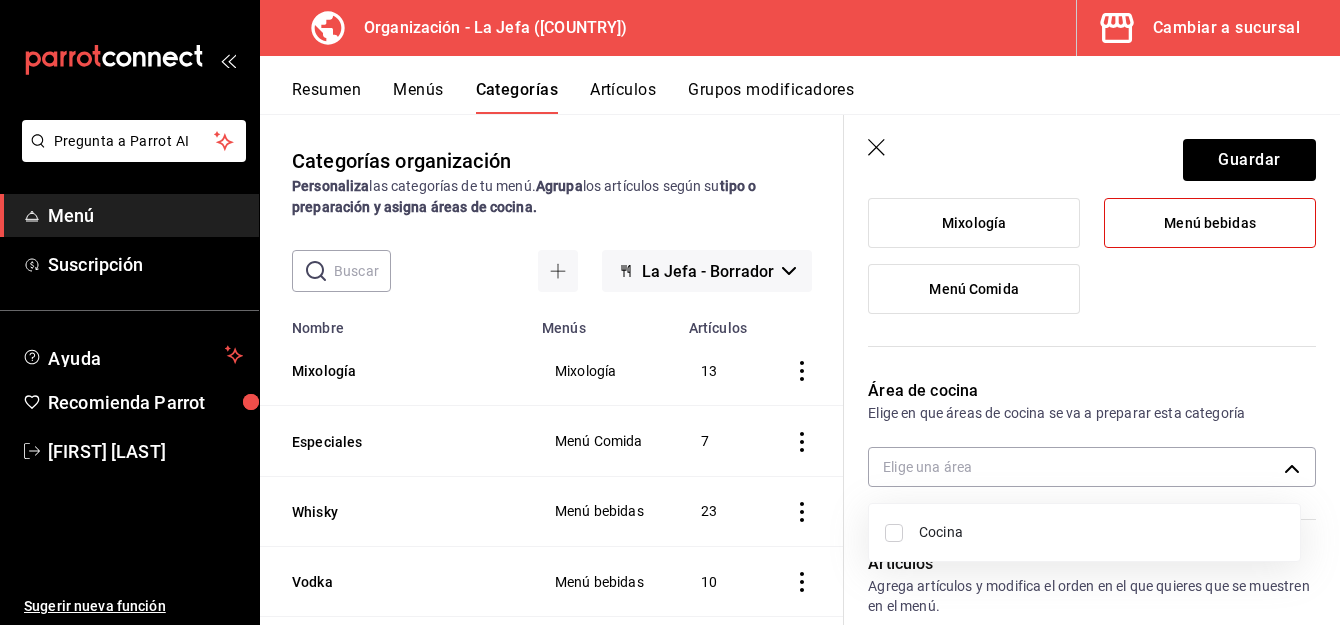 click at bounding box center [670, 312] 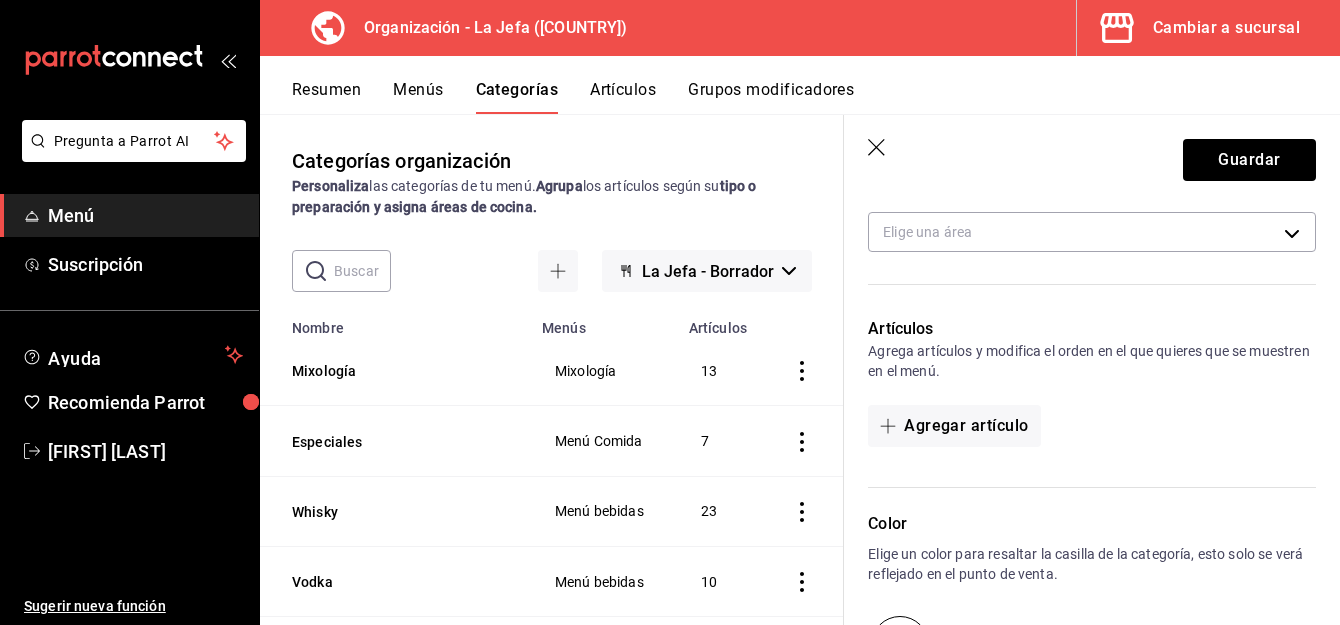 scroll, scrollTop: 454, scrollLeft: 0, axis: vertical 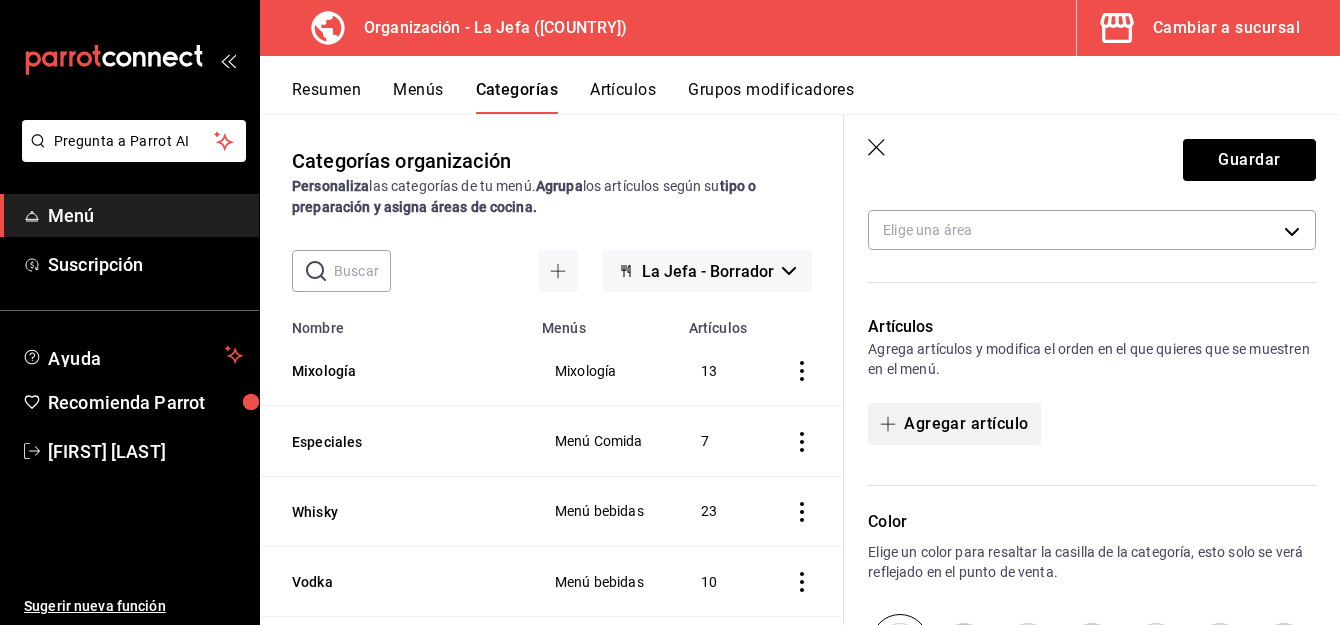 click on "Agregar artículo" at bounding box center (954, 424) 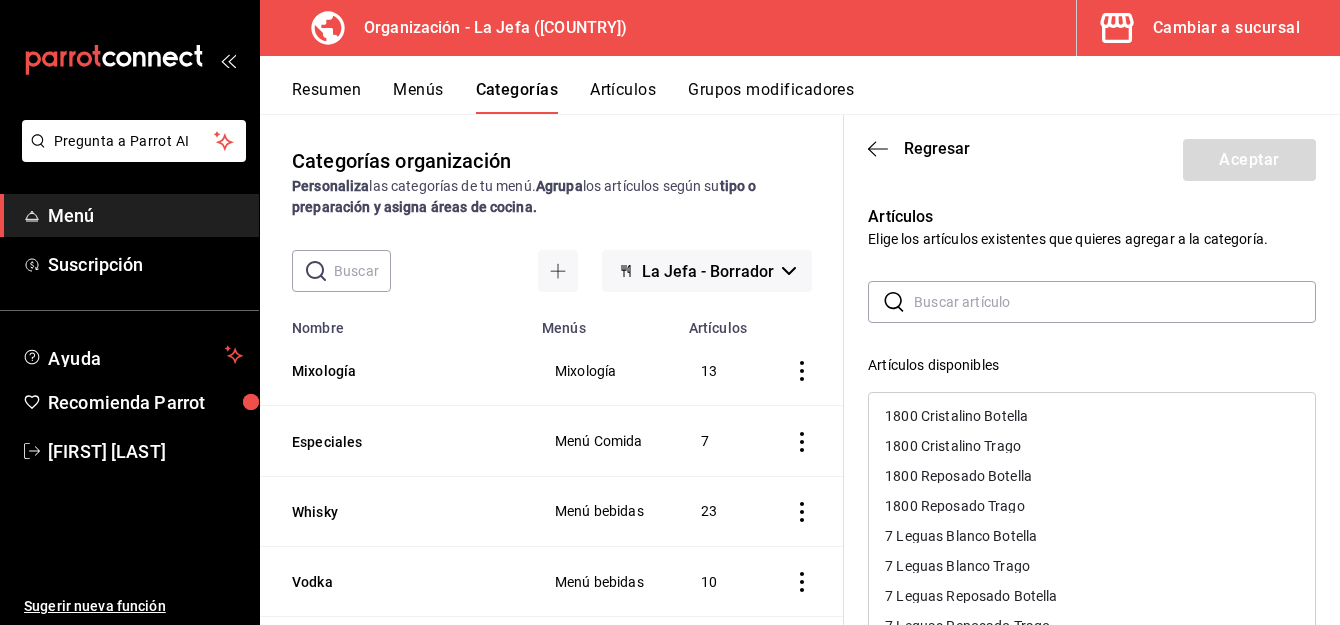 click on "Regresar Aceptar" at bounding box center [1092, 156] 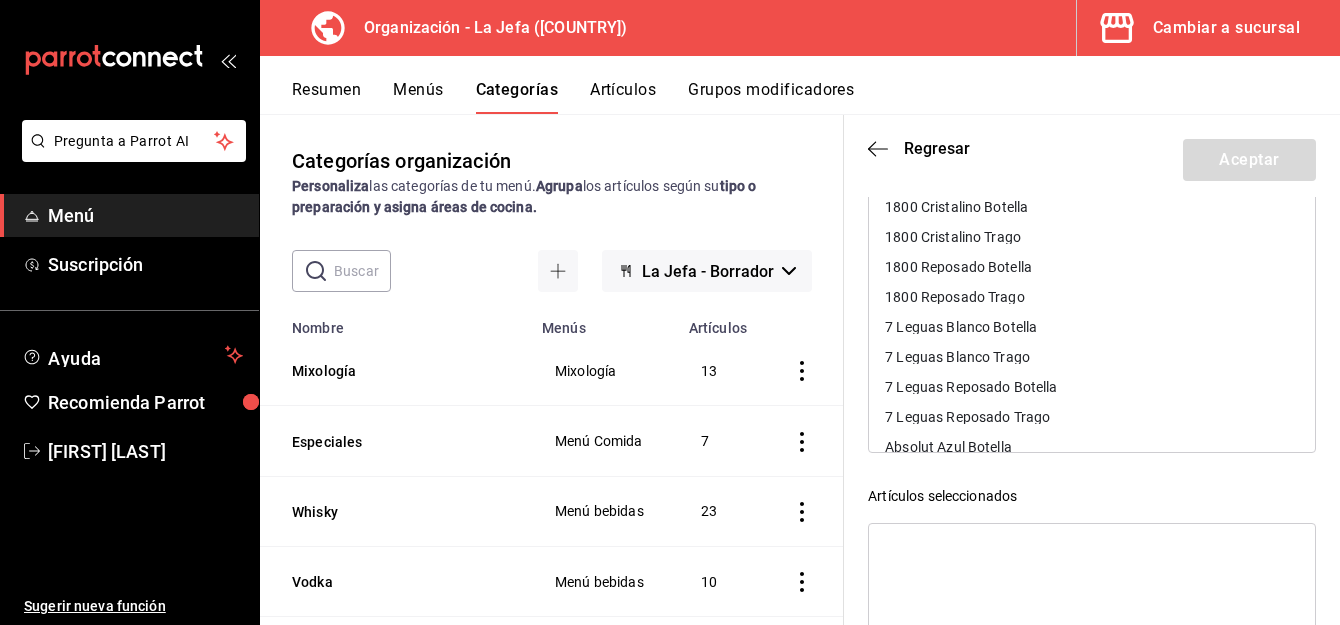 scroll, scrollTop: 210, scrollLeft: 0, axis: vertical 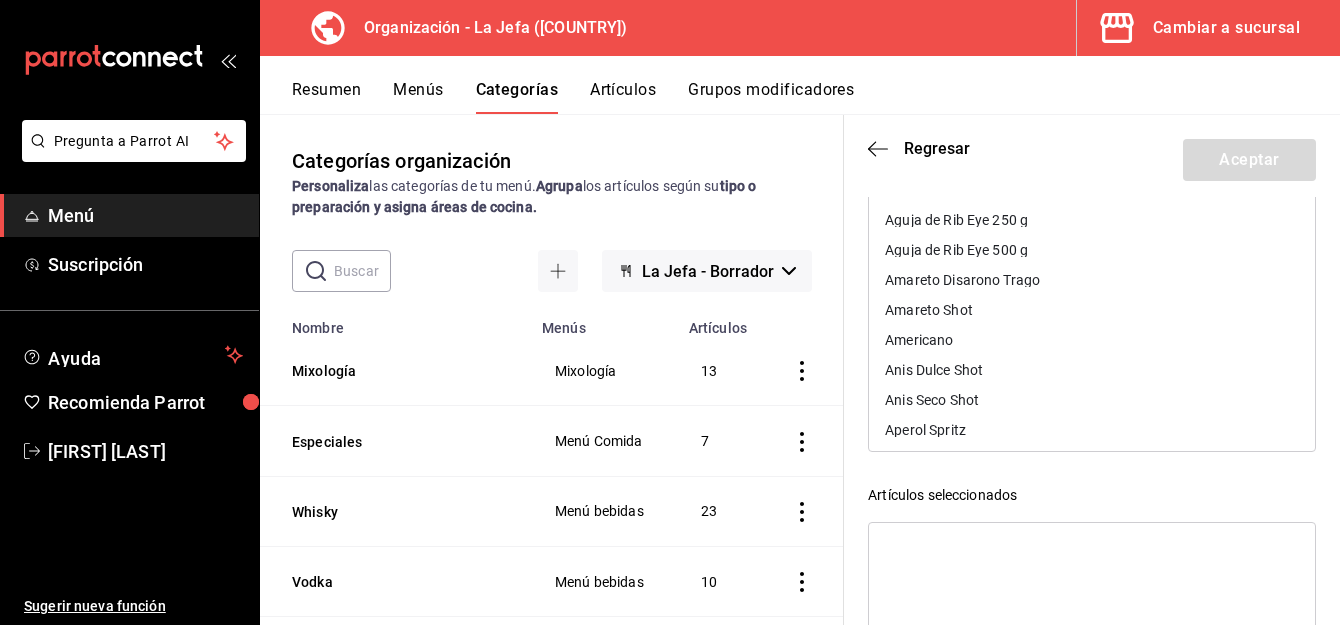 click on "Artículos seleccionados" at bounding box center [1092, 495] 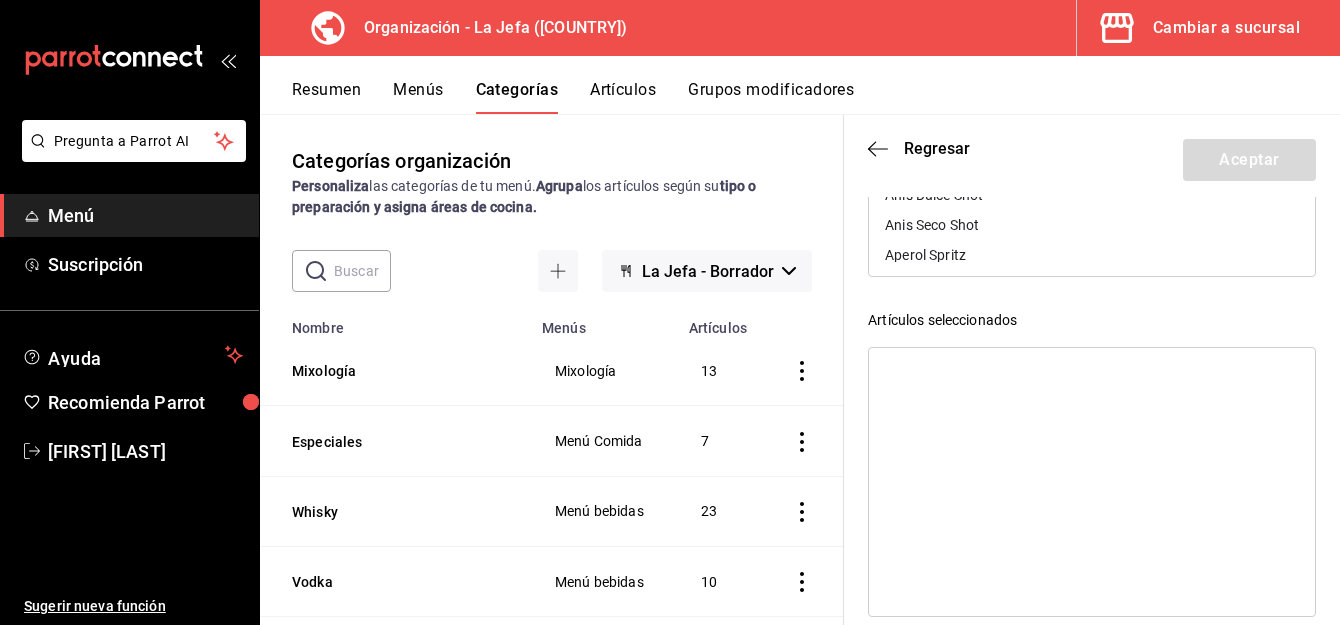 scroll, scrollTop: 410, scrollLeft: 0, axis: vertical 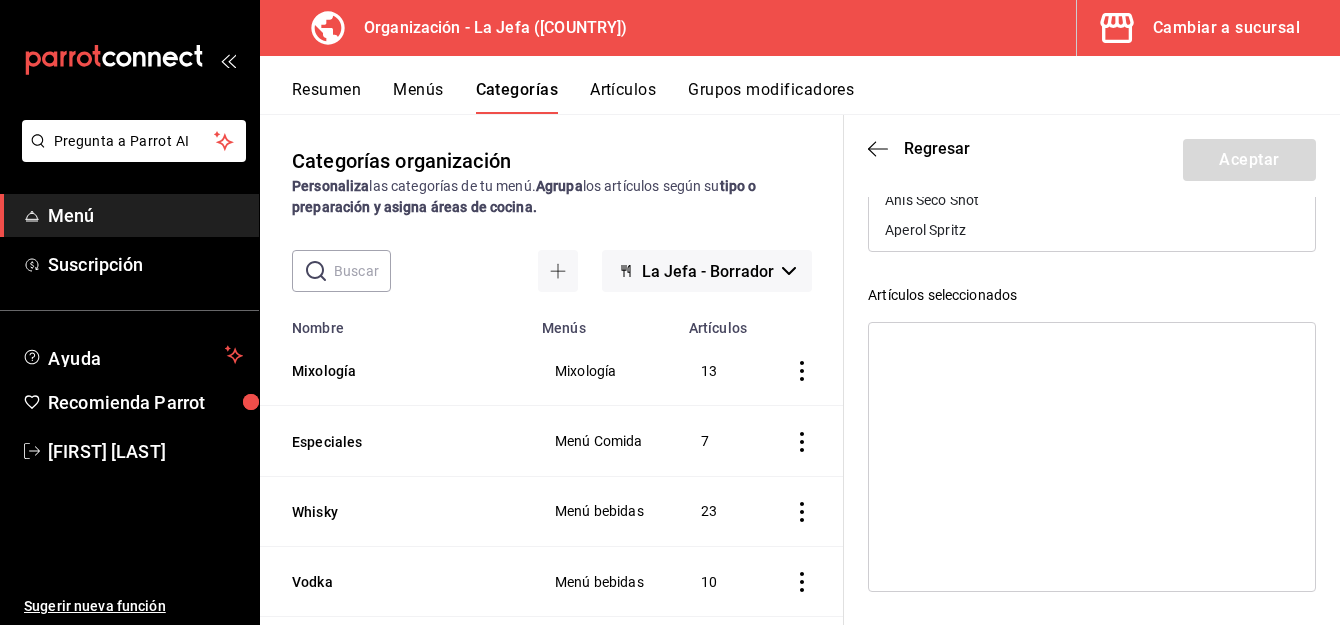 click at bounding box center [1092, 457] 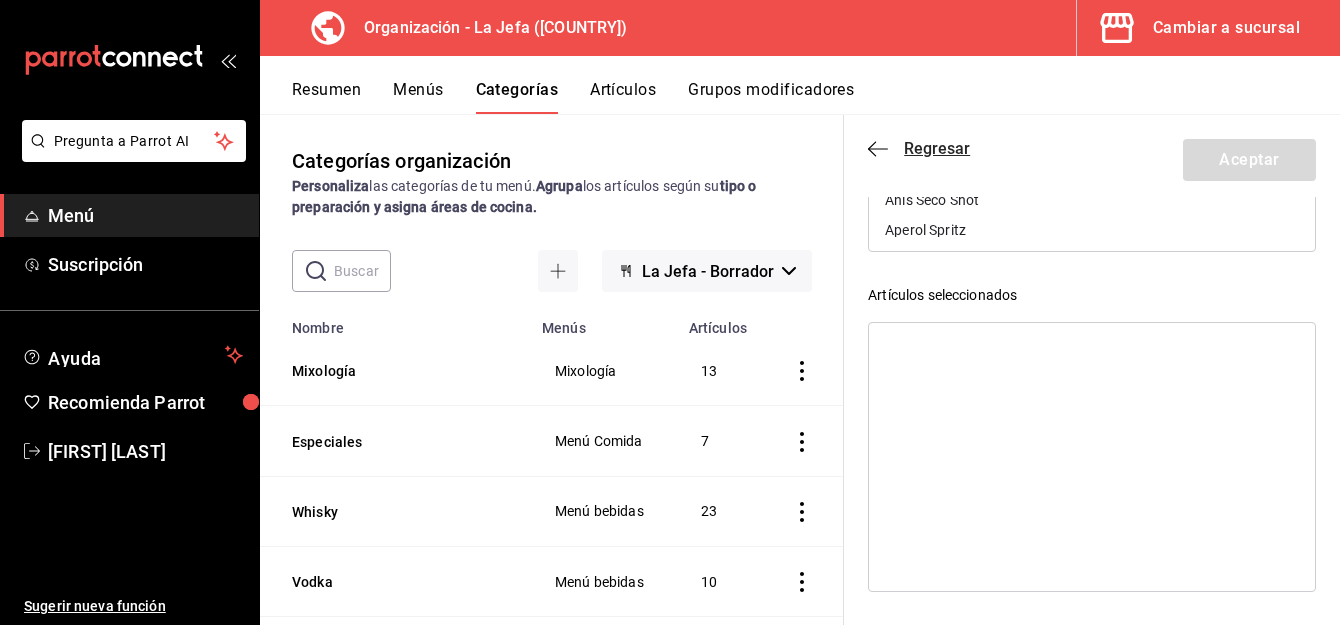 click 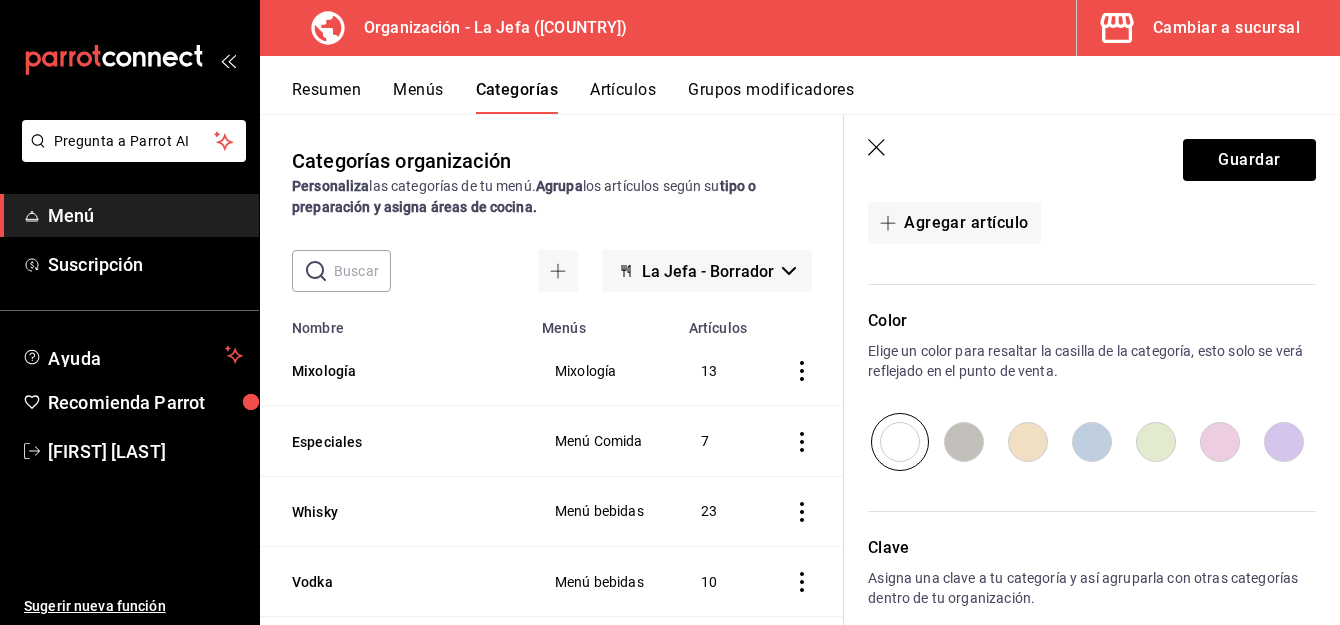 scroll, scrollTop: 754, scrollLeft: 0, axis: vertical 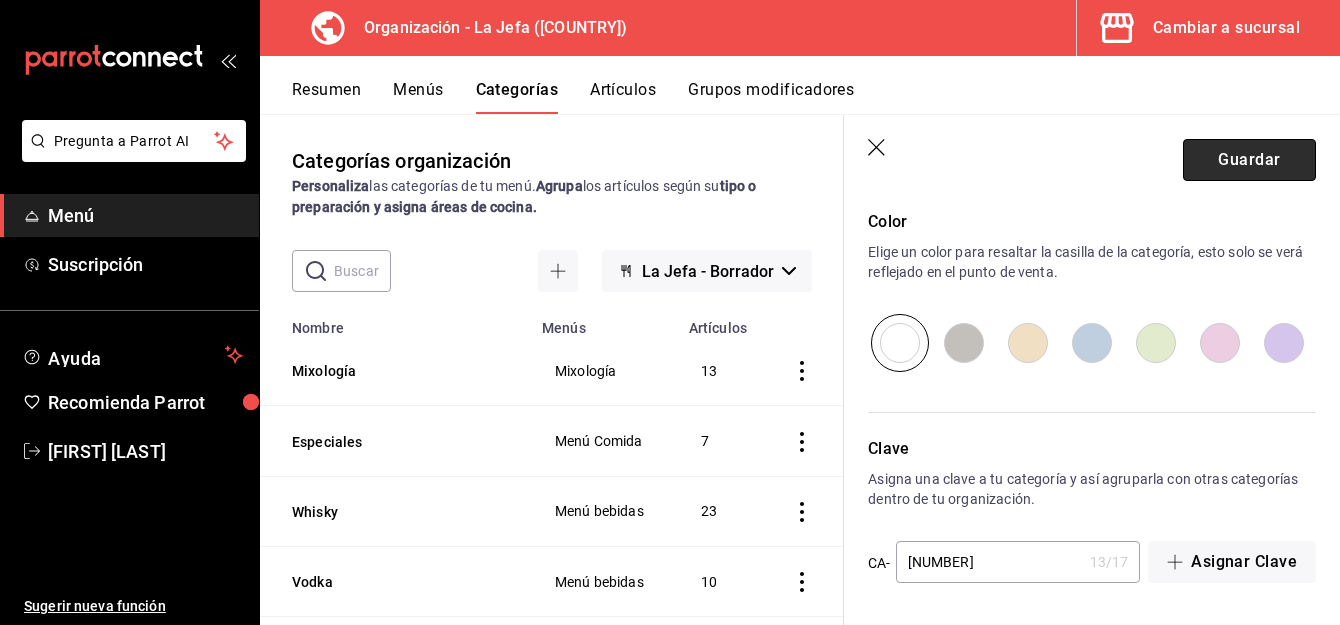 click on "Guardar" at bounding box center [1249, 160] 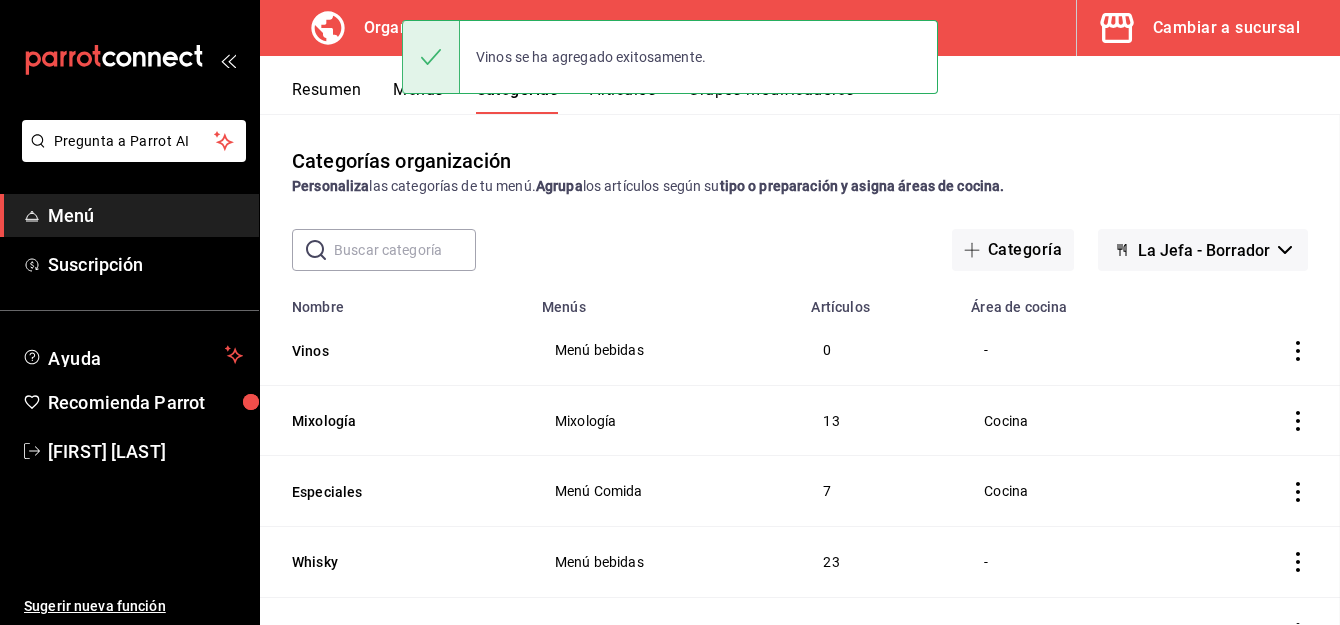 scroll, scrollTop: 0, scrollLeft: 0, axis: both 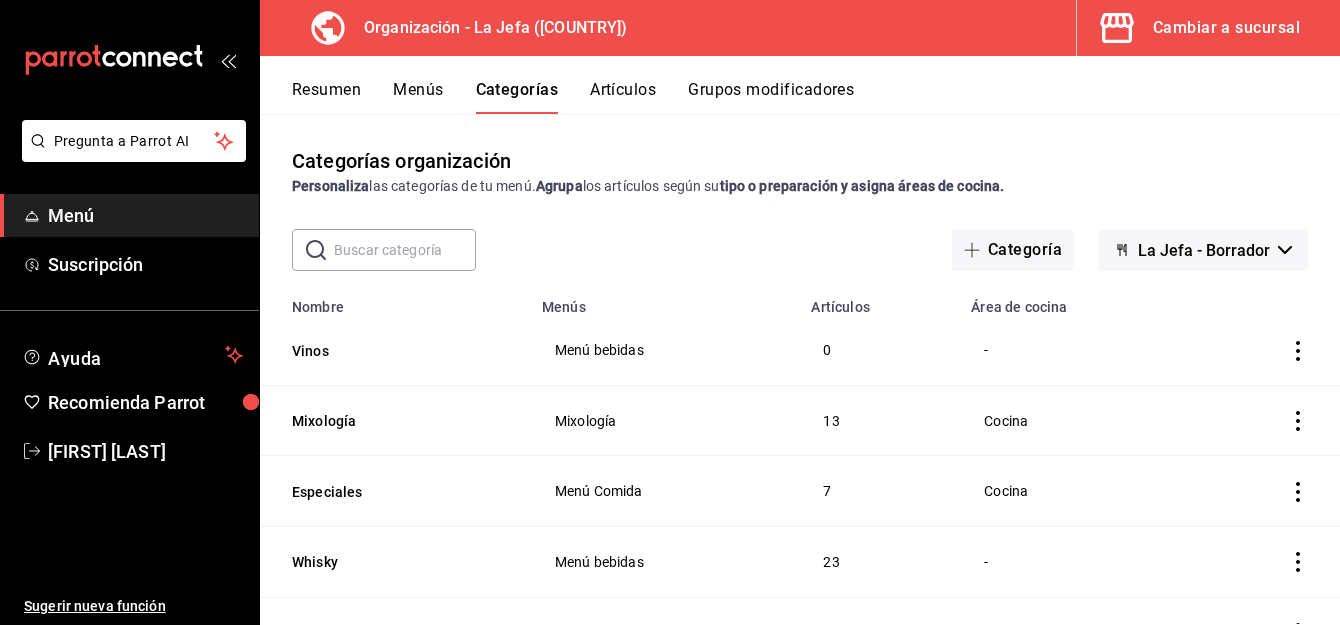 click on "Artículos" at bounding box center [623, 97] 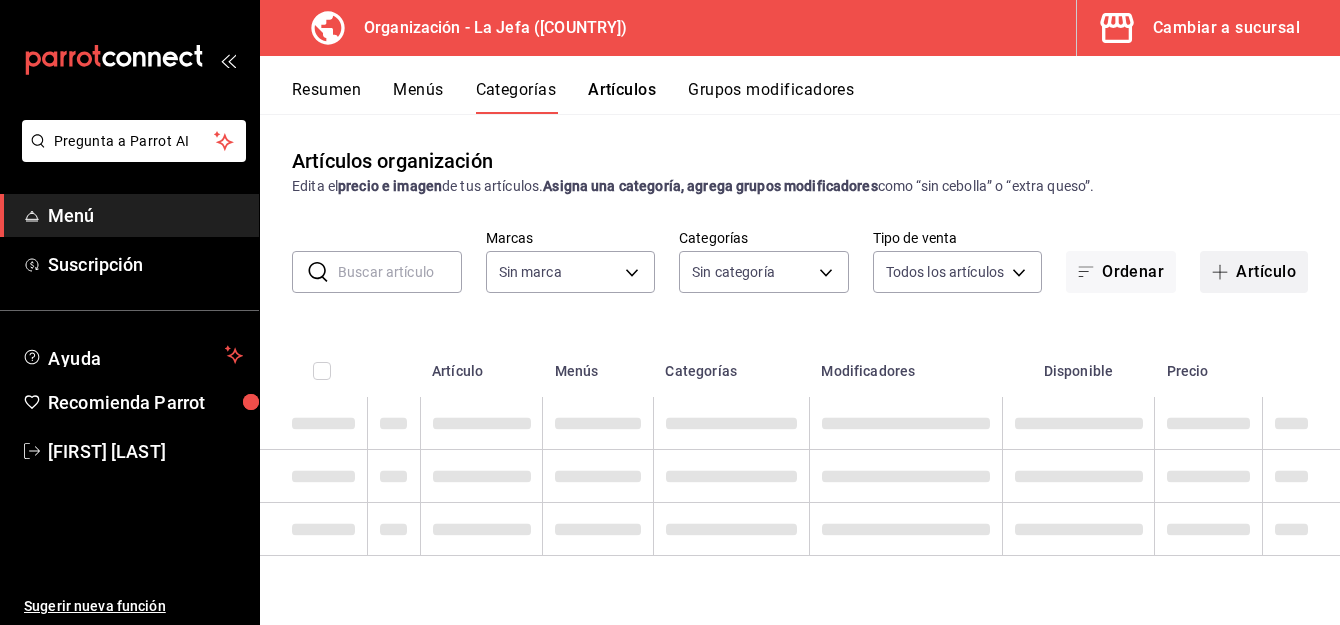 click on "Artículo" at bounding box center [1254, 272] 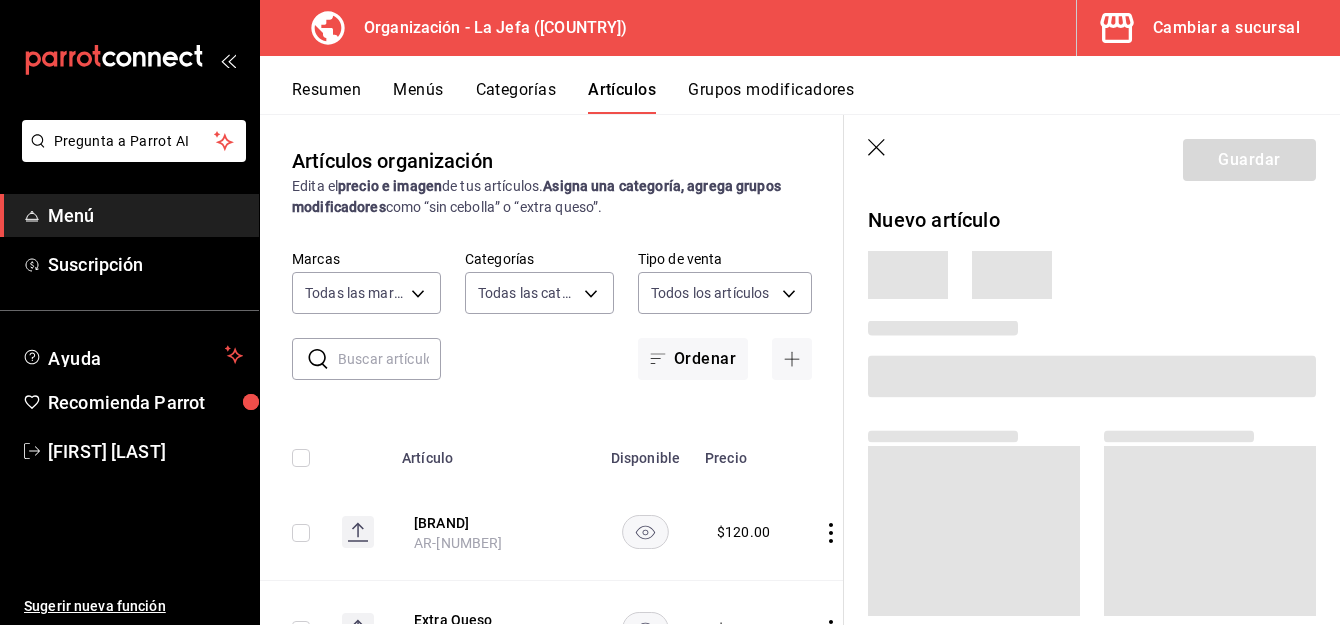 type on "[UUID]" 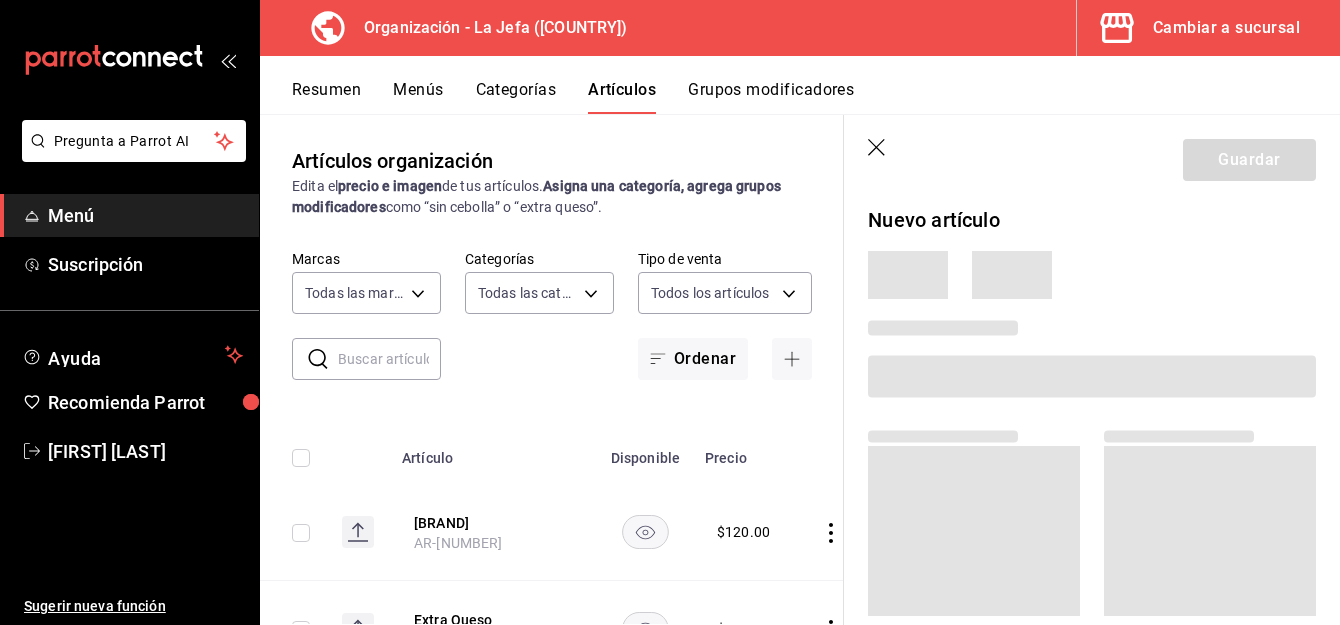 type on "[UUID_LIST]" 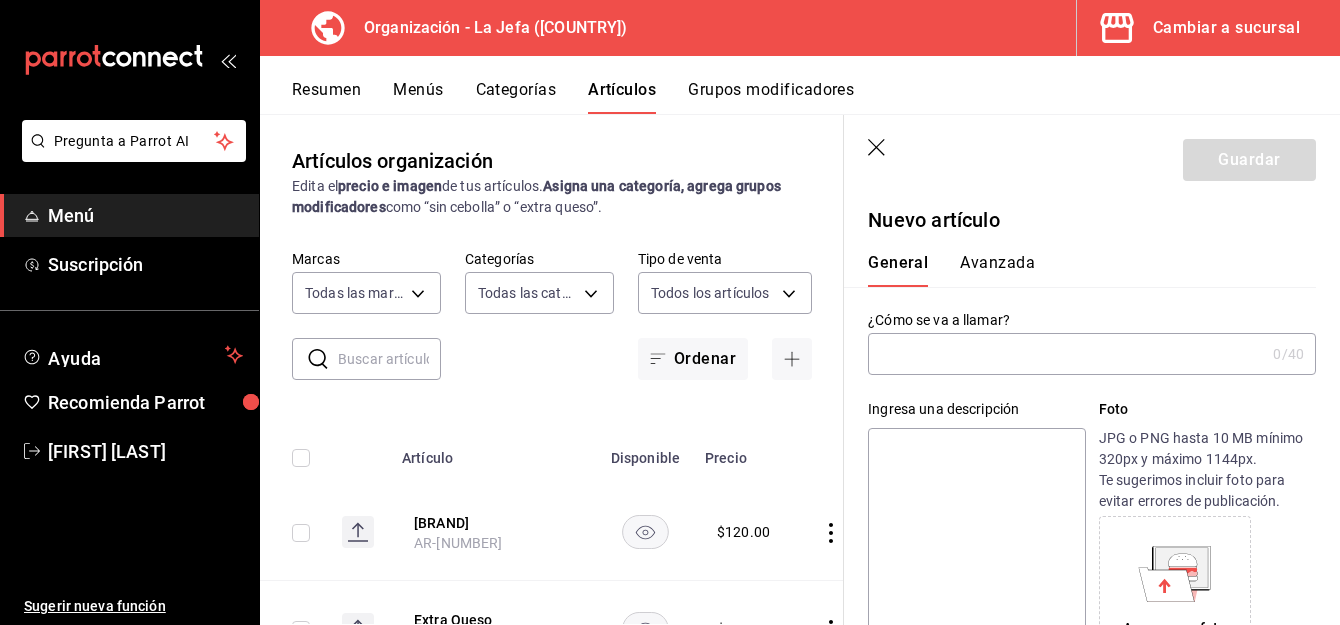 type on "AR-[NUMBER]" 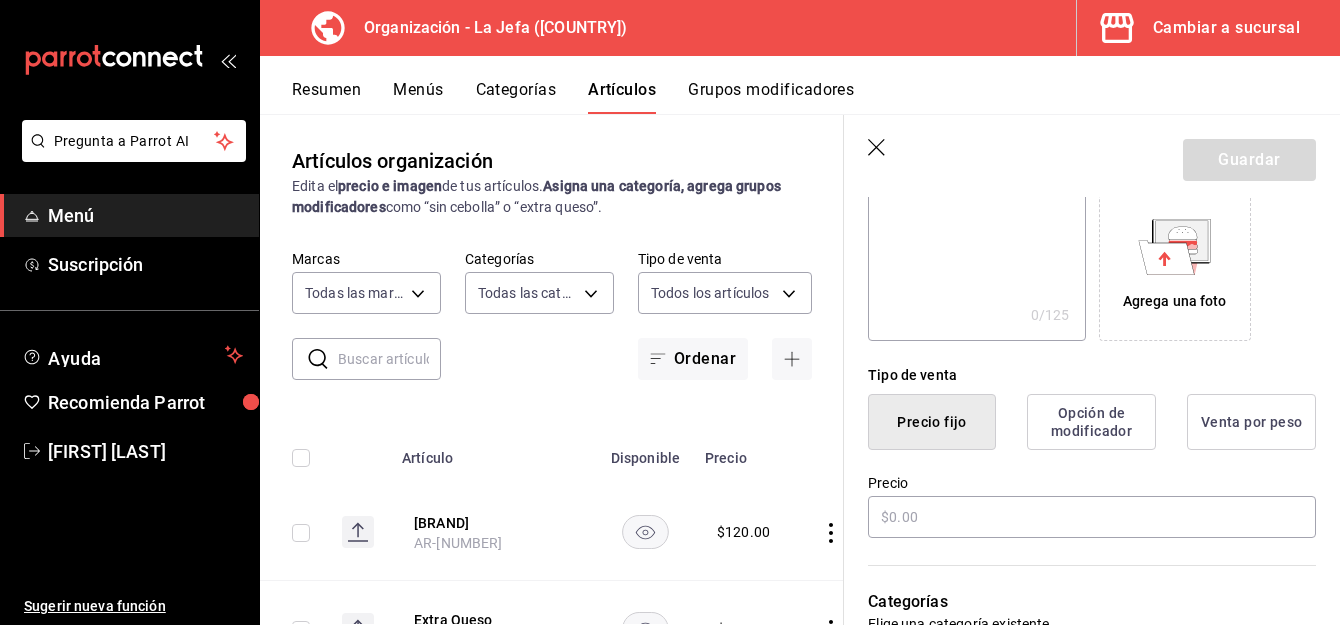 scroll, scrollTop: 346, scrollLeft: 0, axis: vertical 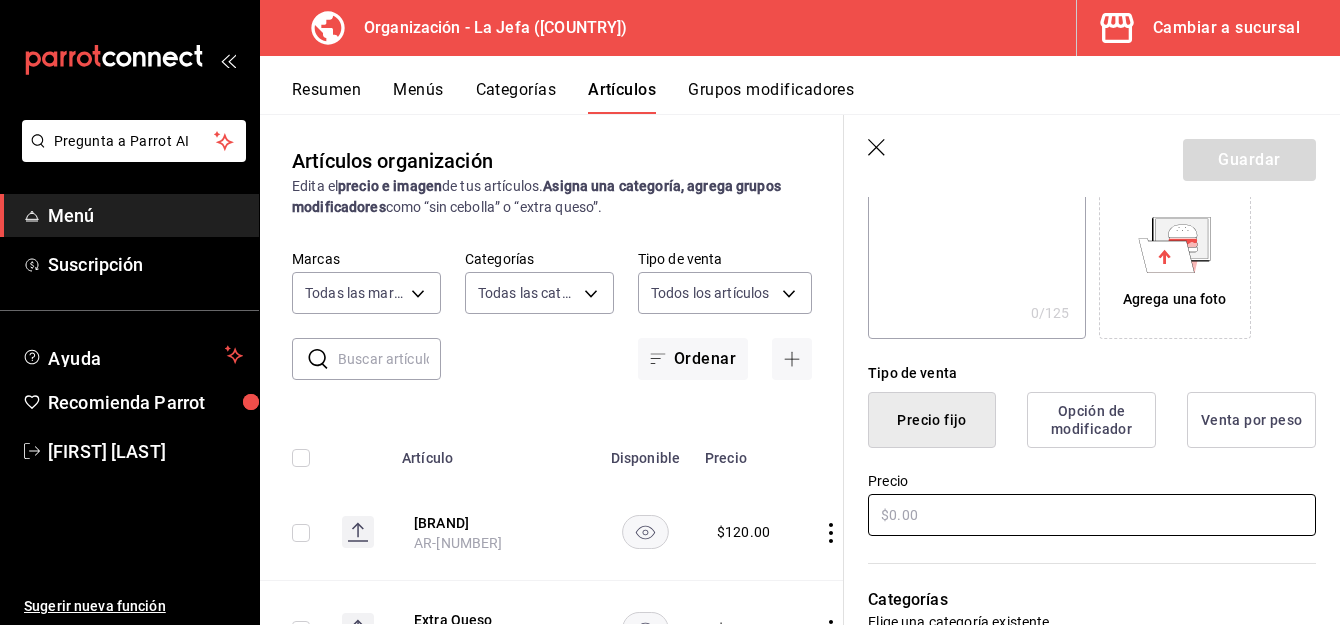 type on "XA [BRAND]" 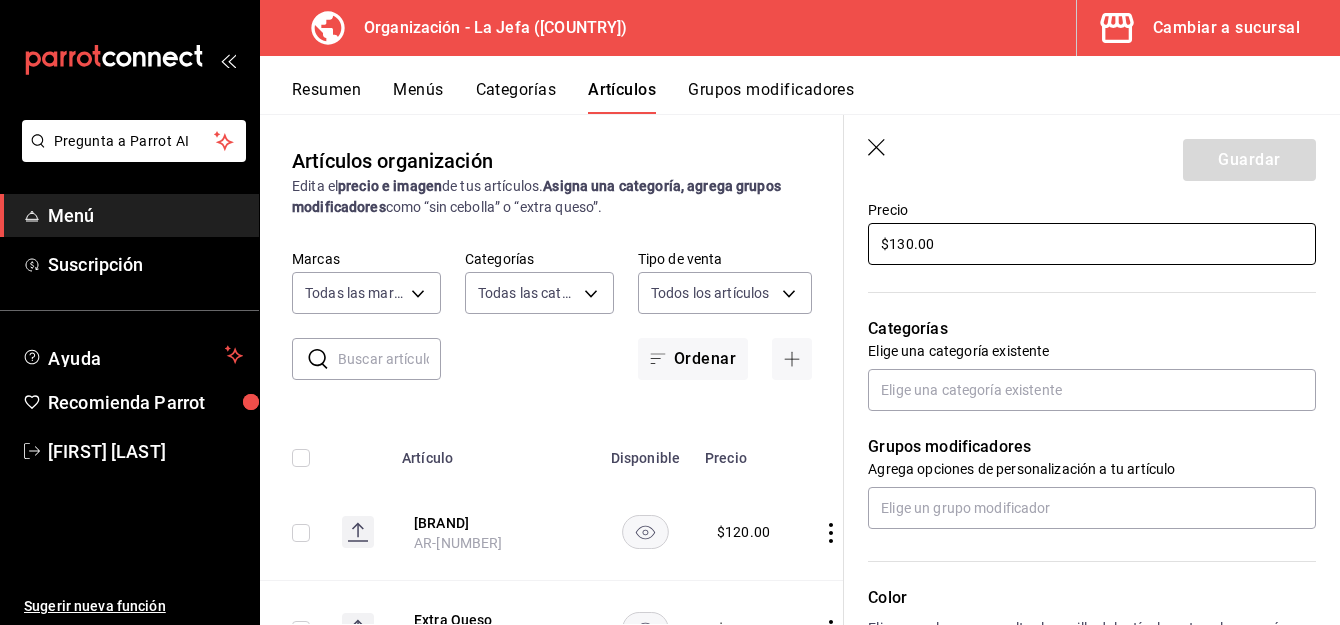 scroll, scrollTop: 618, scrollLeft: 0, axis: vertical 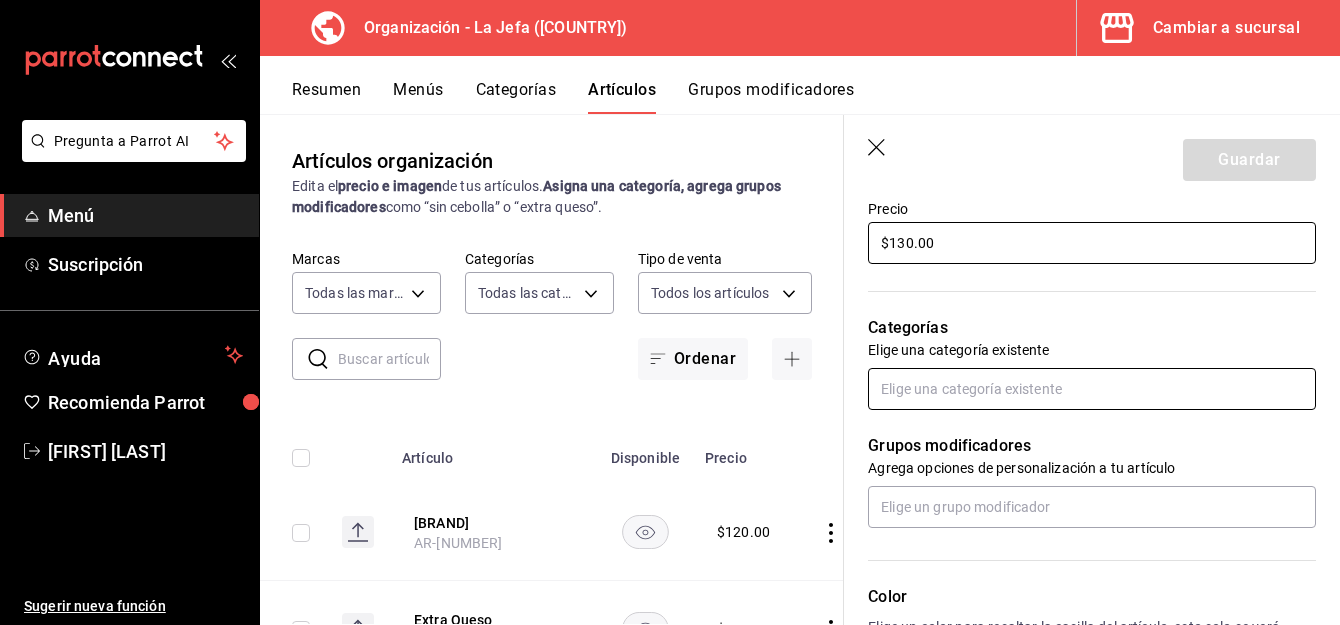 type on "$130.00" 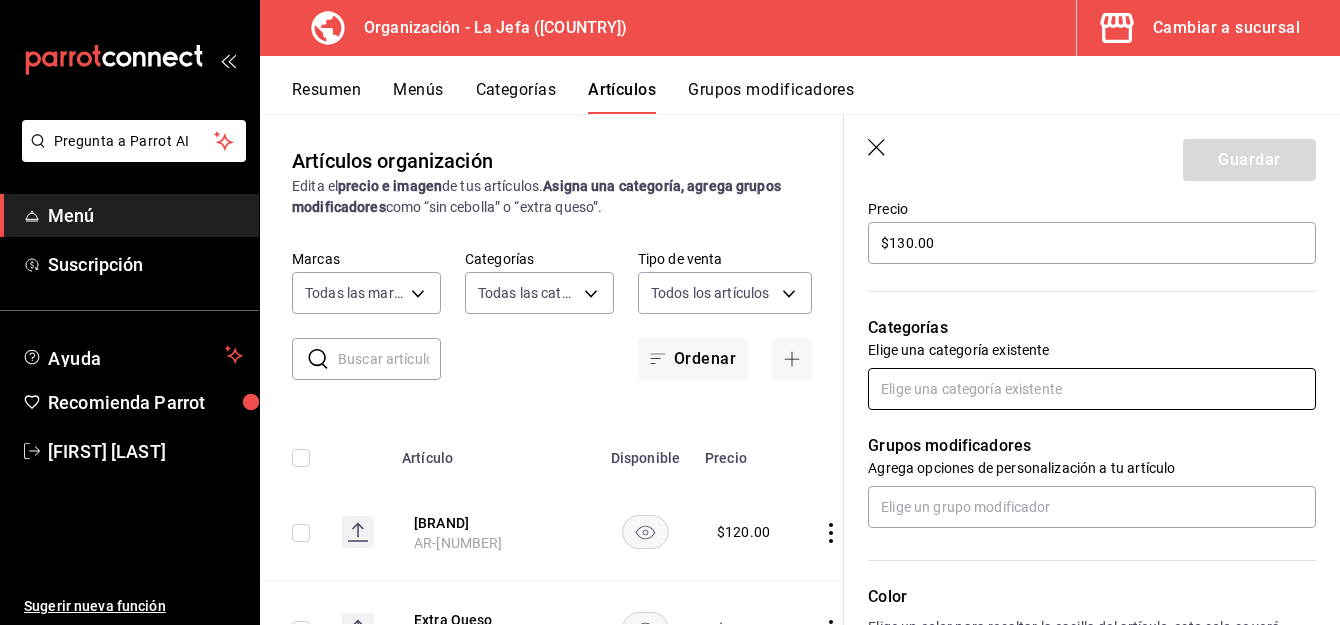 click at bounding box center [1092, 389] 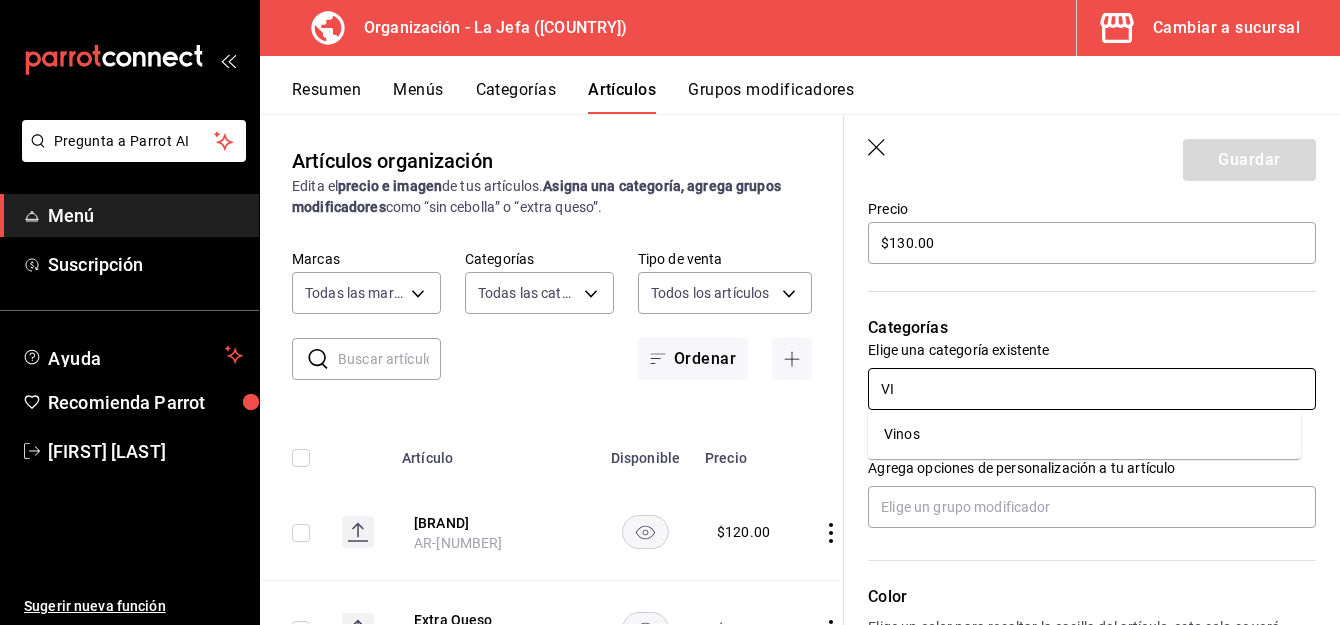 type on "VIN" 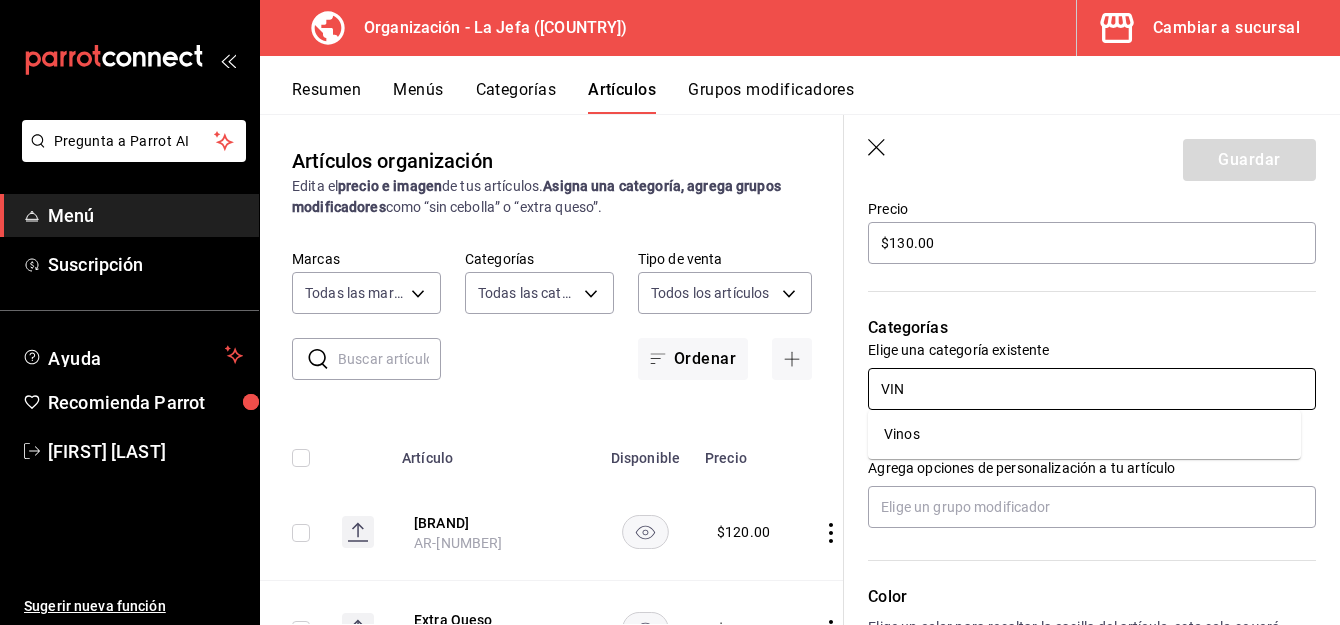 click on "Vinos" at bounding box center (1084, 434) 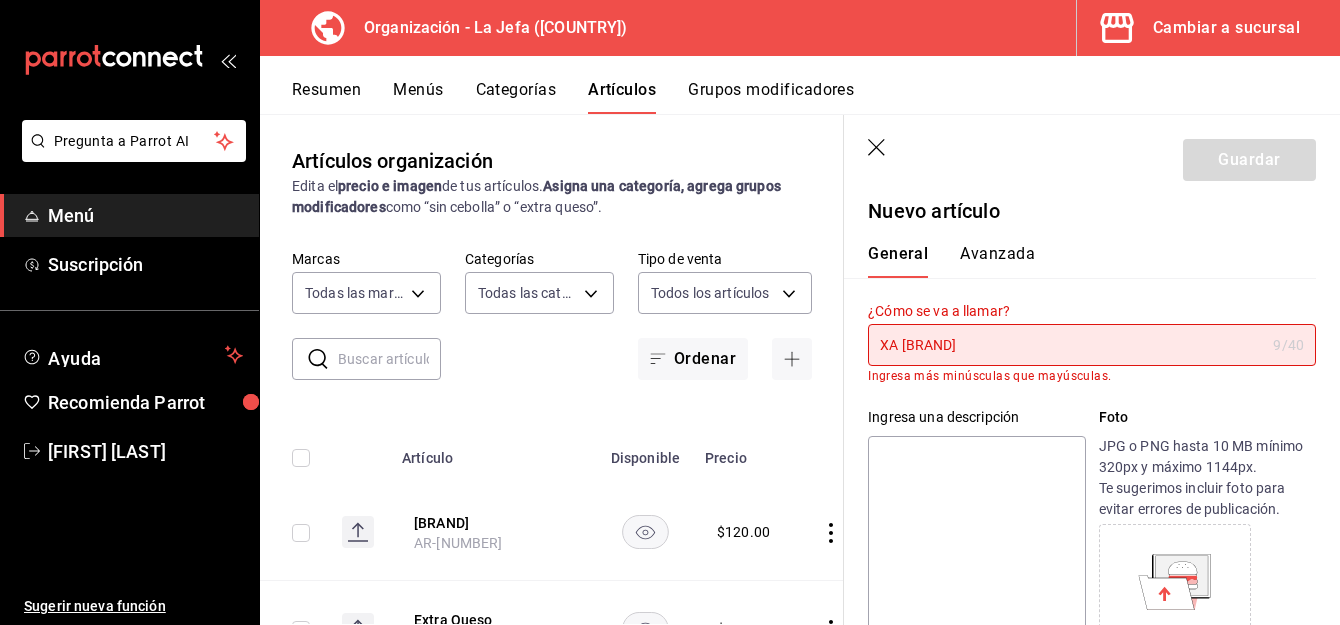 scroll, scrollTop: 0, scrollLeft: 0, axis: both 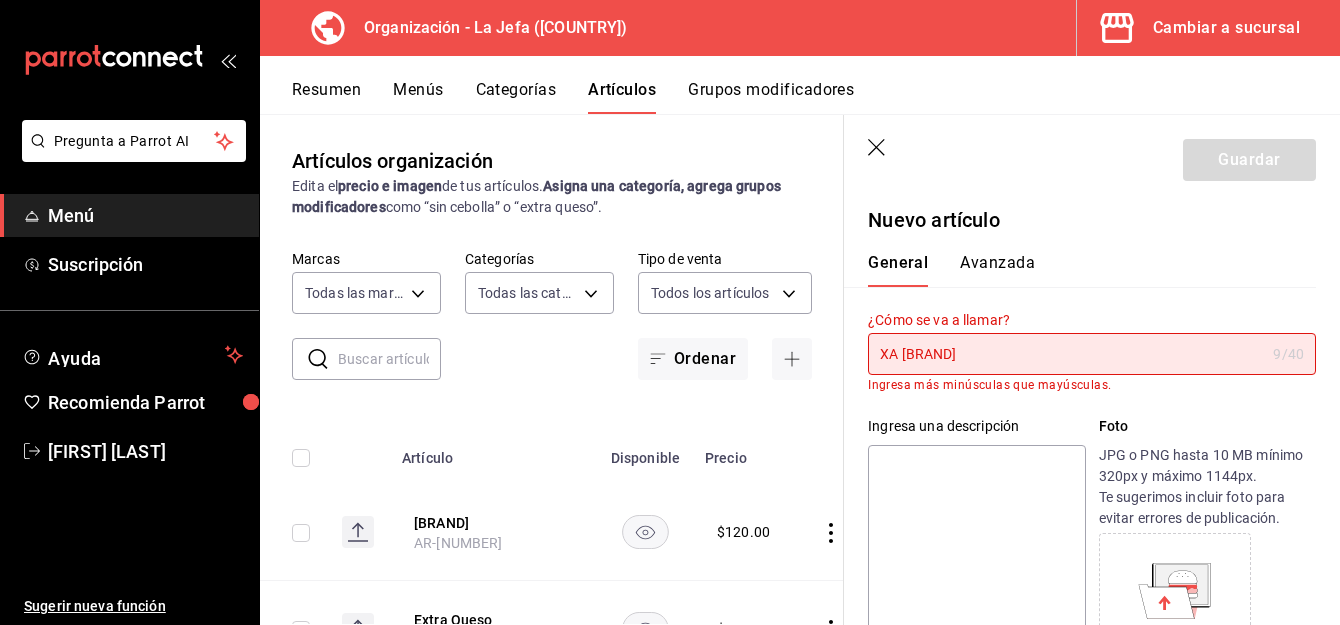 click on "XA [BRAND]" at bounding box center (1066, 354) 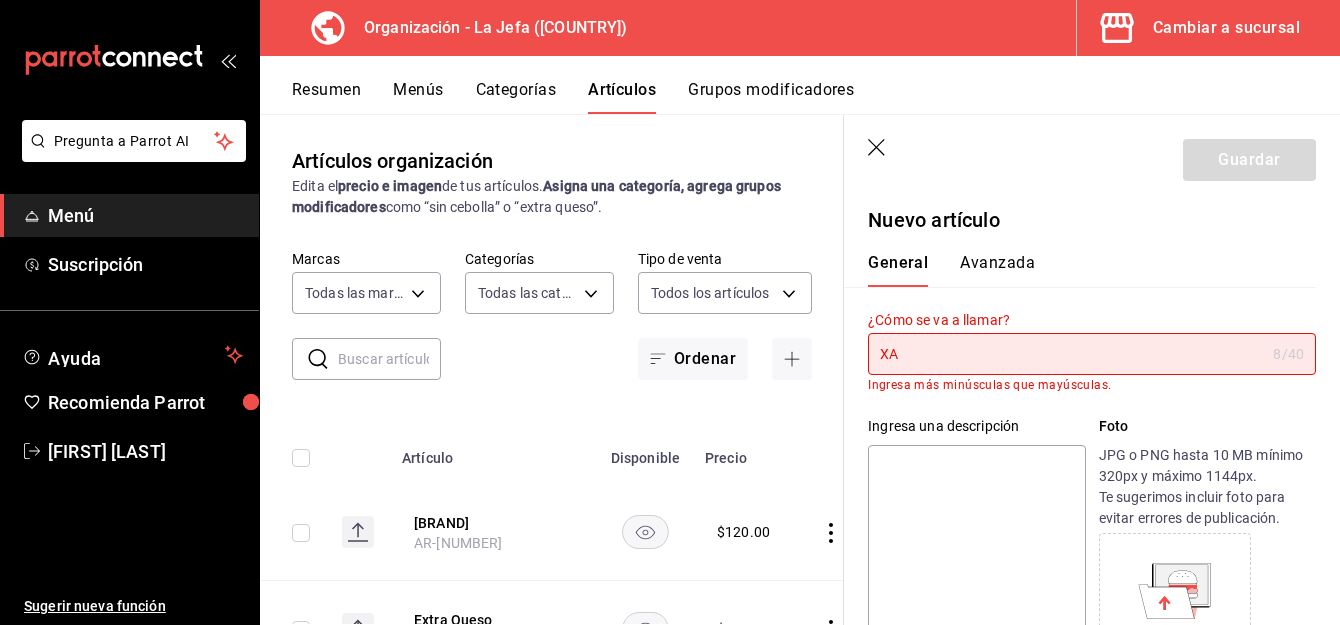 type on "X" 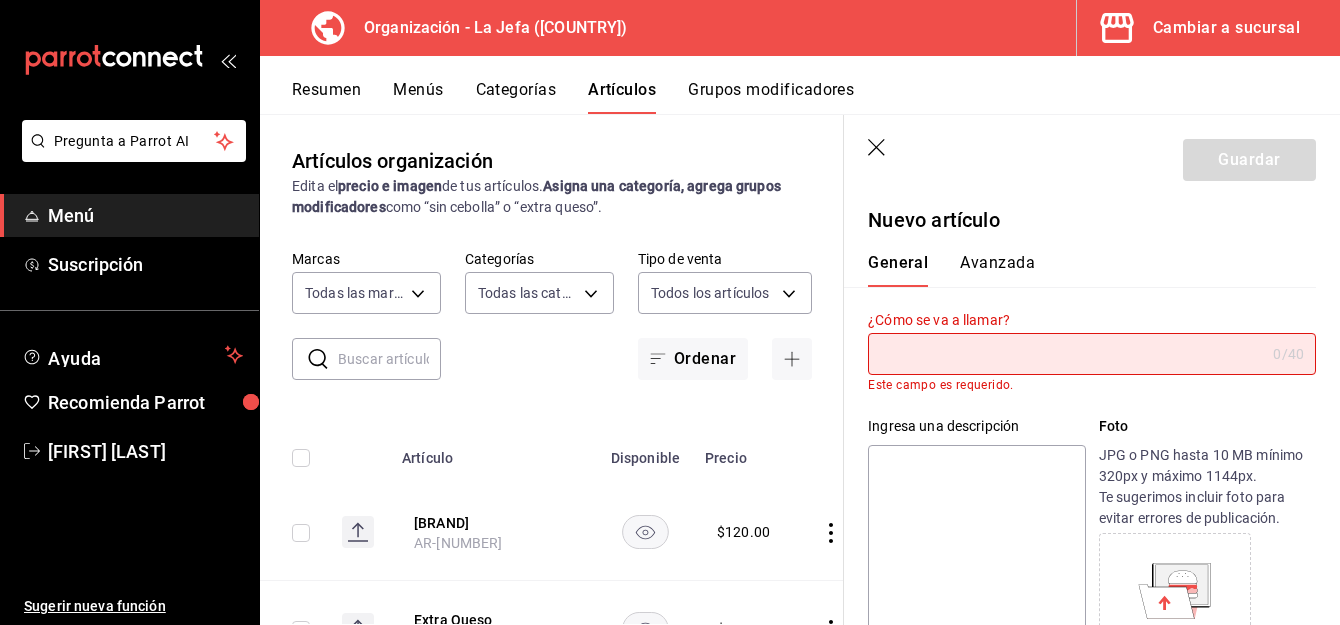 type on "c" 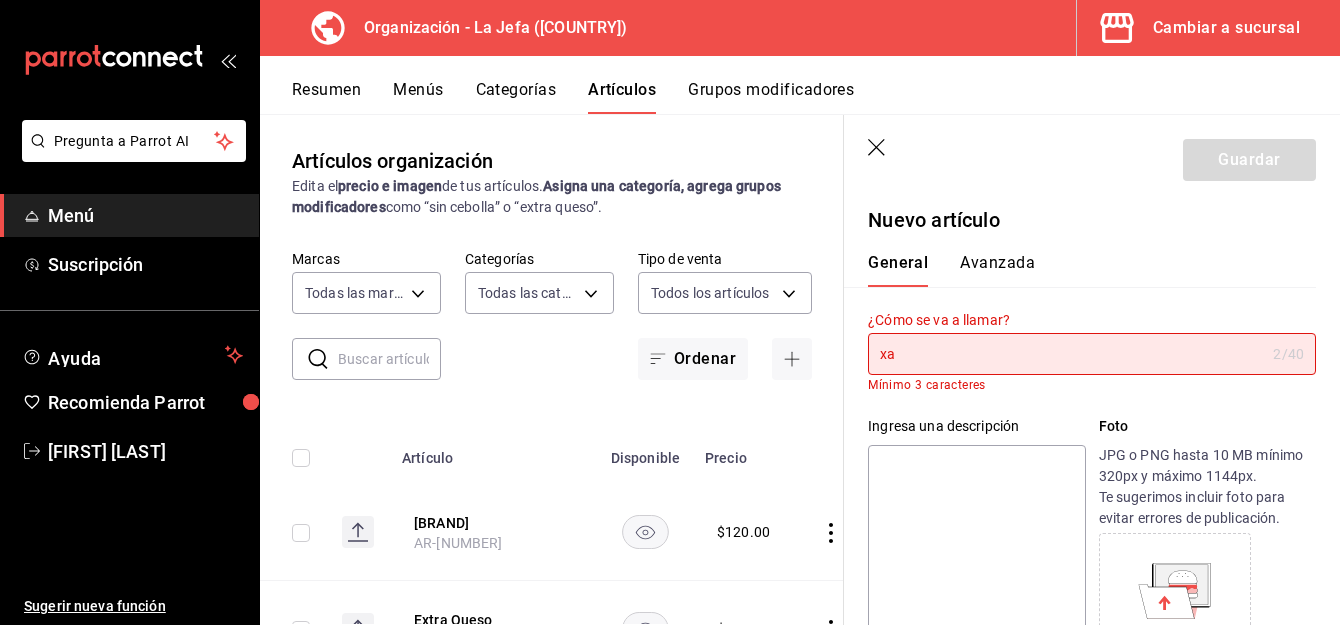 type on "x" 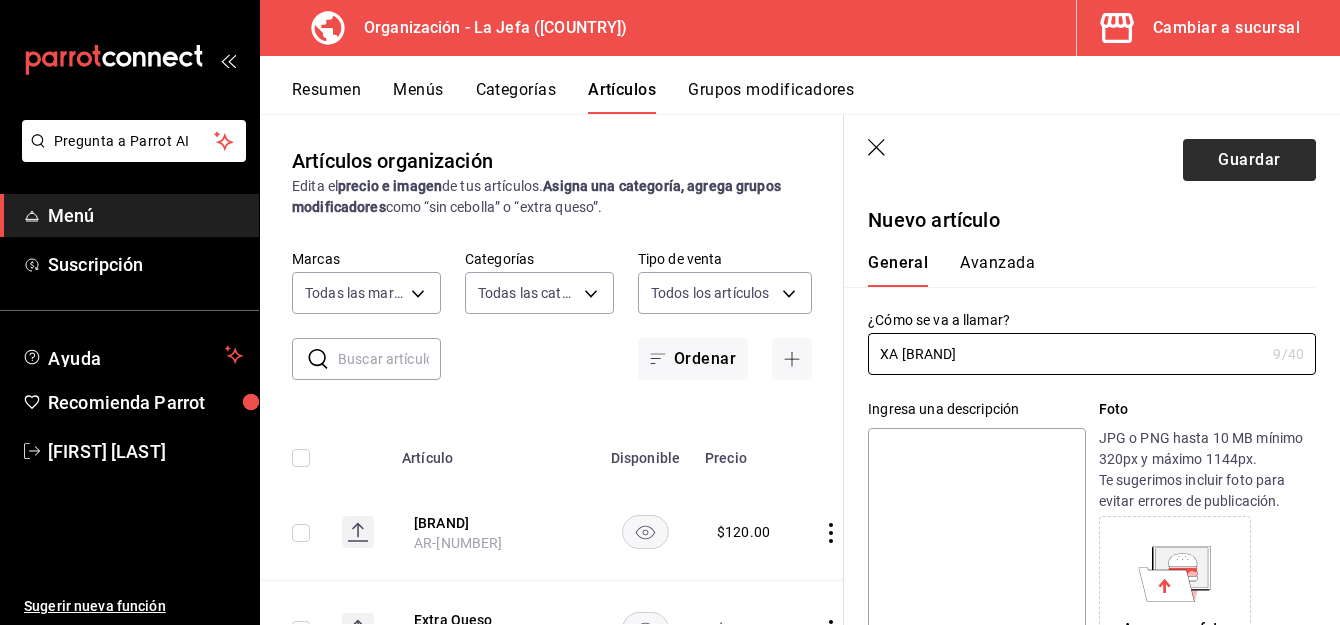 type on "XA [BRAND]" 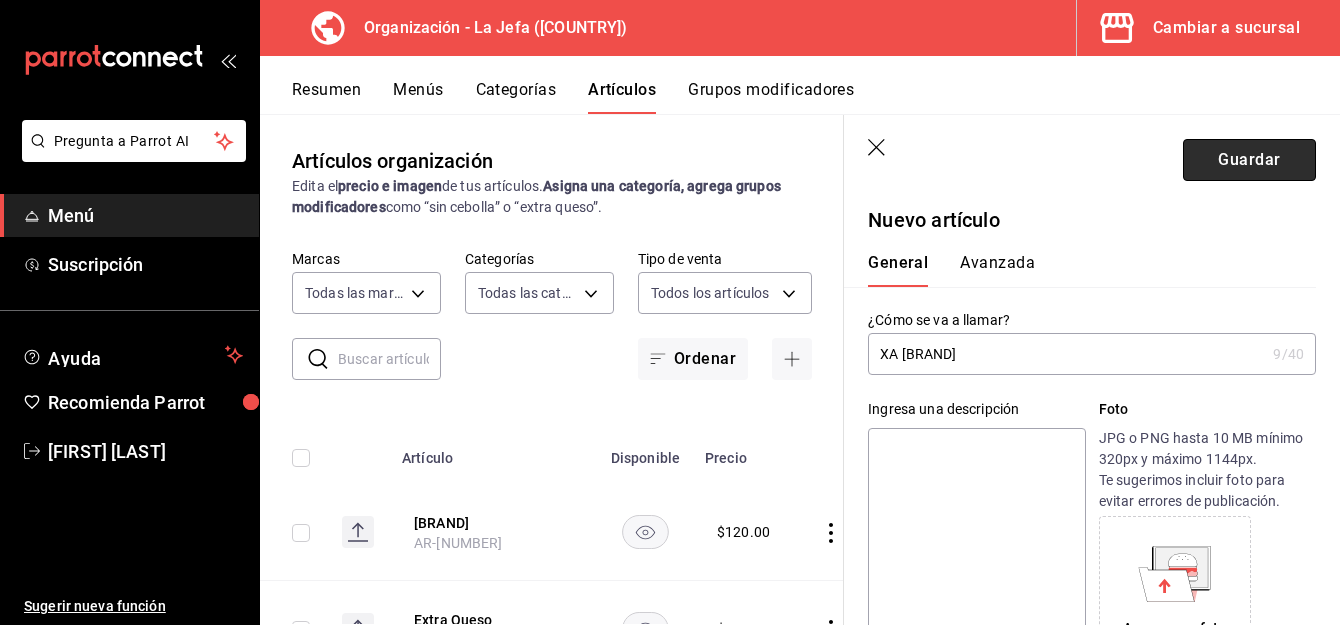 click on "Guardar" at bounding box center (1249, 160) 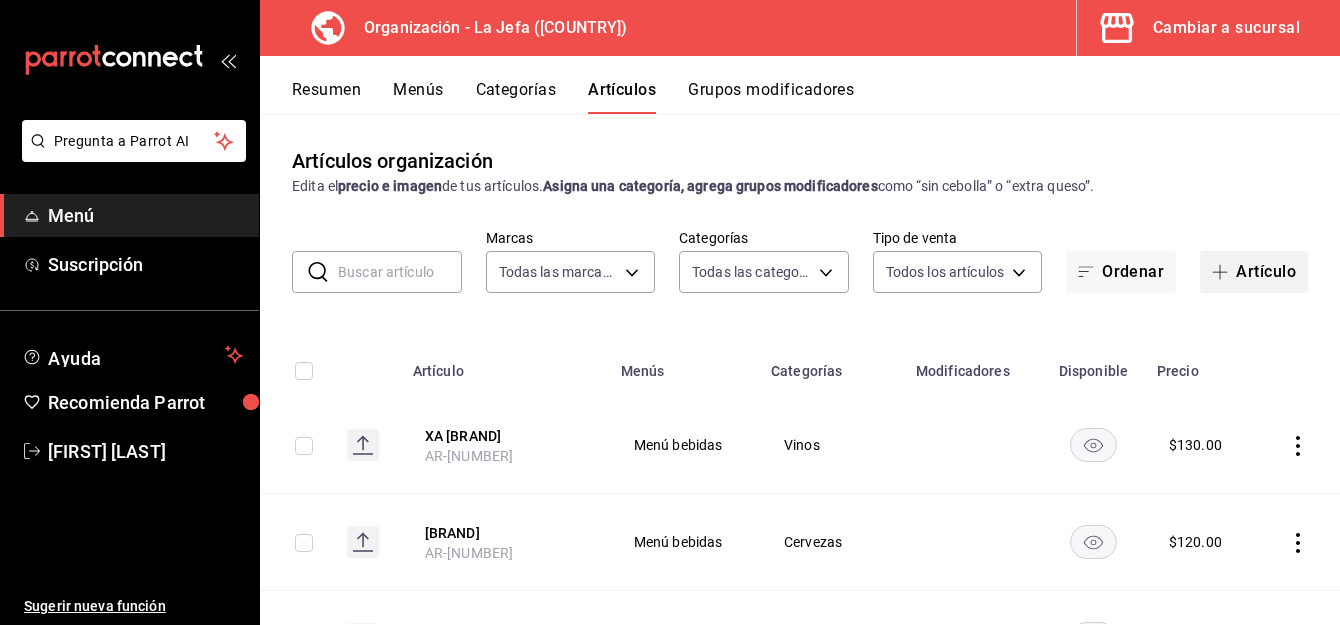 click on "Artículo" at bounding box center [1254, 272] 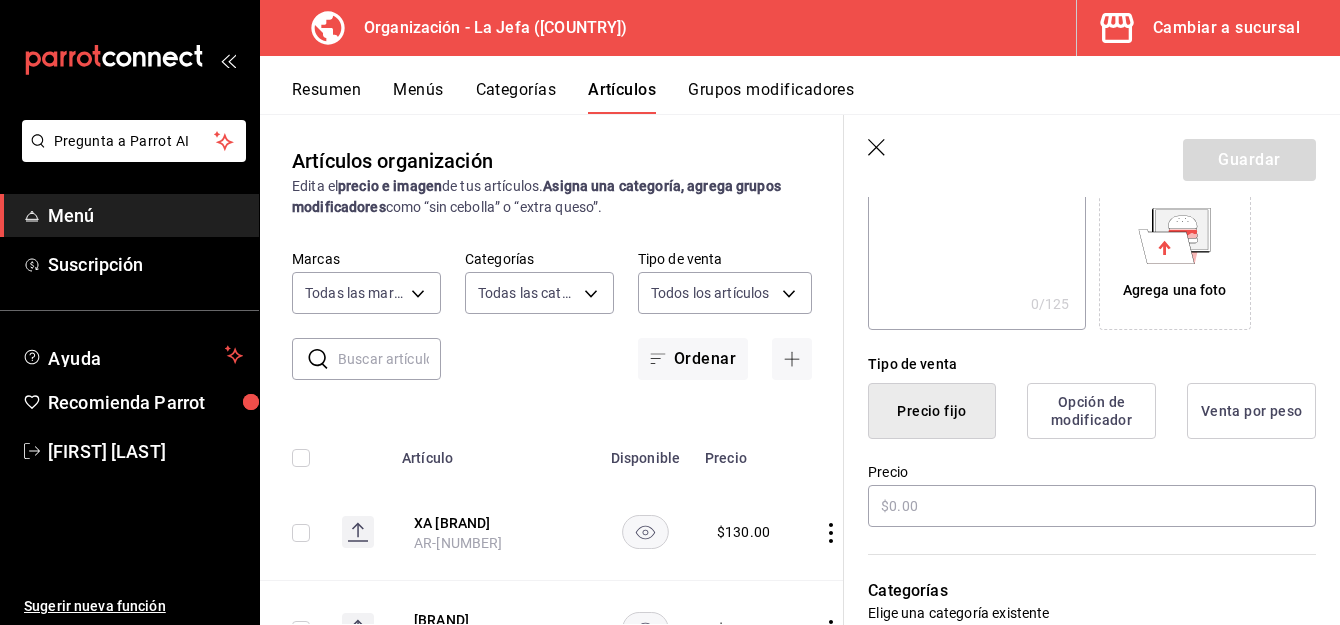 scroll, scrollTop: 347, scrollLeft: 0, axis: vertical 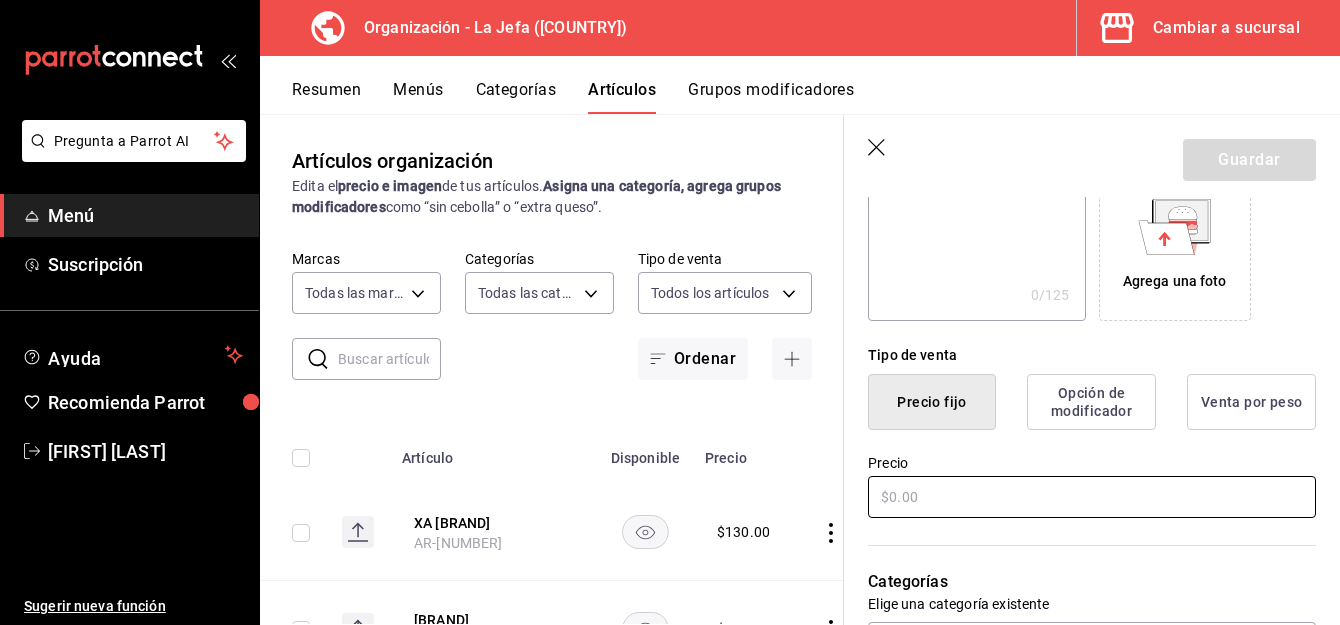 type on "Fincas las [BRAND]" 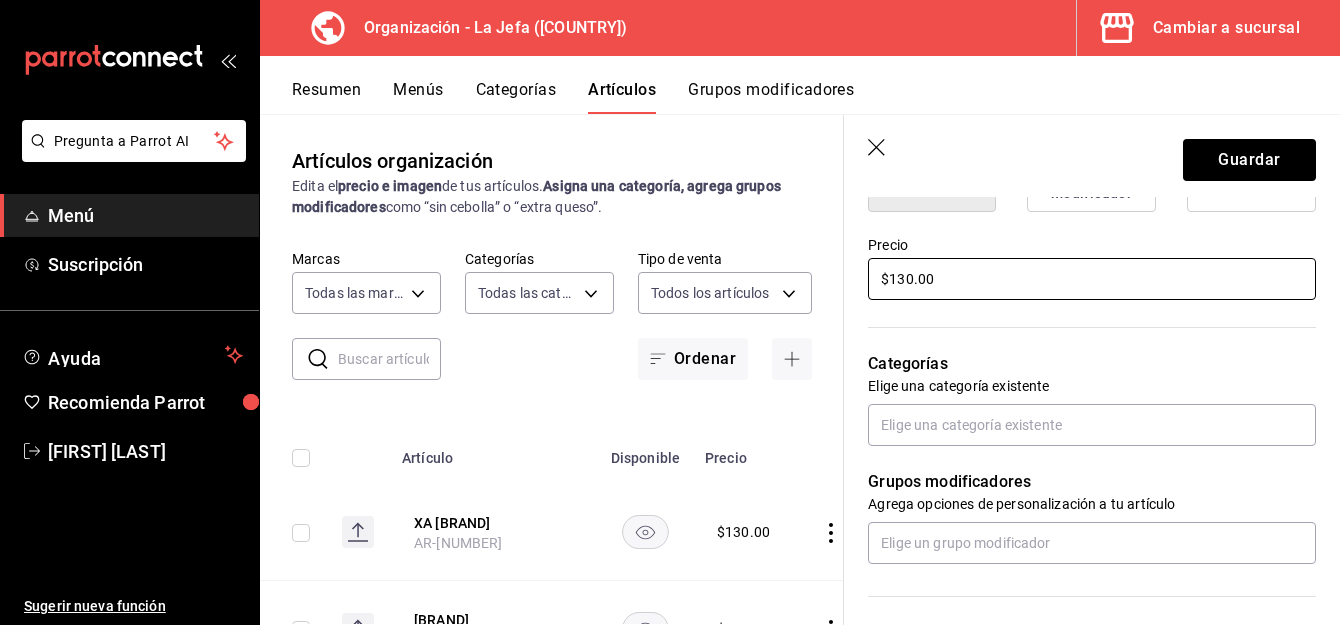 scroll, scrollTop: 567, scrollLeft: 0, axis: vertical 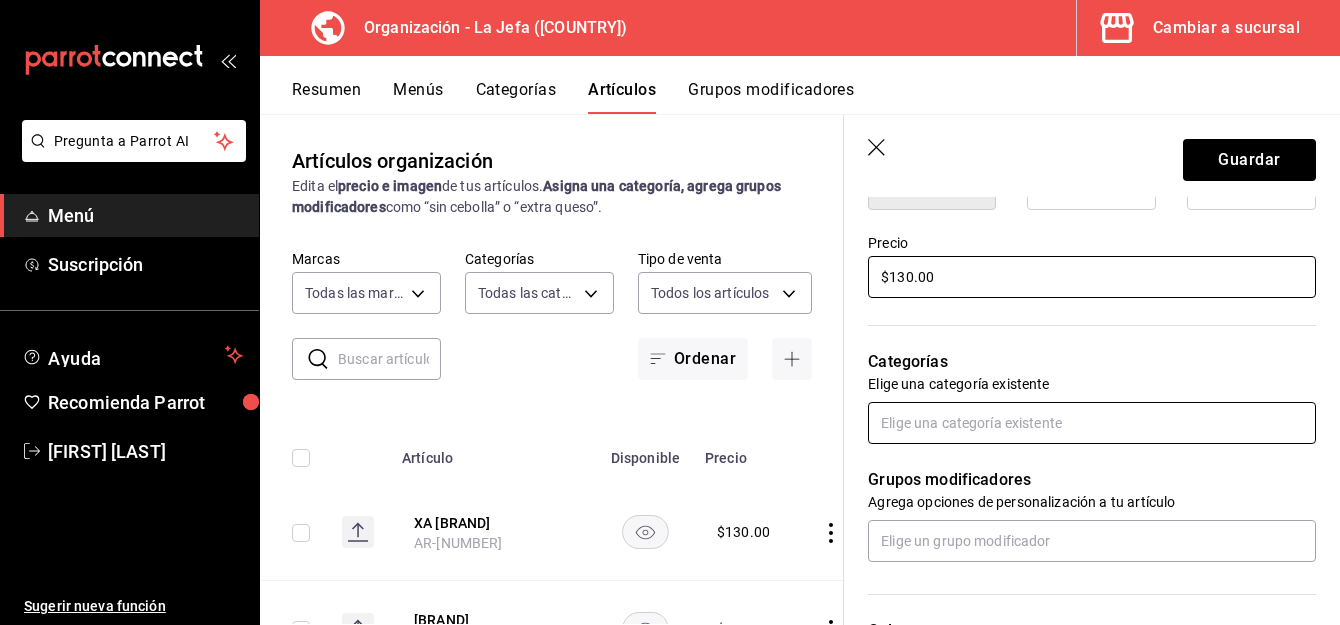 type on "$130.00" 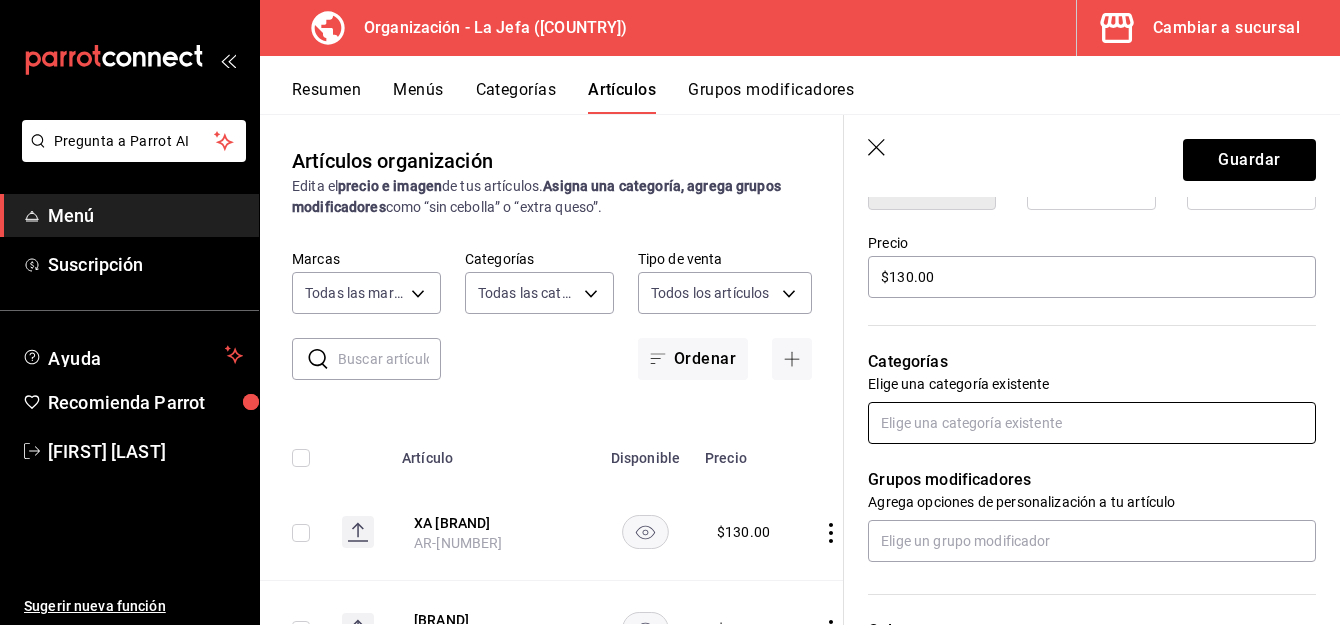 click at bounding box center [1092, 423] 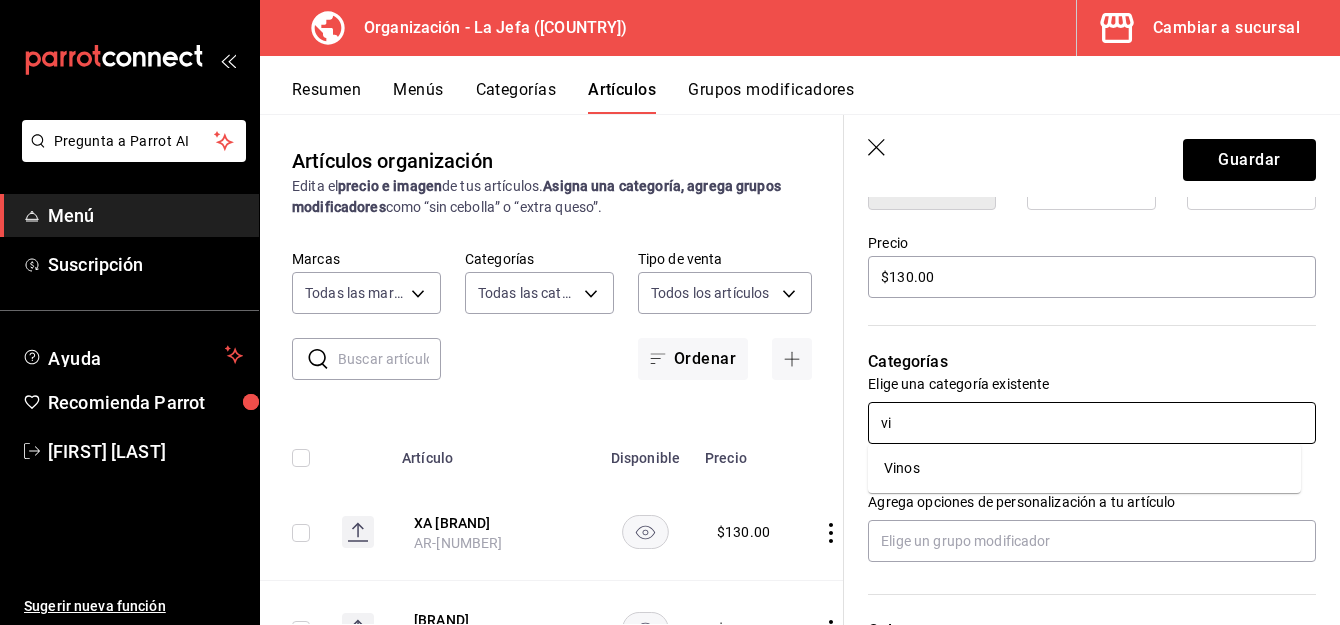 type on "vin" 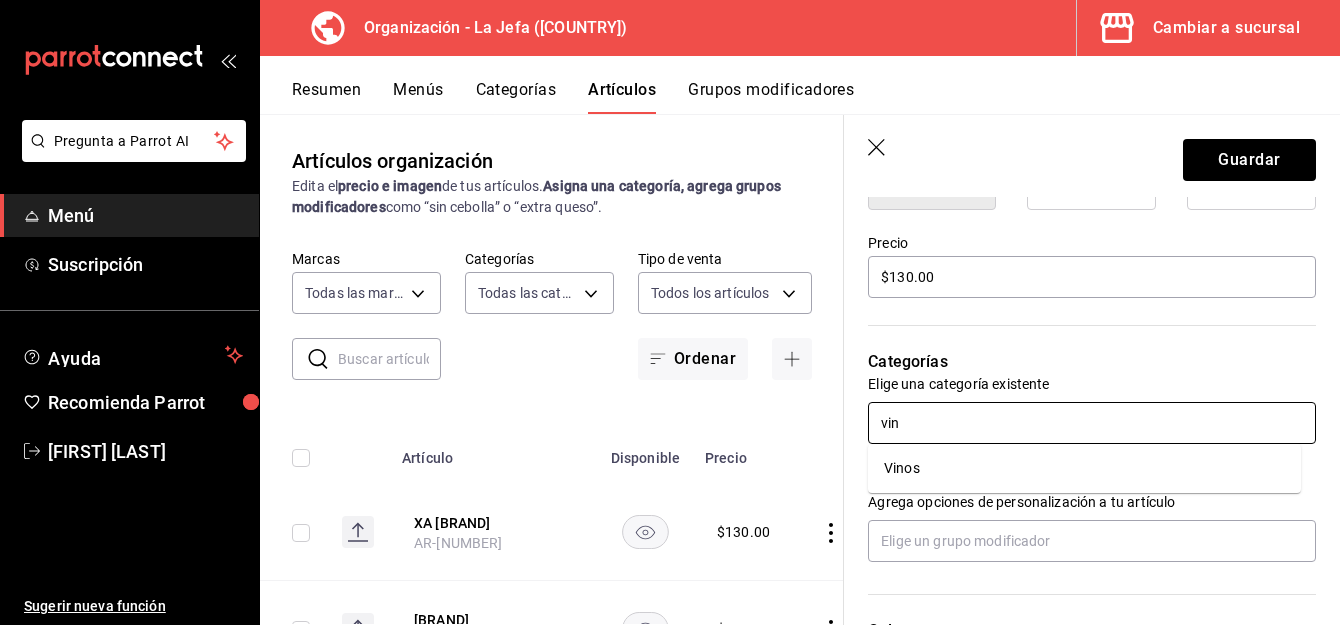 click on "Vinos" at bounding box center (1084, 468) 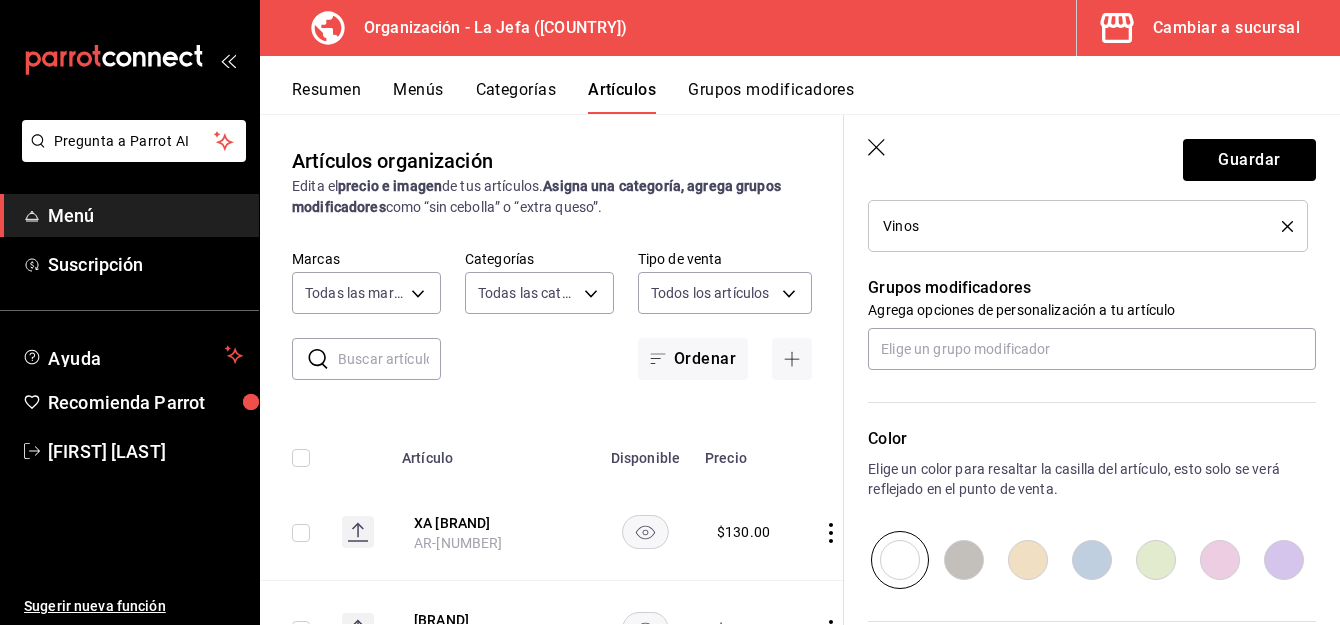 scroll, scrollTop: 1040, scrollLeft: 0, axis: vertical 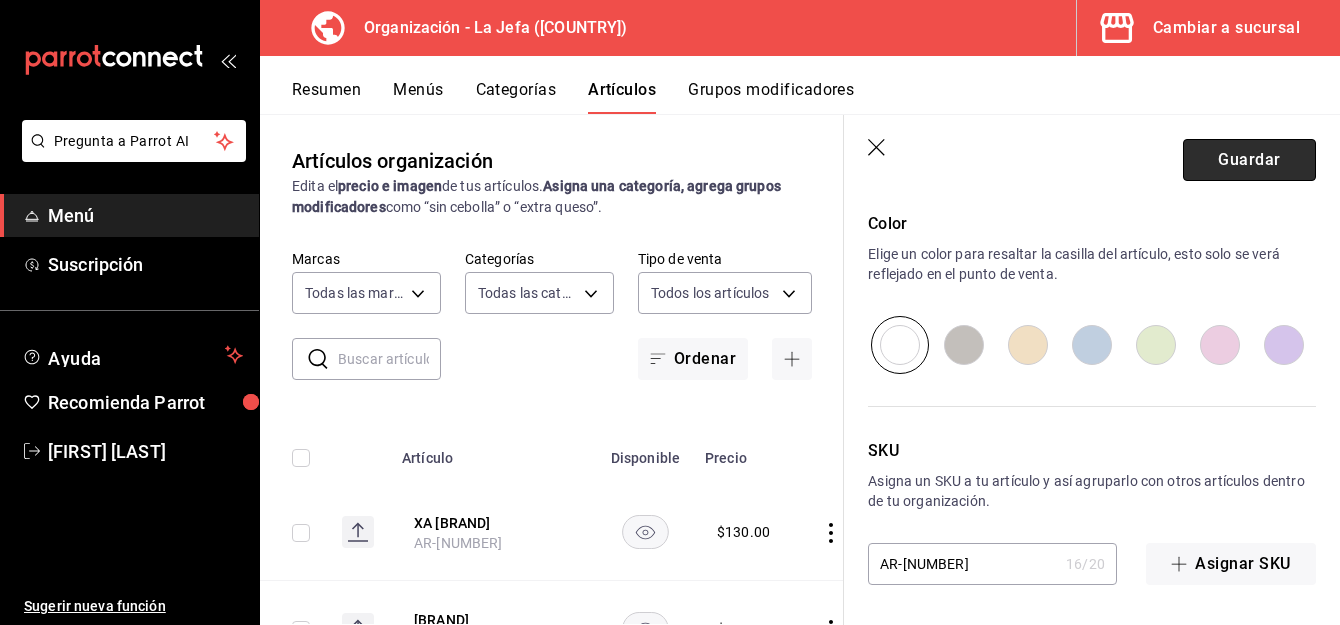 click on "Guardar" at bounding box center (1249, 160) 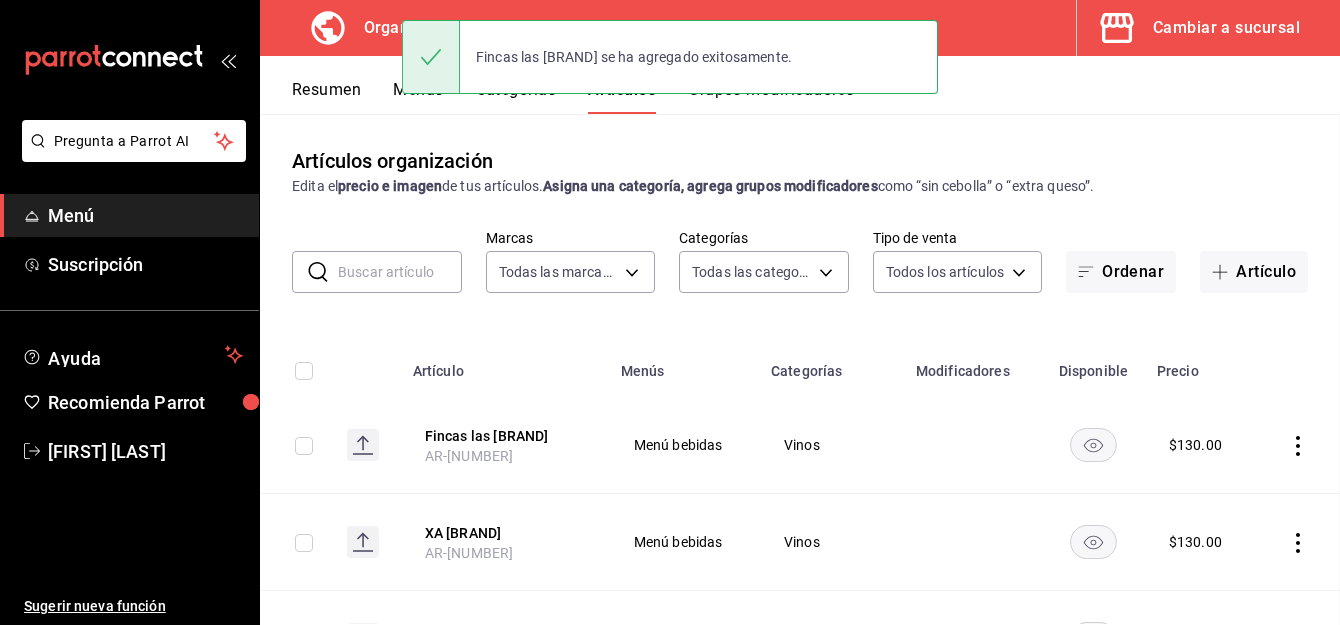 scroll, scrollTop: 0, scrollLeft: 0, axis: both 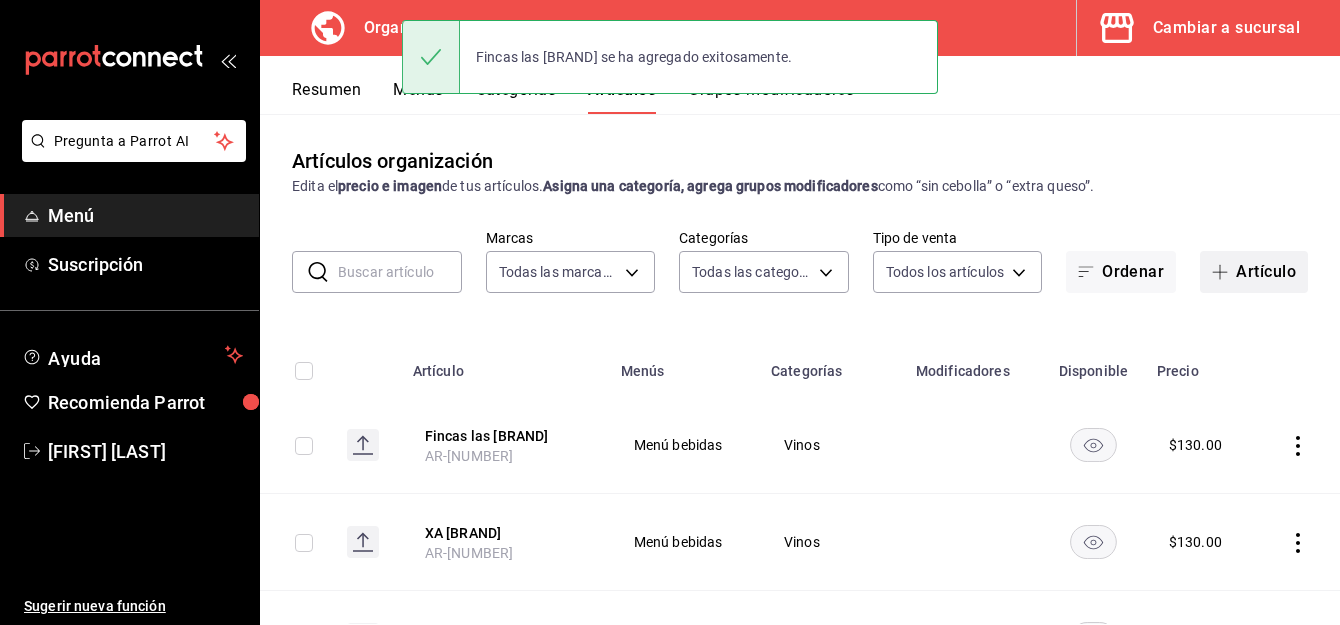 click on "Artículo" at bounding box center (1254, 272) 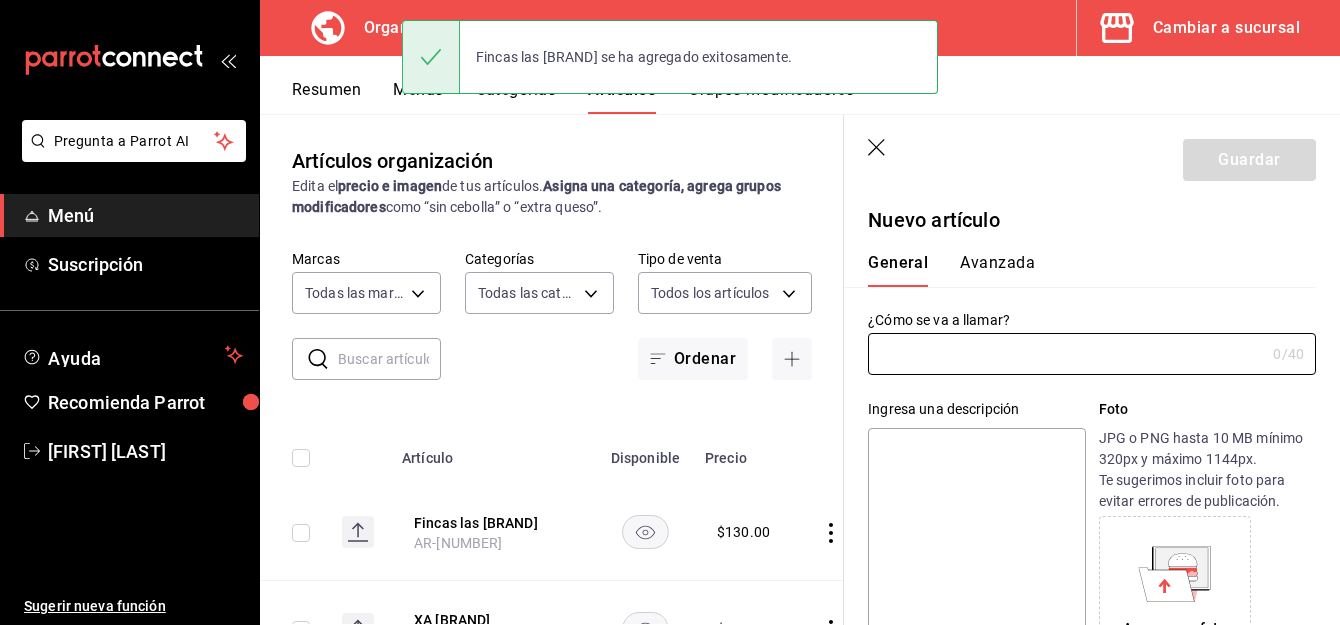 type on "AR-[NUMBER]" 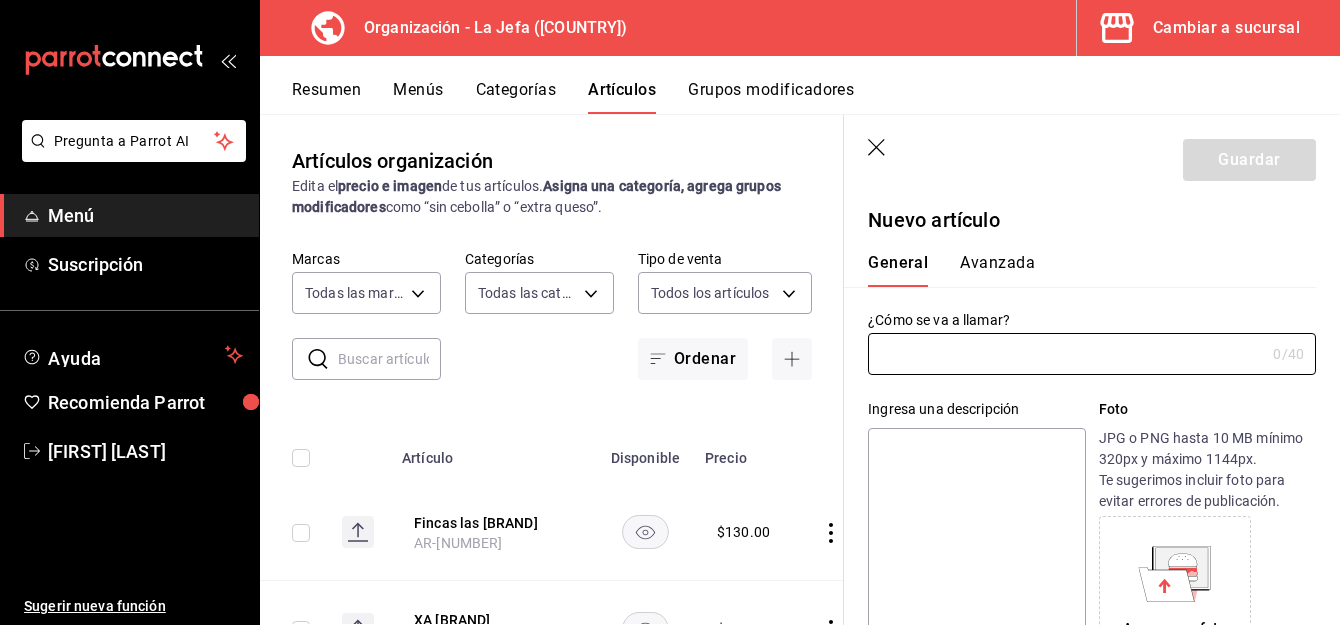 type on "l" 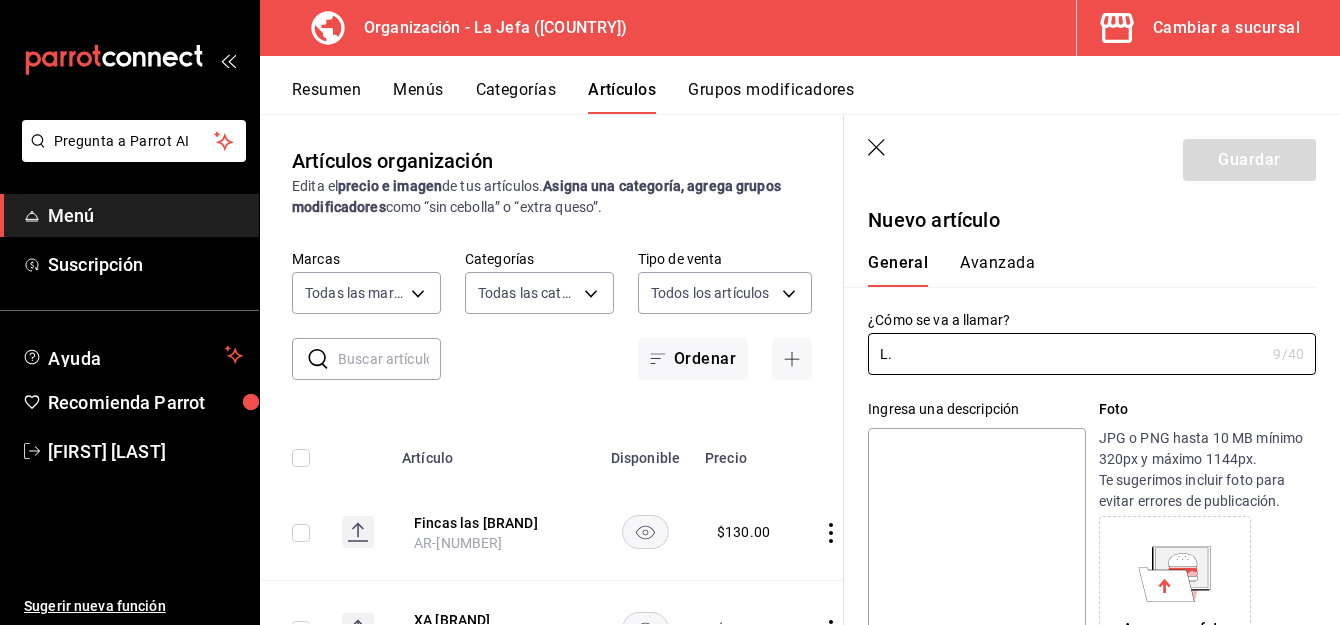 type on "L" 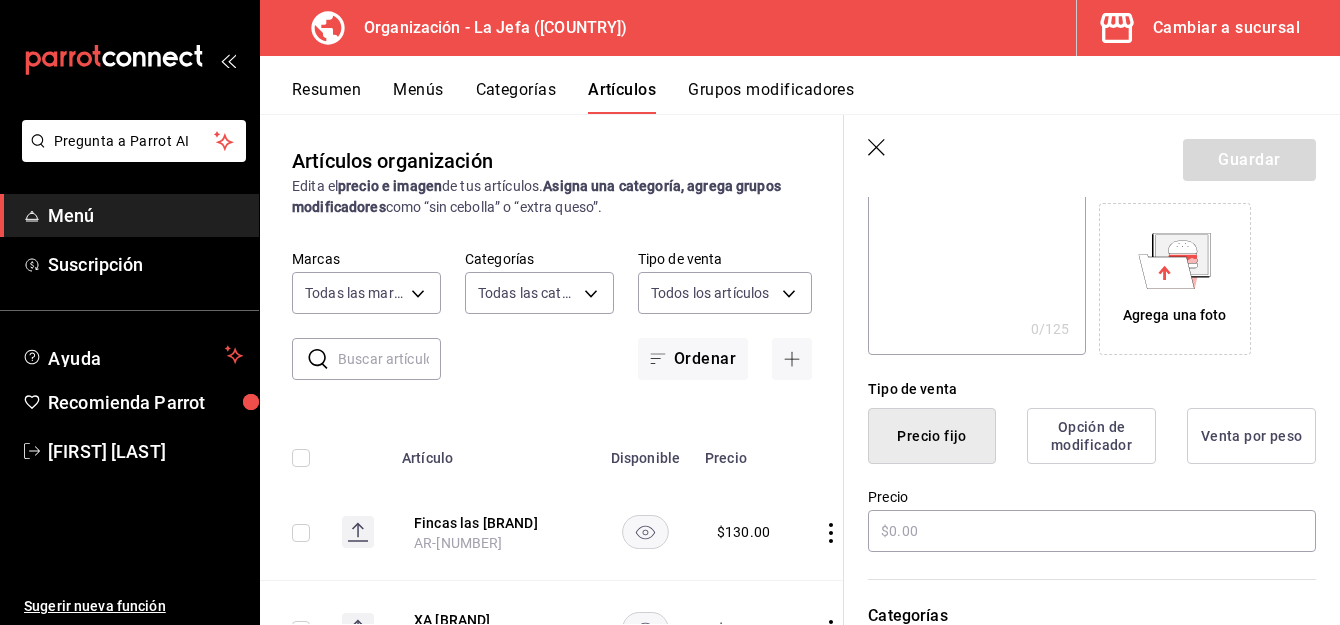 scroll, scrollTop: 316, scrollLeft: 0, axis: vertical 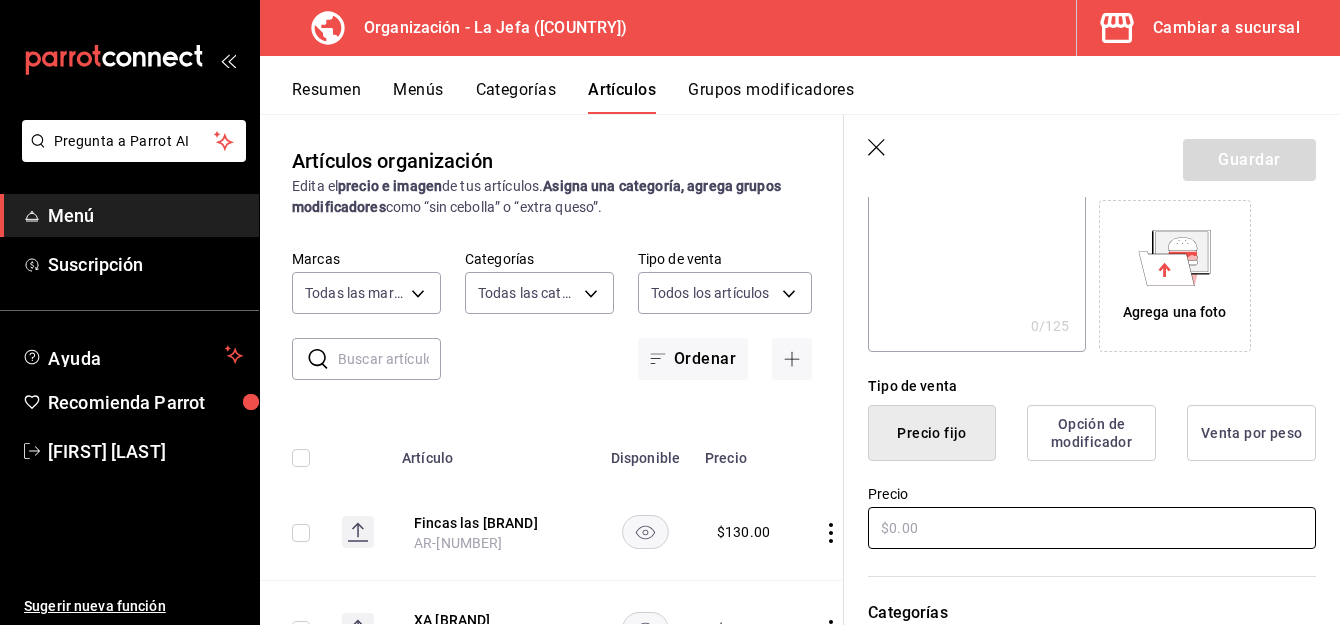 type on "L.A [BRAND]" 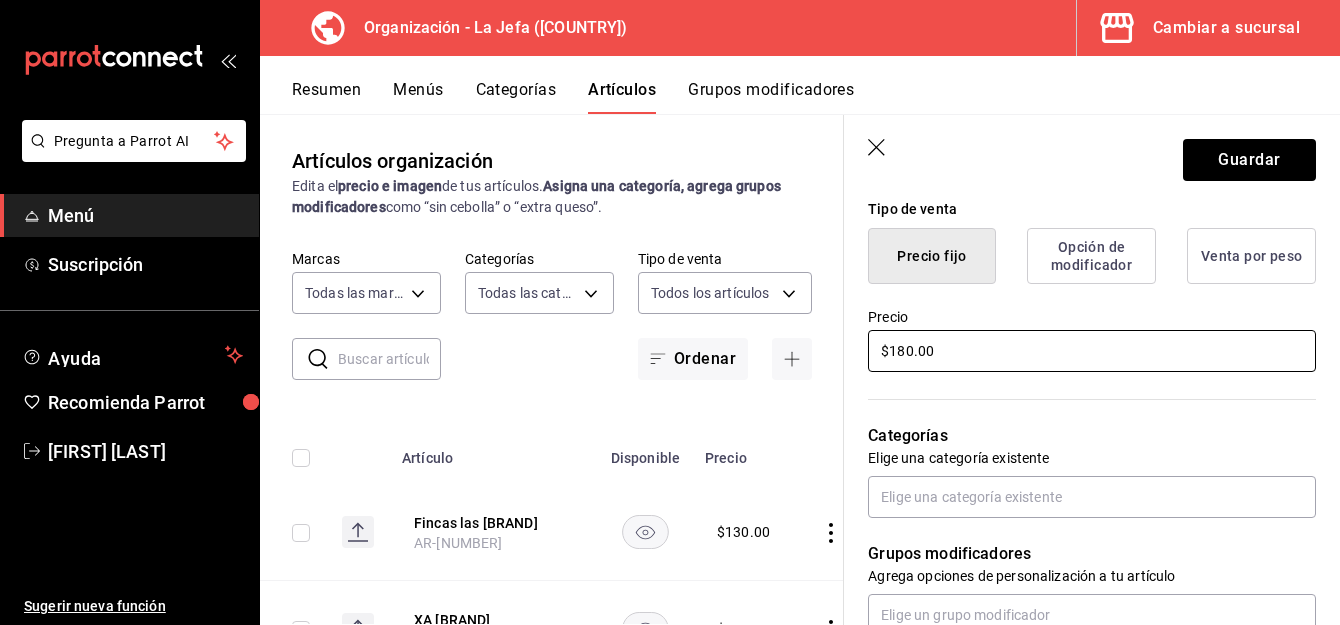 scroll, scrollTop: 498, scrollLeft: 0, axis: vertical 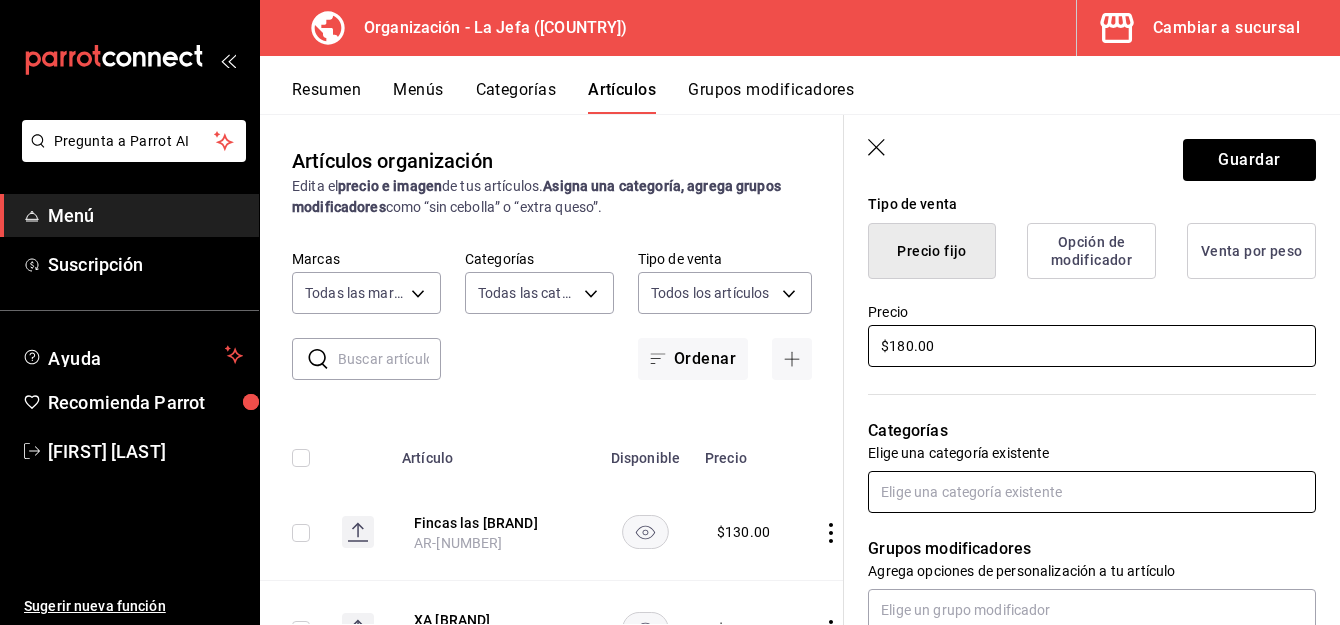 type on "$180.00" 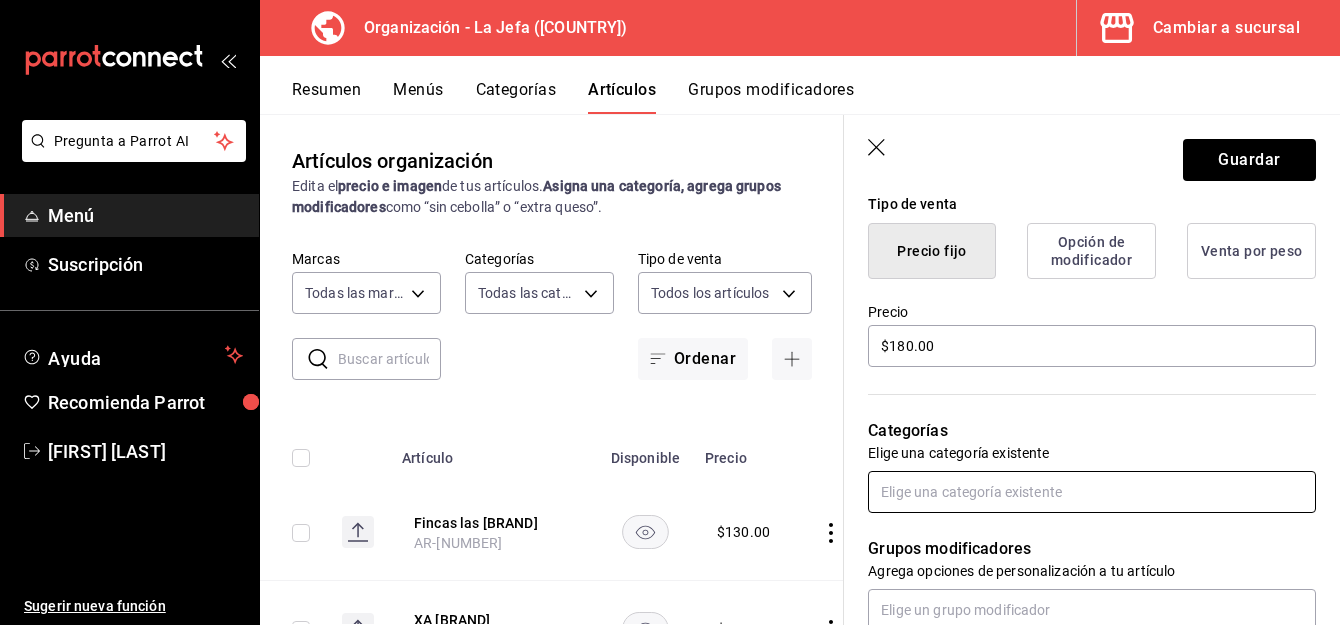click at bounding box center [1092, 492] 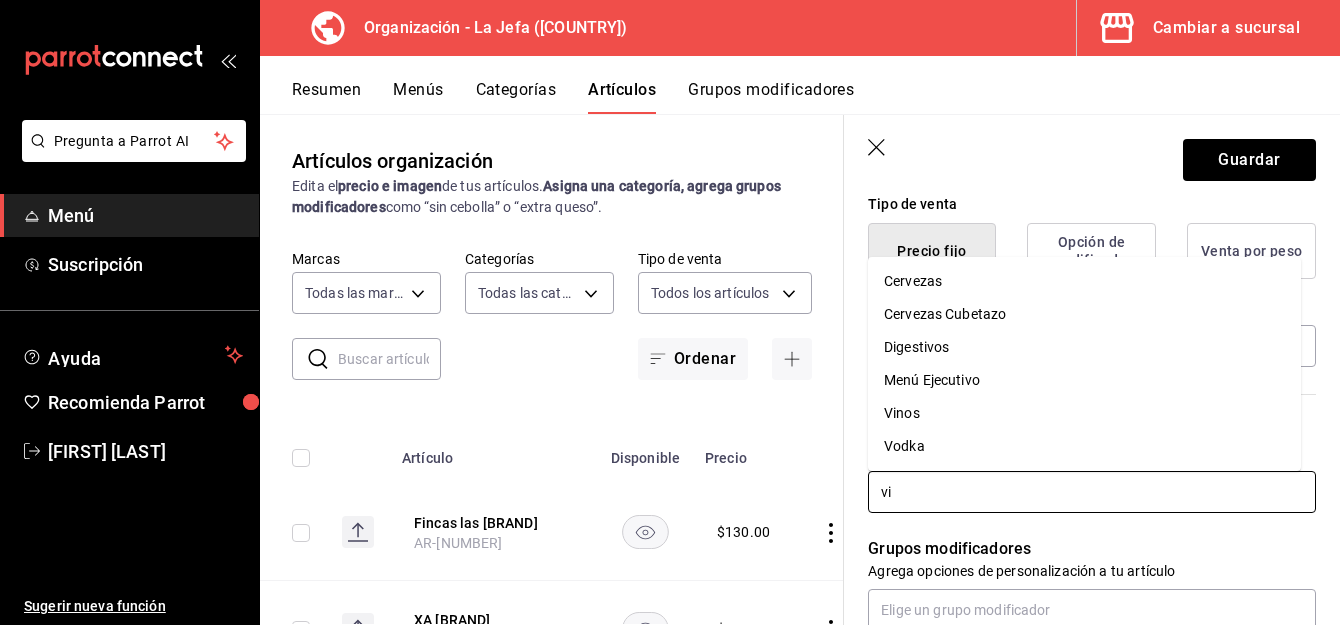 type on "vin" 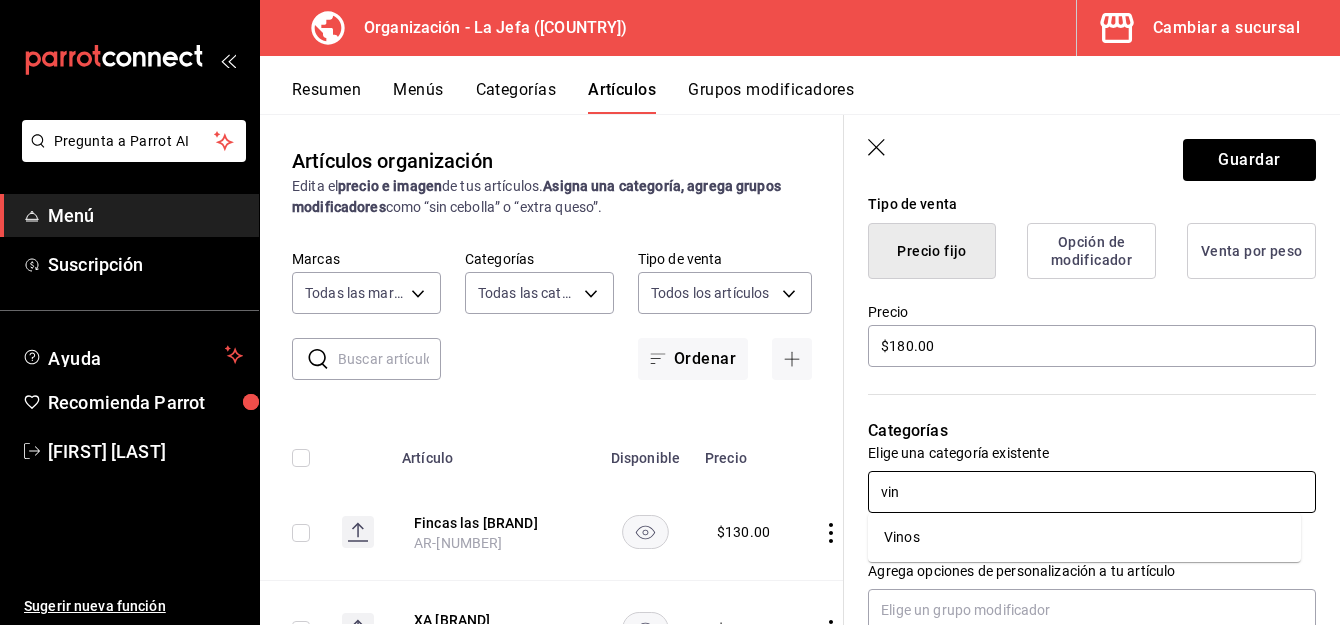 click on "Vinos" at bounding box center [1084, 537] 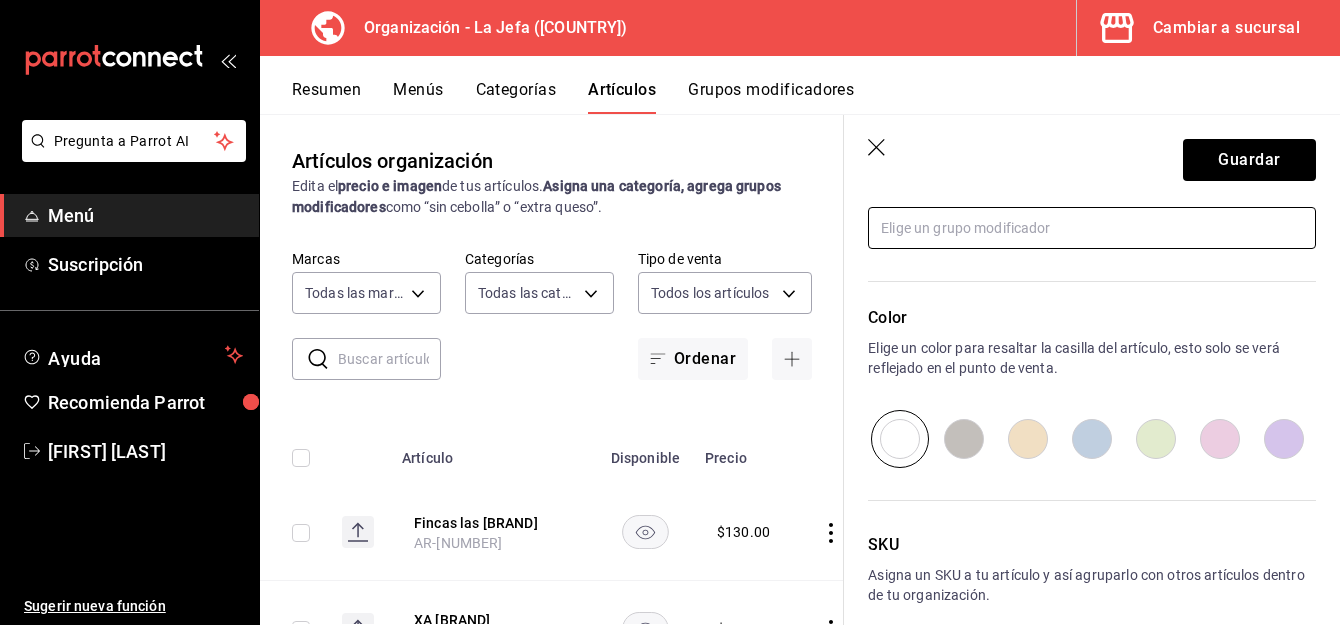 scroll, scrollTop: 947, scrollLeft: 0, axis: vertical 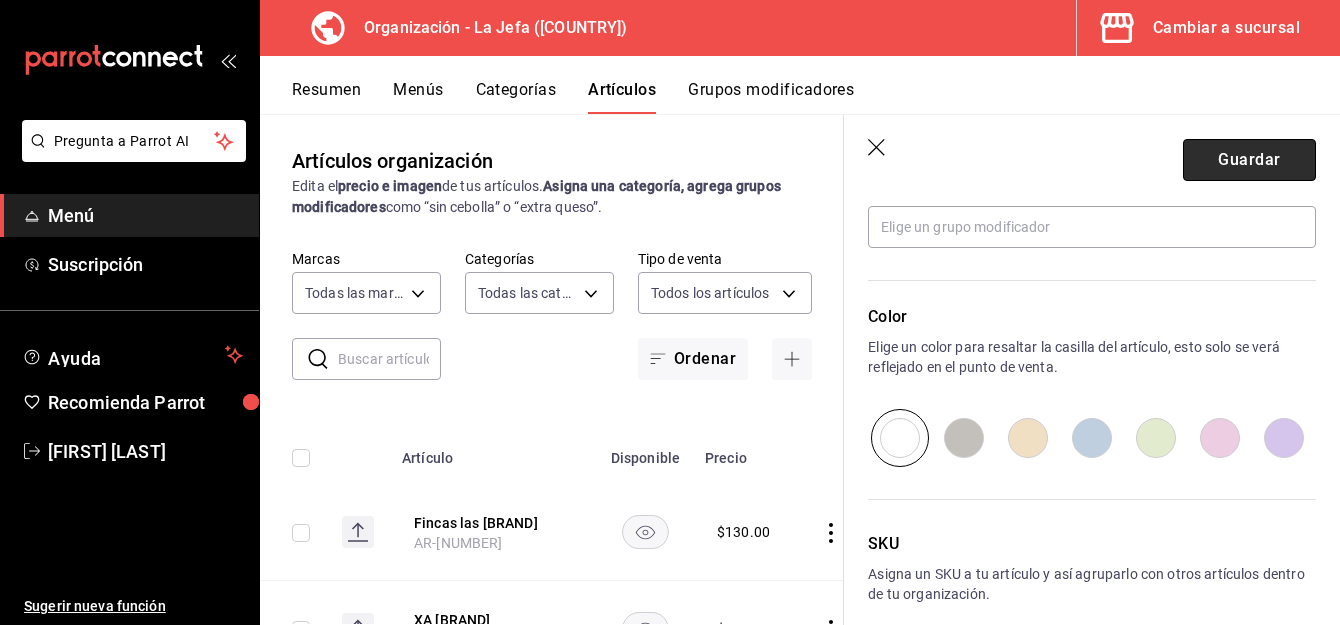 click on "Guardar" at bounding box center [1249, 160] 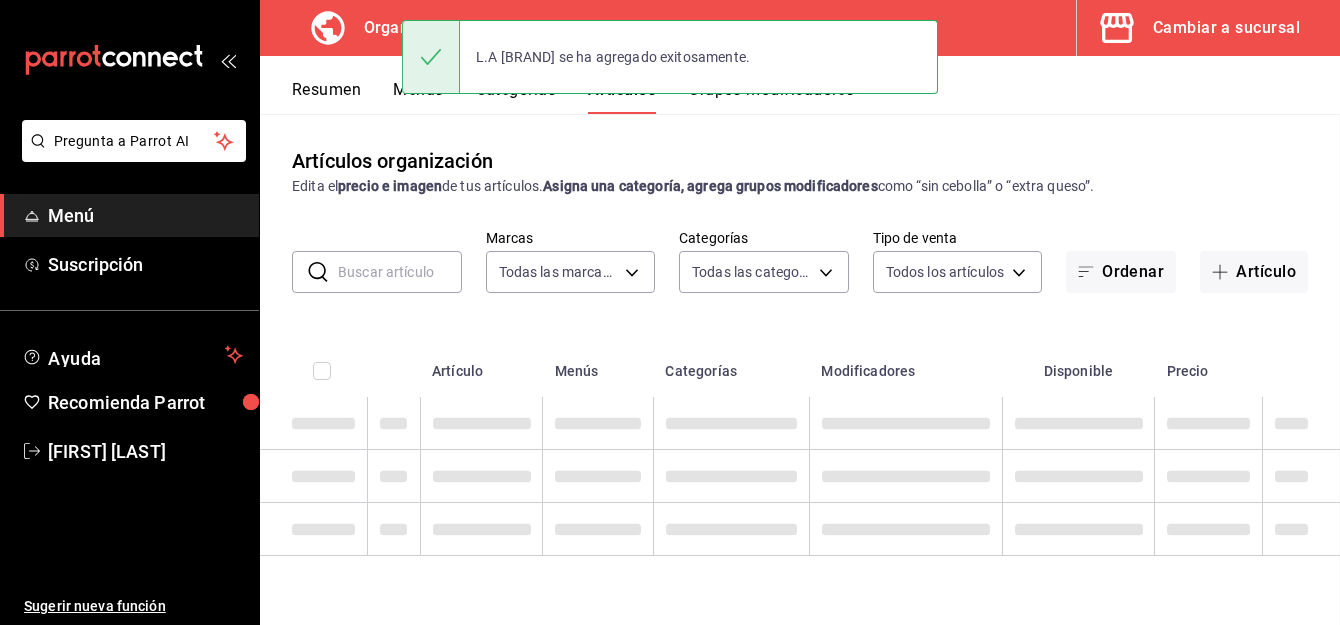 scroll, scrollTop: 0, scrollLeft: 0, axis: both 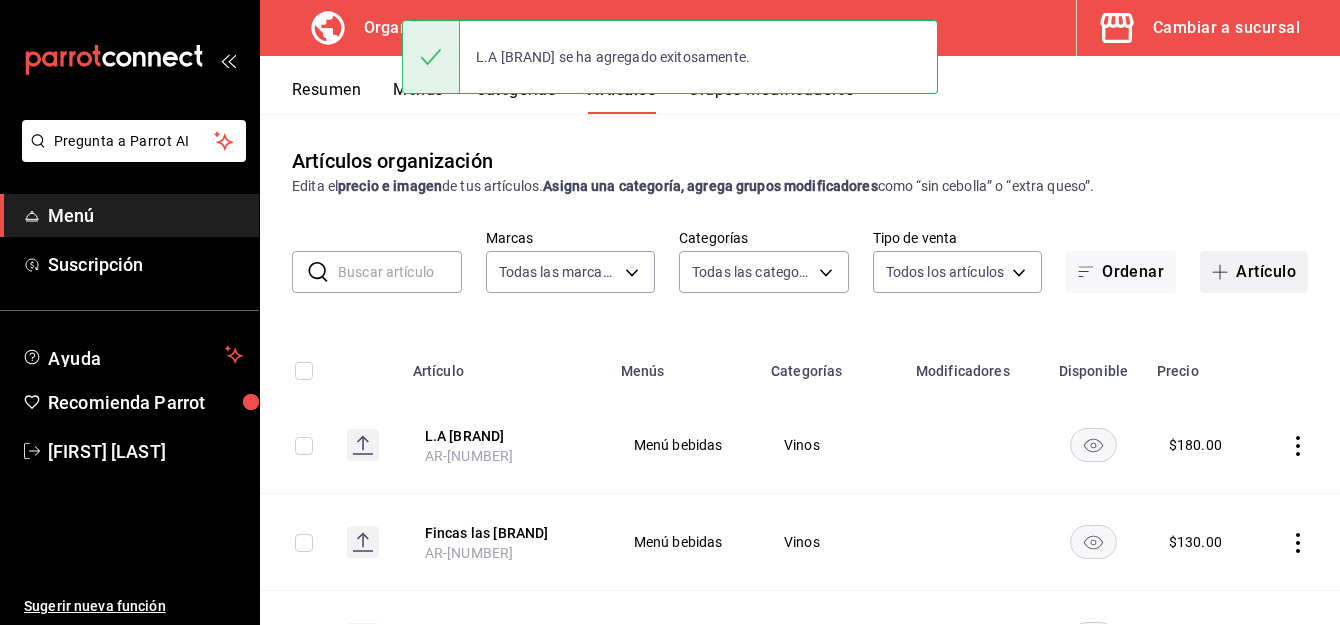 click on "Artículo" at bounding box center [1254, 272] 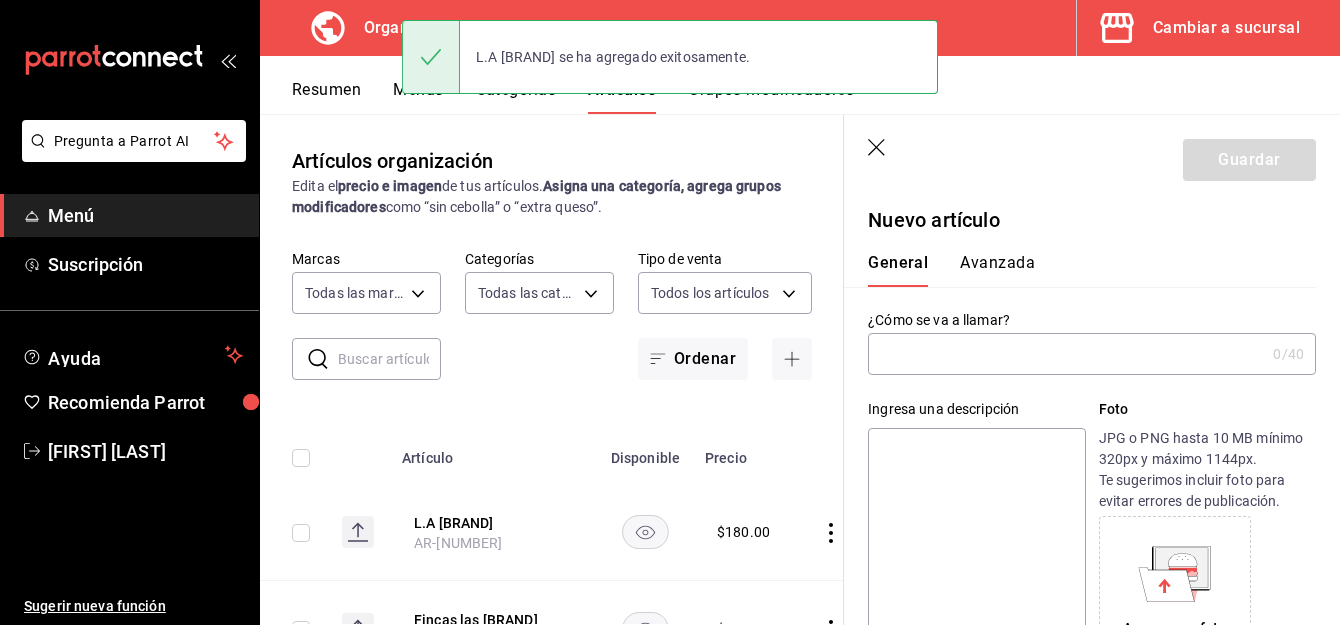 type on "AR-[NUMBER]" 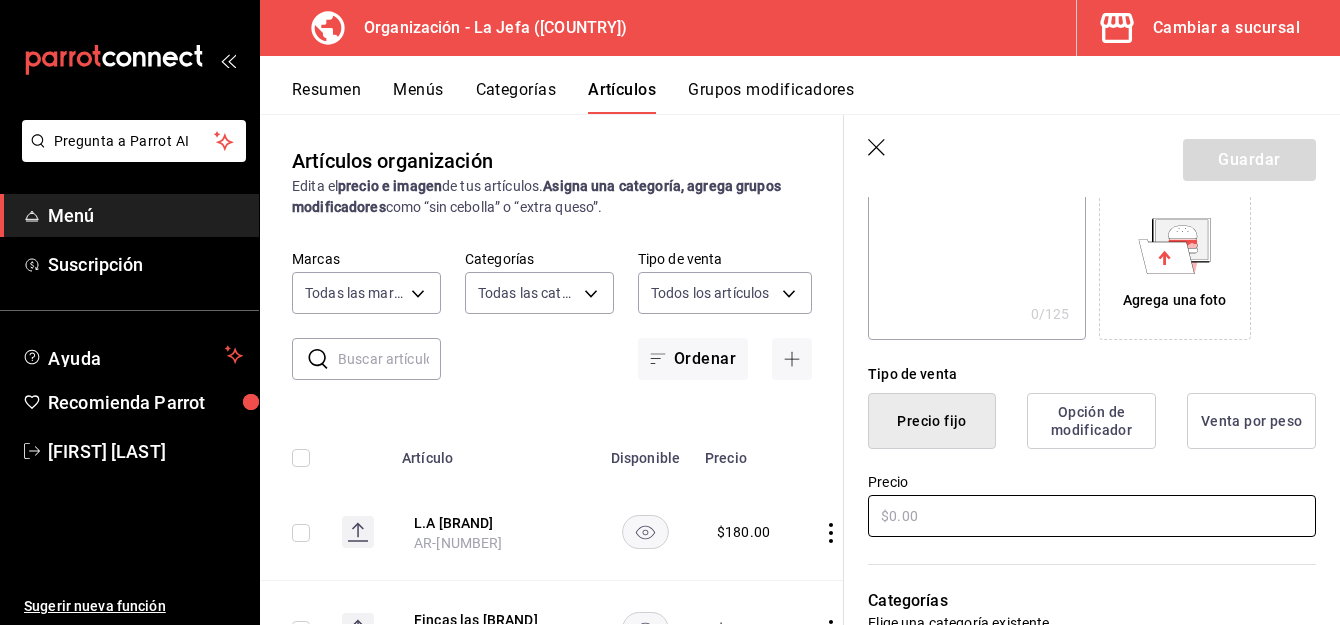 scroll, scrollTop: 335, scrollLeft: 0, axis: vertical 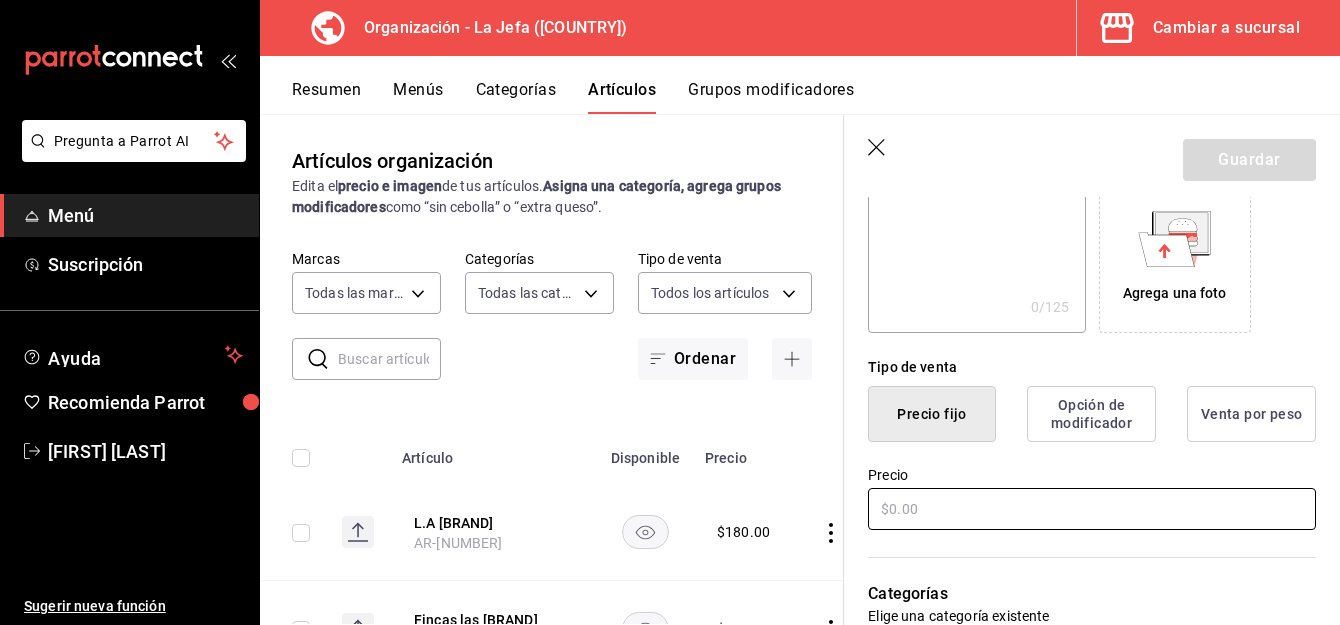 type on "Casillero del diablo" 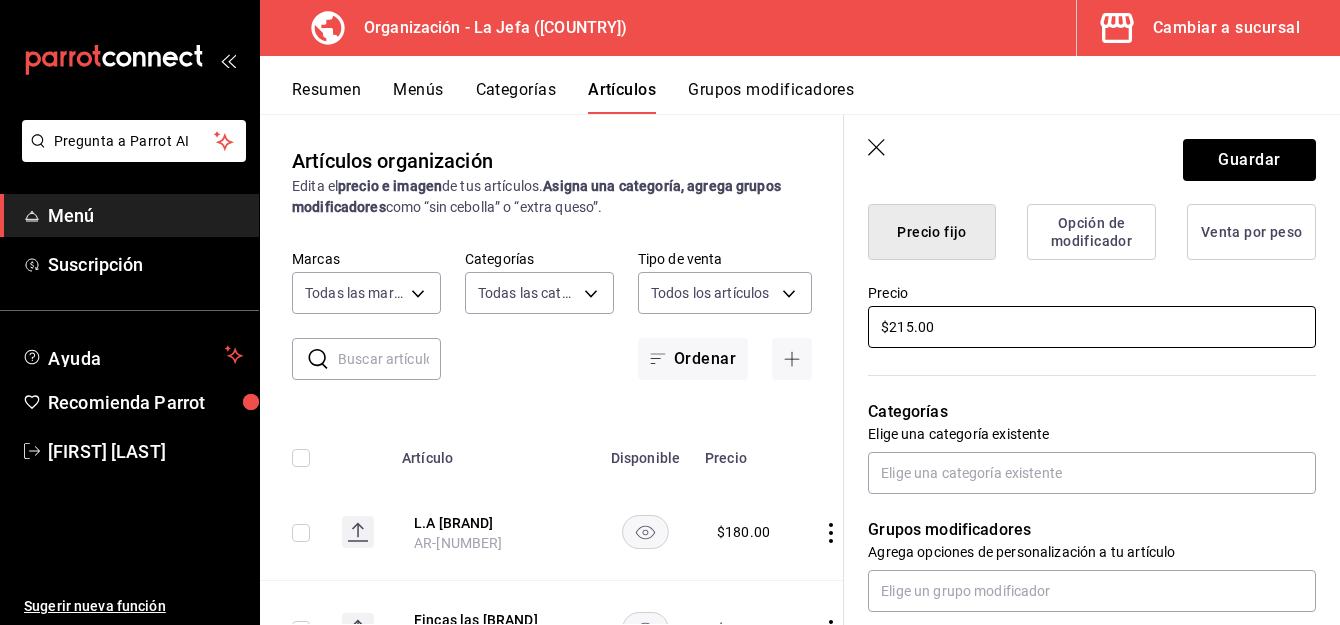 scroll, scrollTop: 518, scrollLeft: 0, axis: vertical 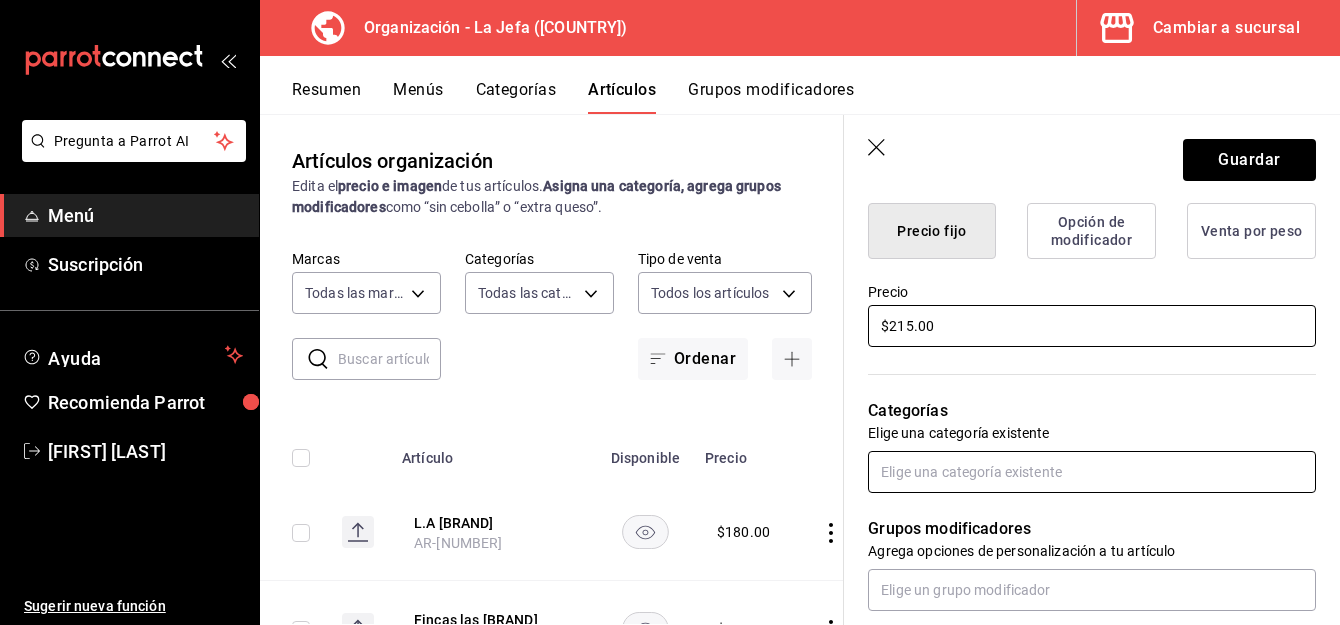 type on "$215.00" 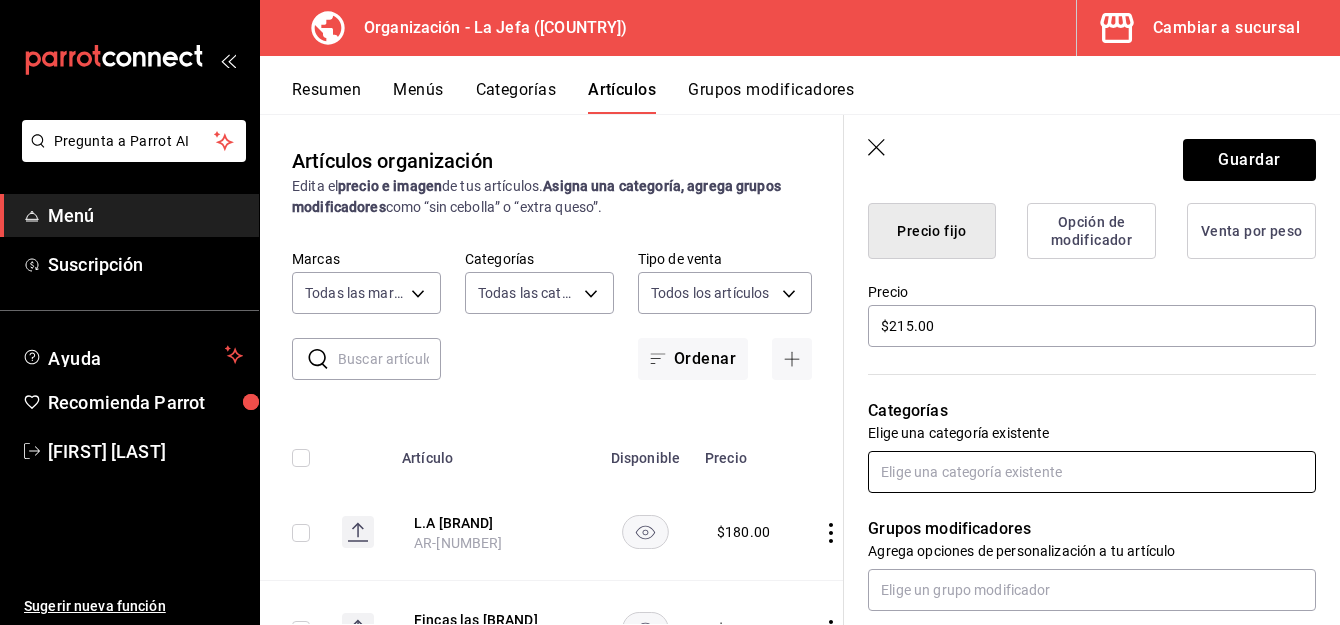 click at bounding box center [1092, 472] 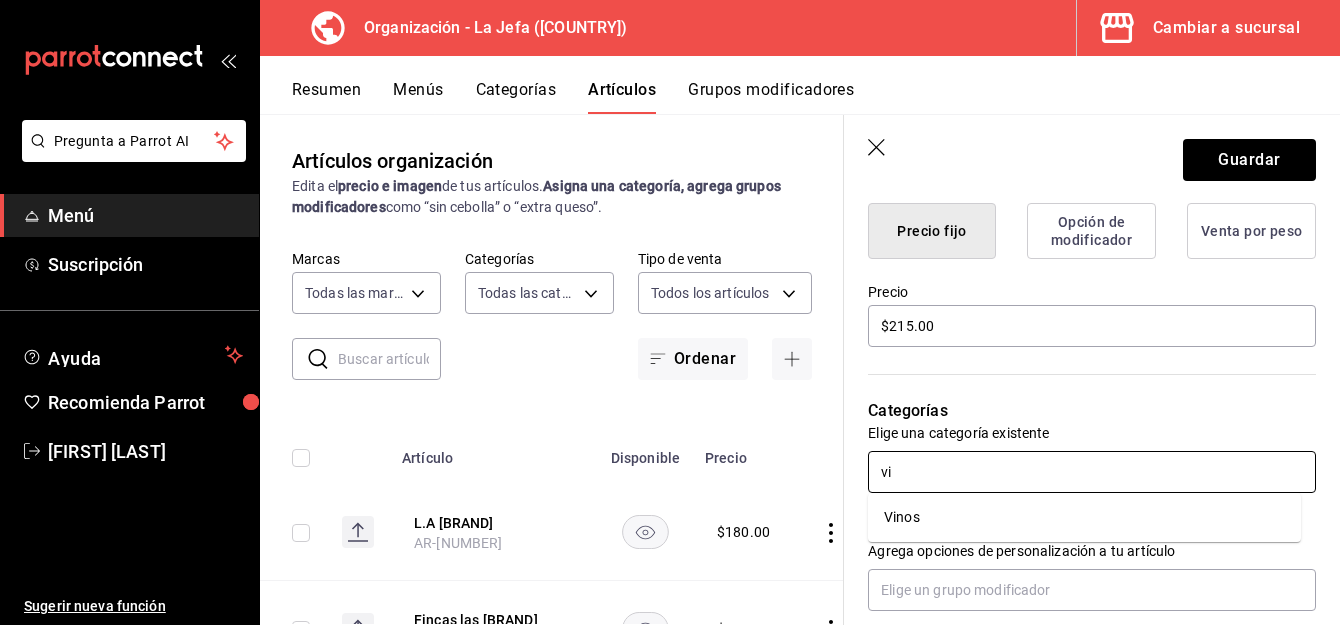 type on "vin" 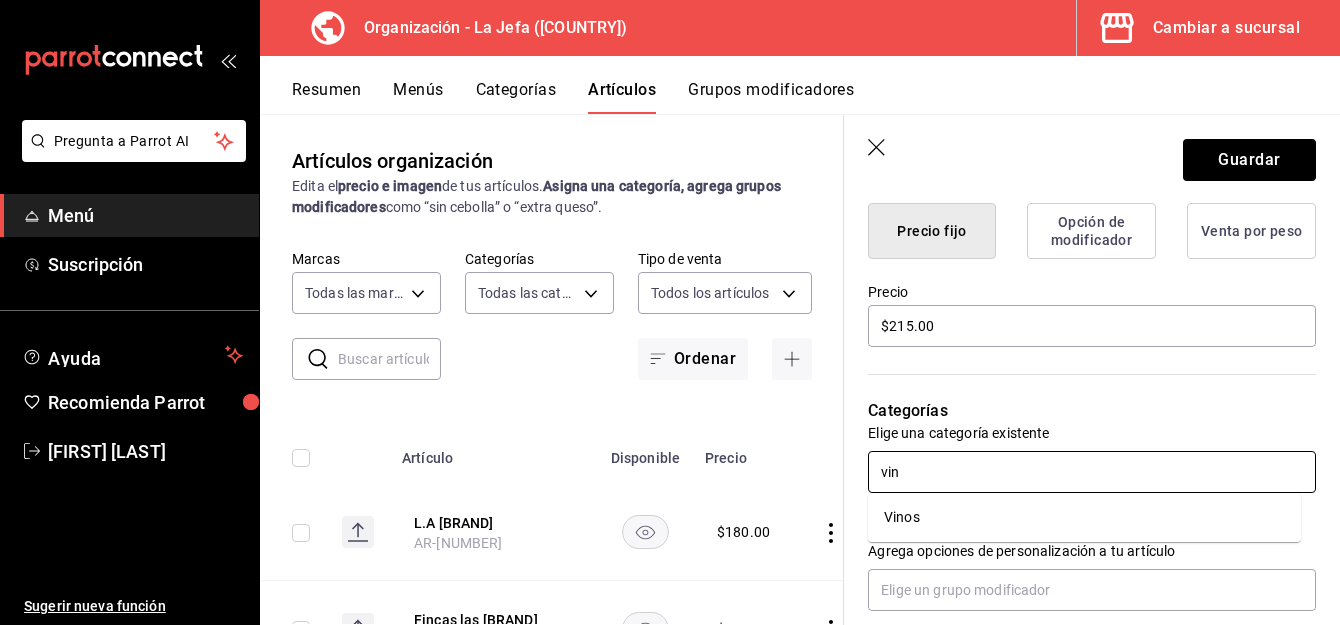 click on "Vinos" at bounding box center (1084, 517) 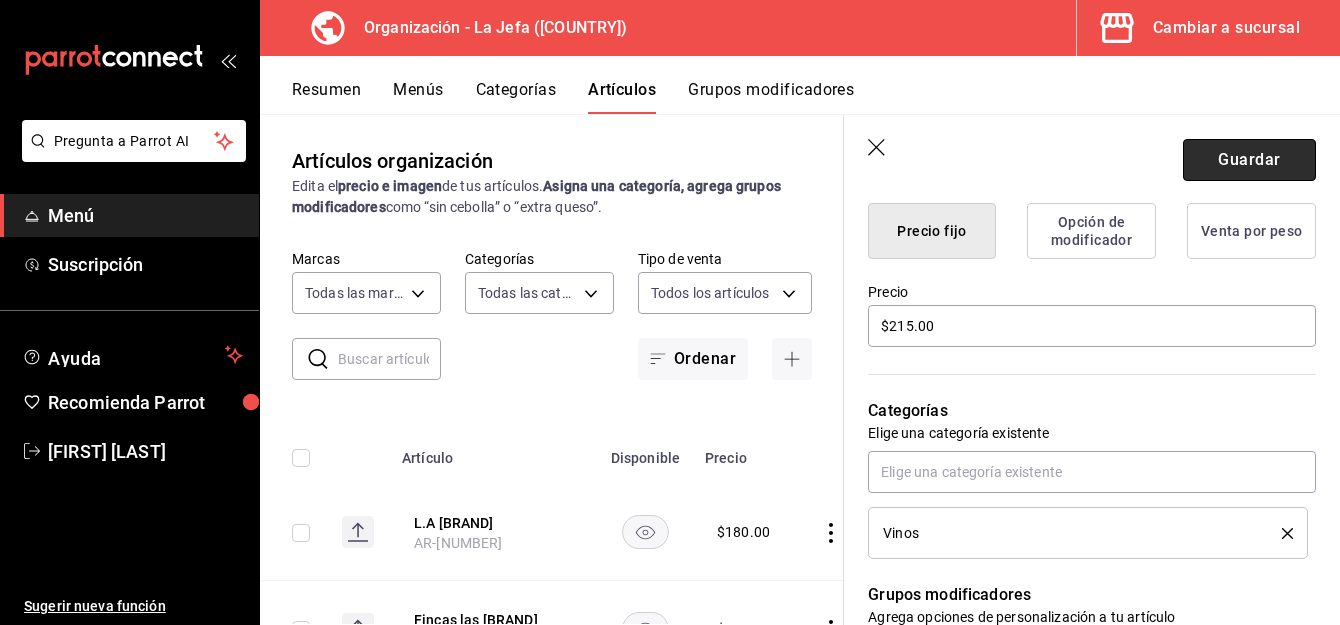 click on "Guardar" at bounding box center (1249, 160) 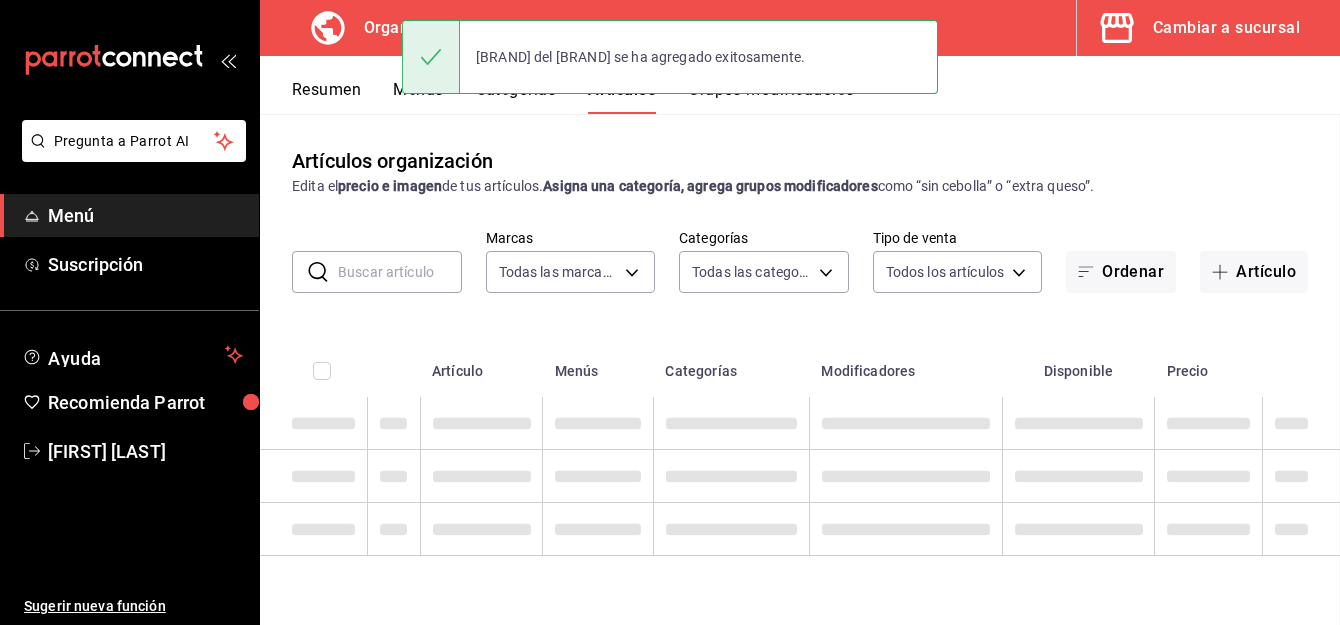 scroll, scrollTop: 0, scrollLeft: 0, axis: both 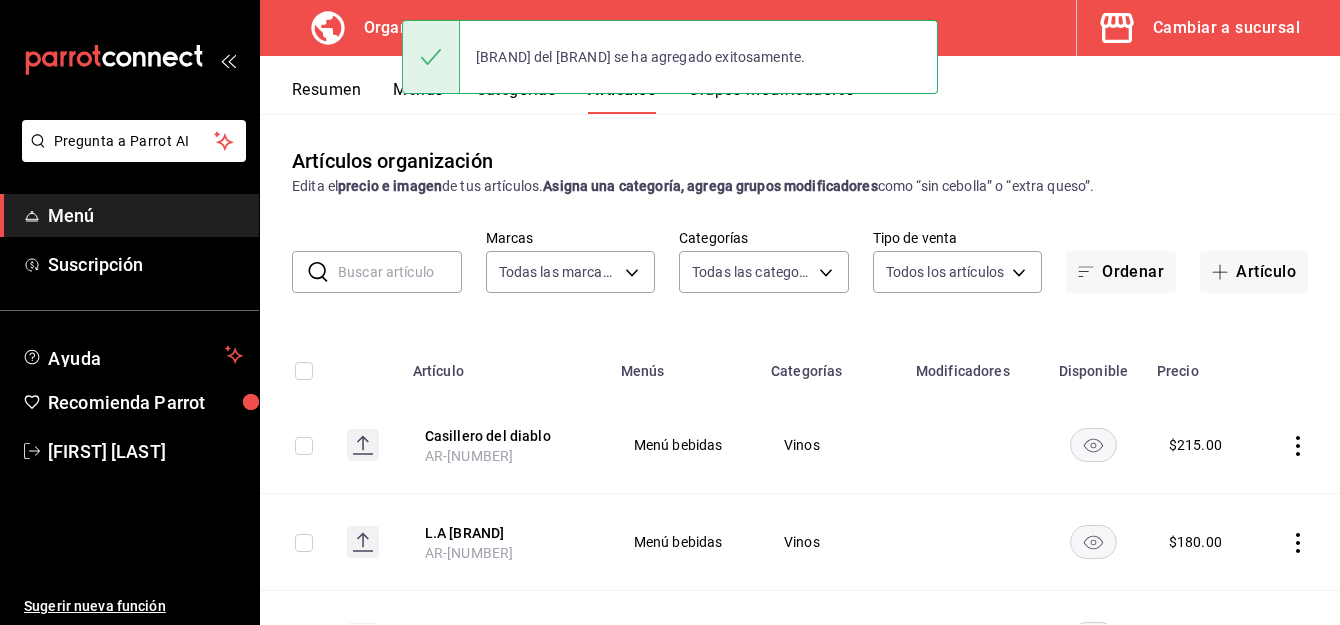 click on "Menús" at bounding box center (418, 97) 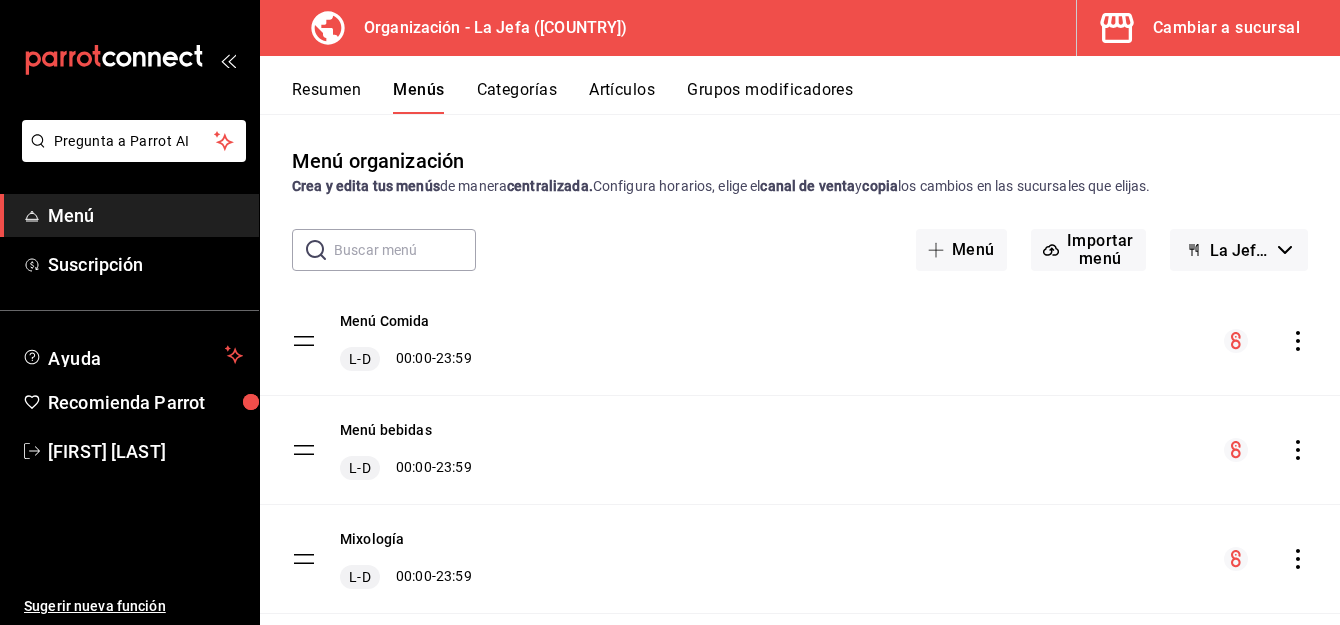 scroll, scrollTop: 46, scrollLeft: 0, axis: vertical 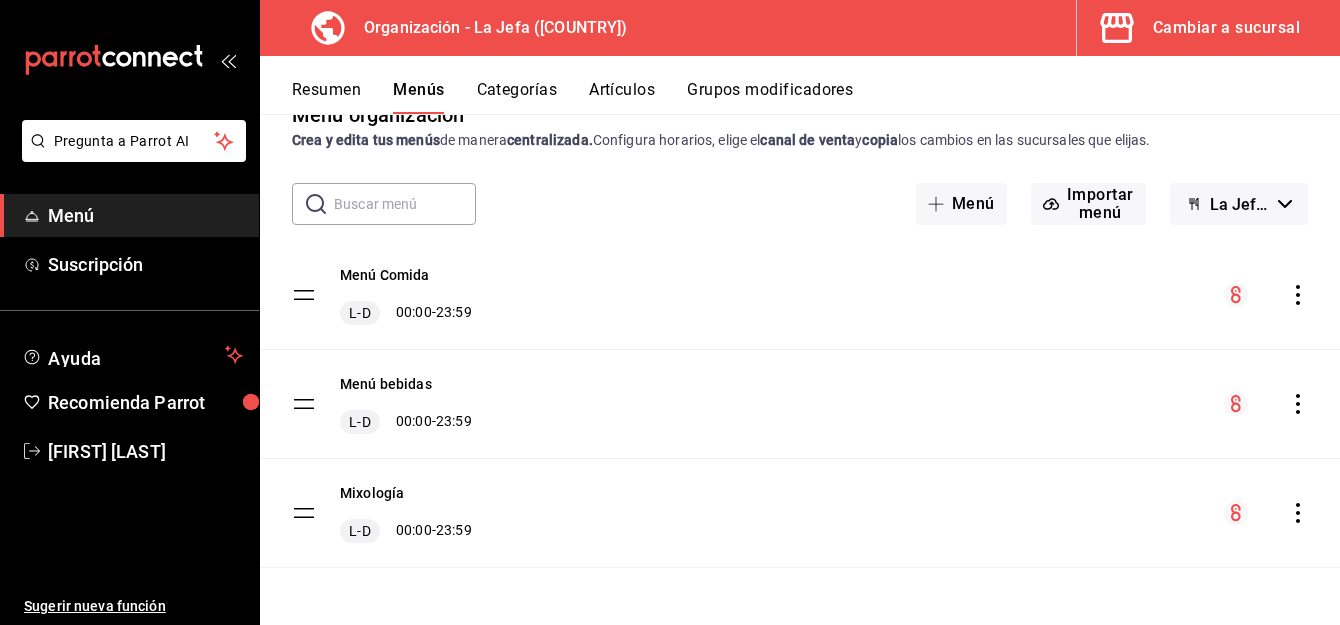 click 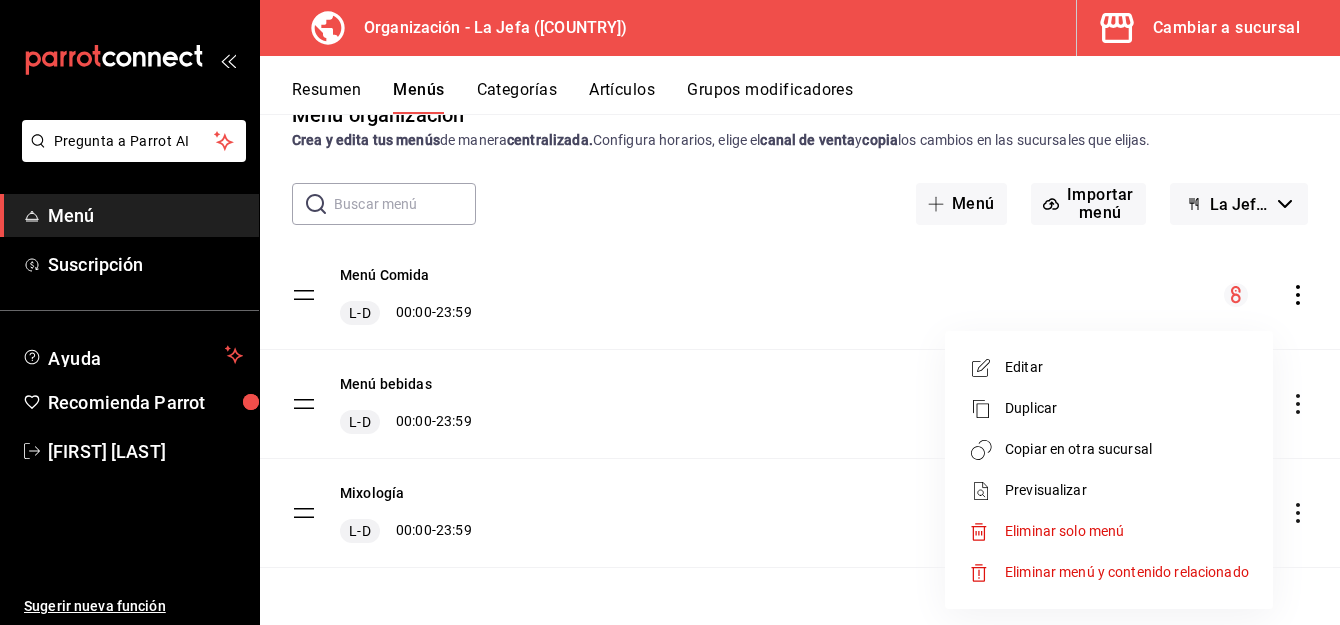 click on "Copiar en otra sucursal" at bounding box center [1127, 449] 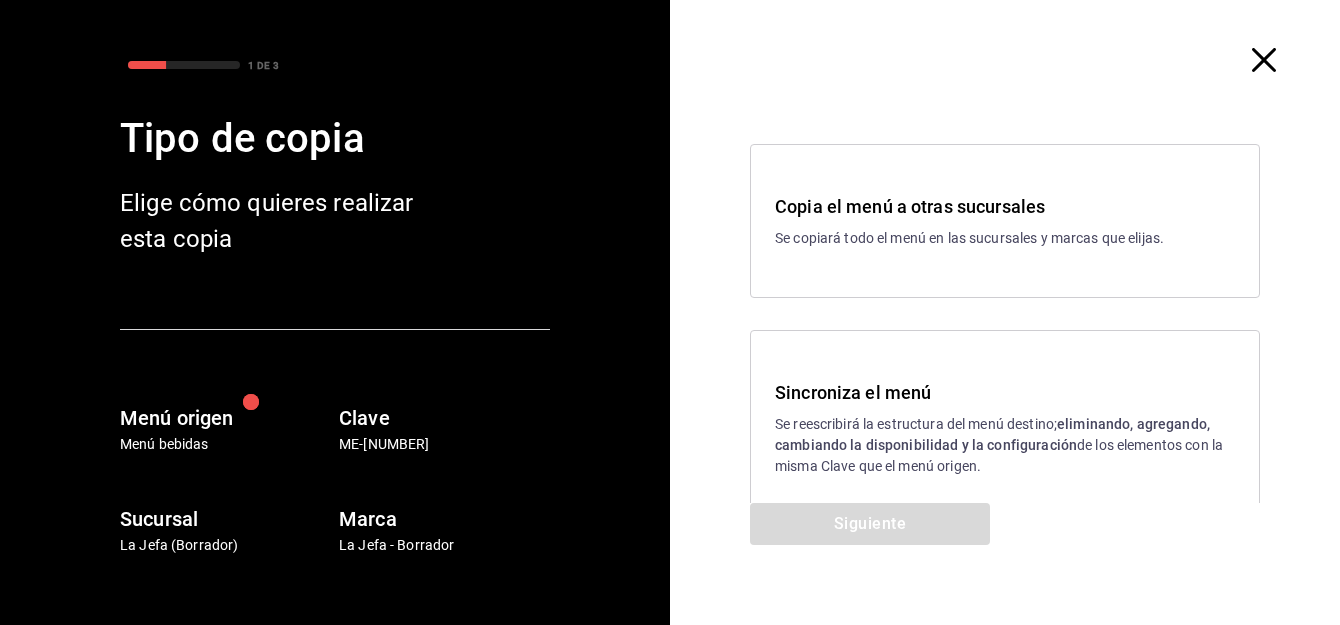click on "Sincroniza el menú" at bounding box center [1005, 392] 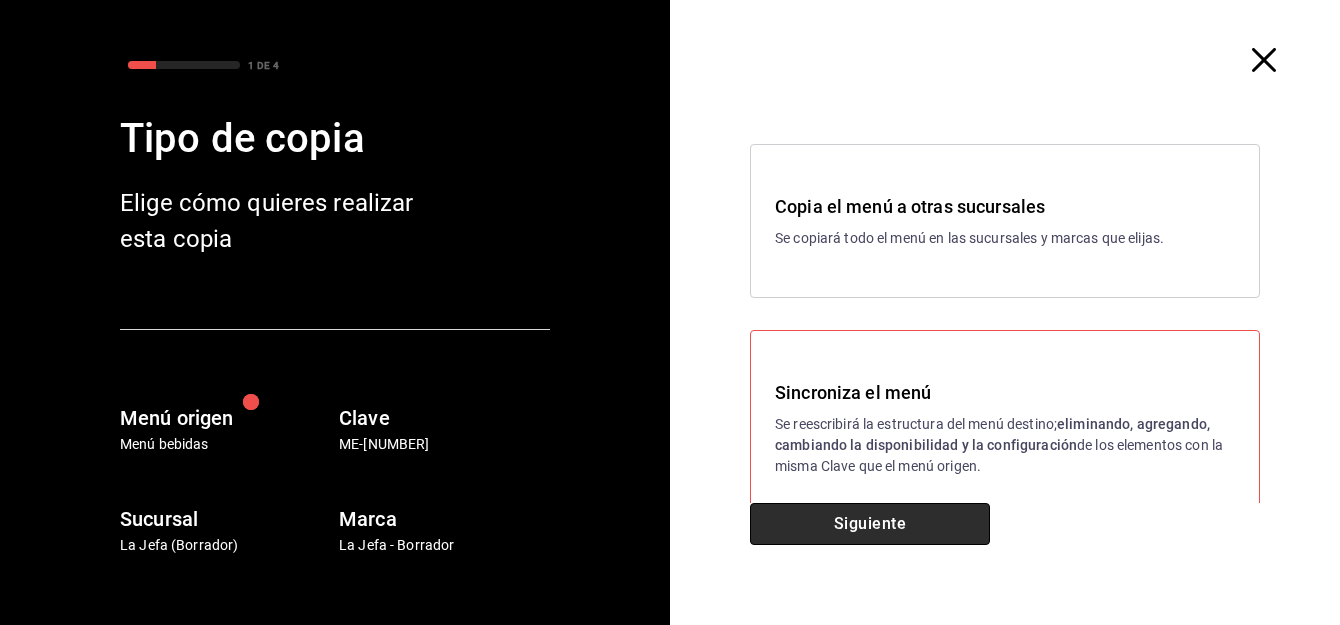 click on "Siguiente" at bounding box center [870, 524] 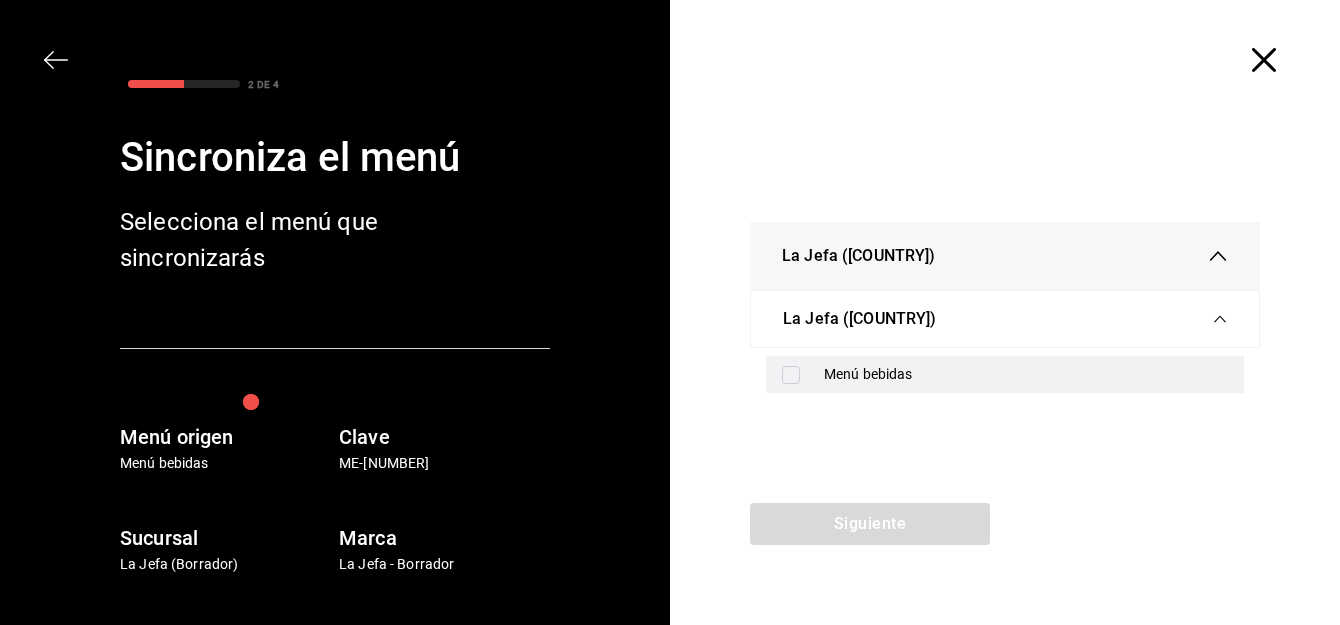 click at bounding box center [791, 375] 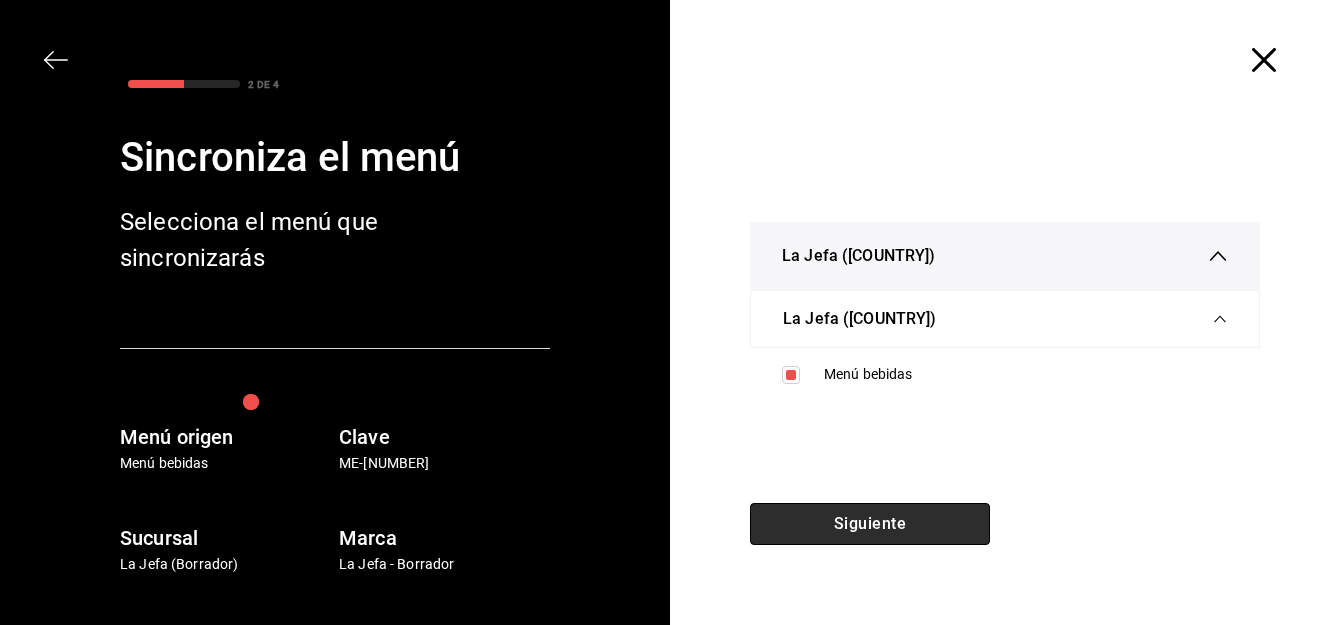 click on "Siguiente" at bounding box center (870, 524) 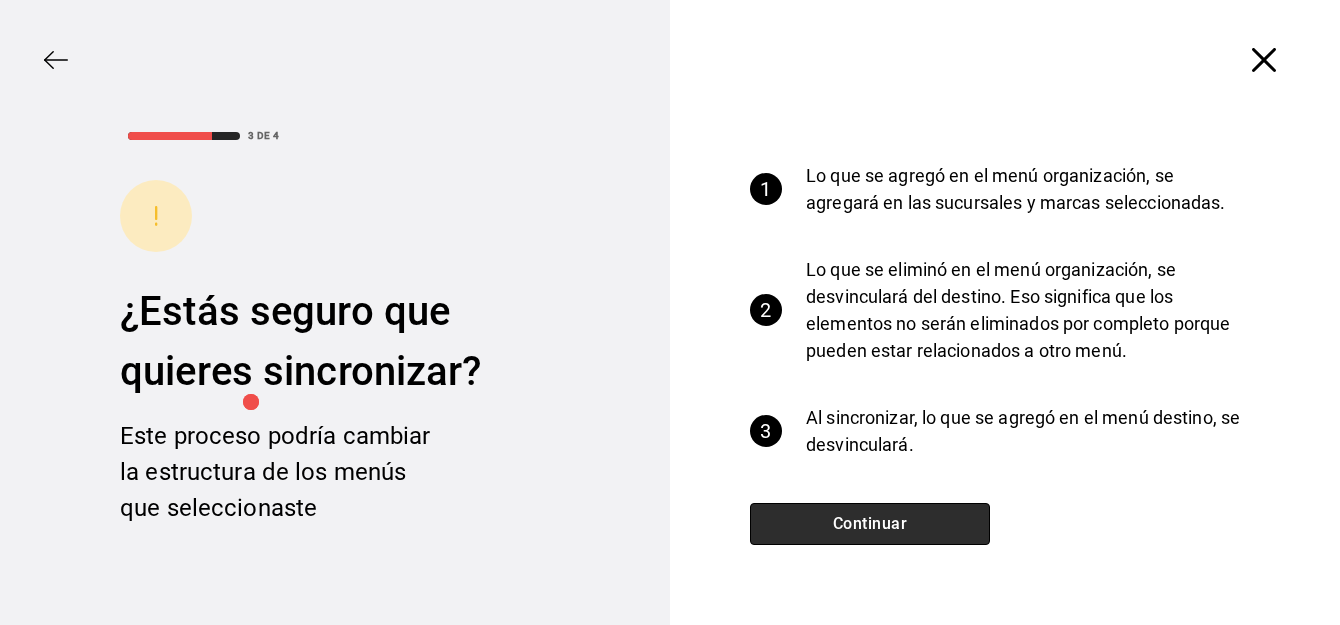 click on "Continuar" at bounding box center (870, 524) 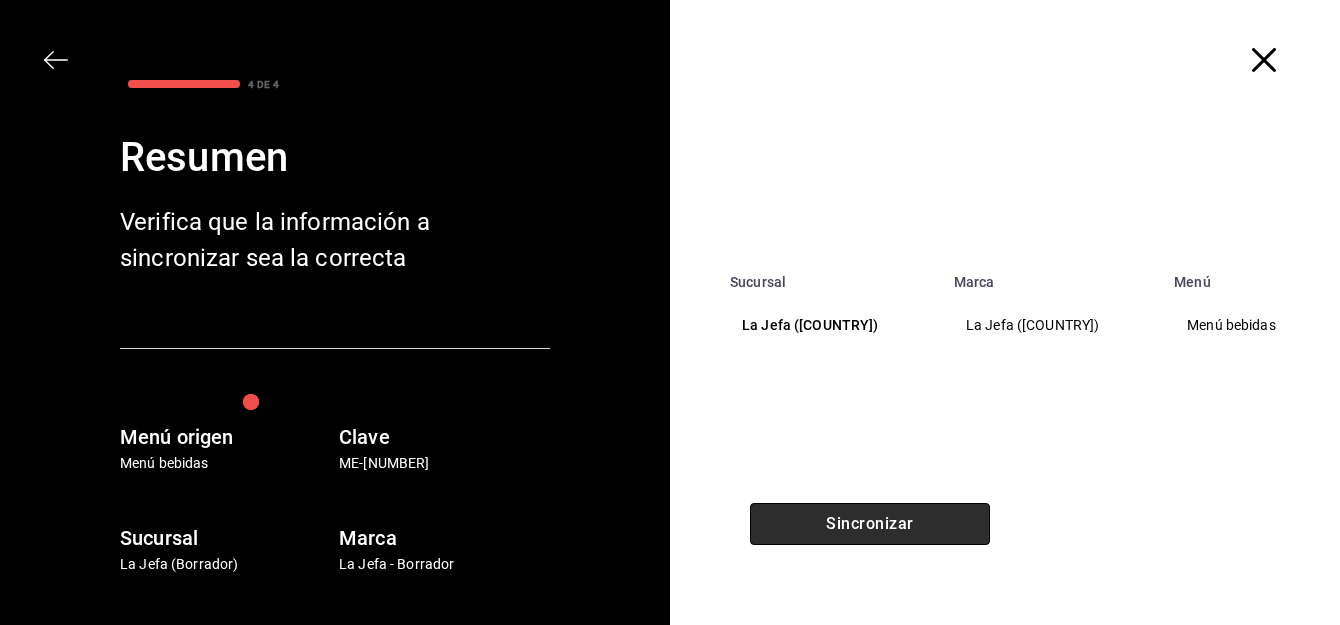 click on "Sincronizar" at bounding box center [870, 524] 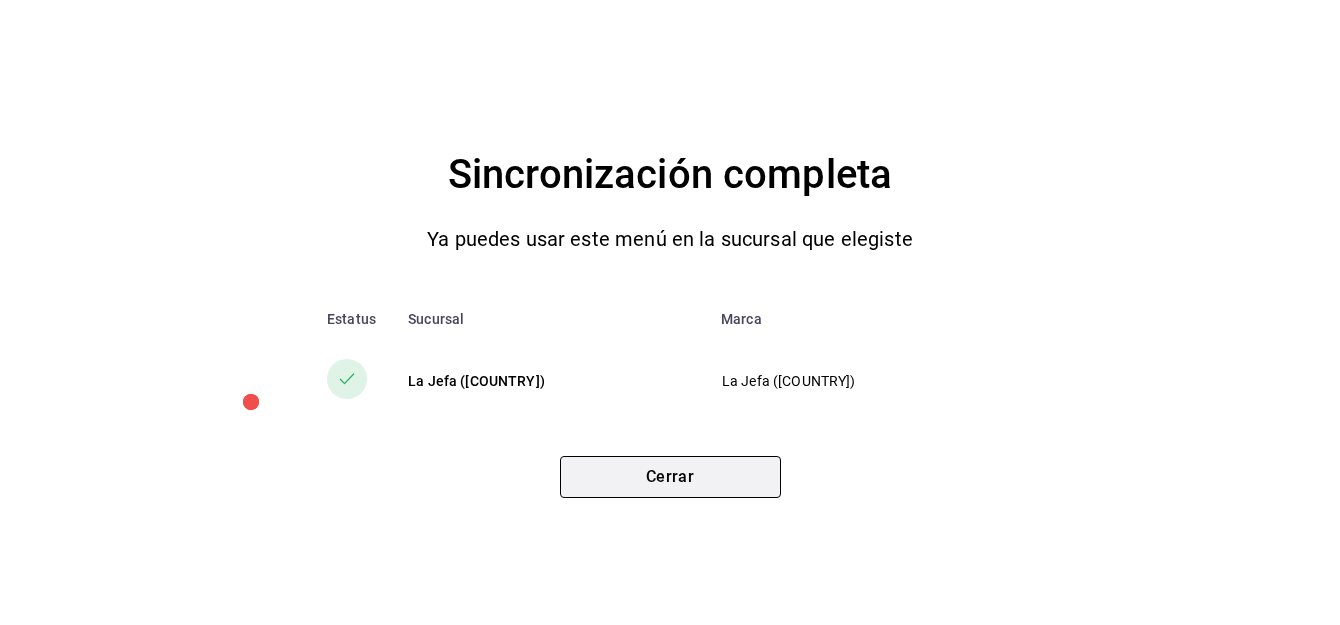 click on "Cerrar" at bounding box center [670, 477] 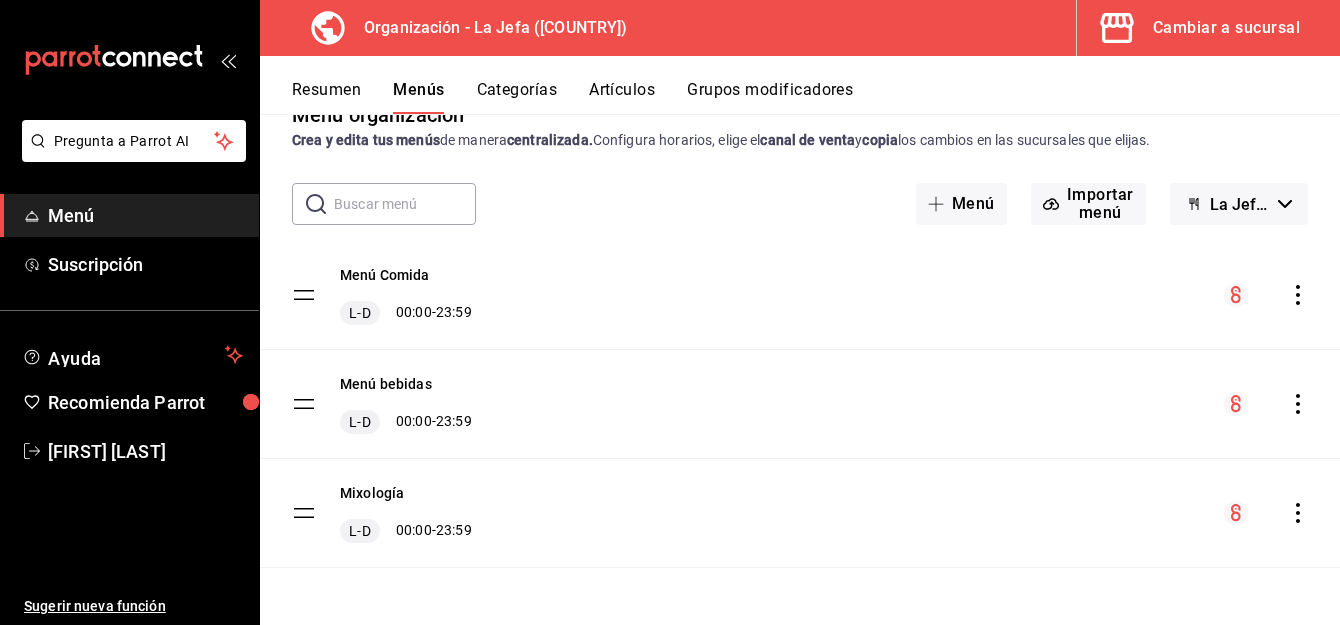 click on "Categorías" at bounding box center [517, 97] 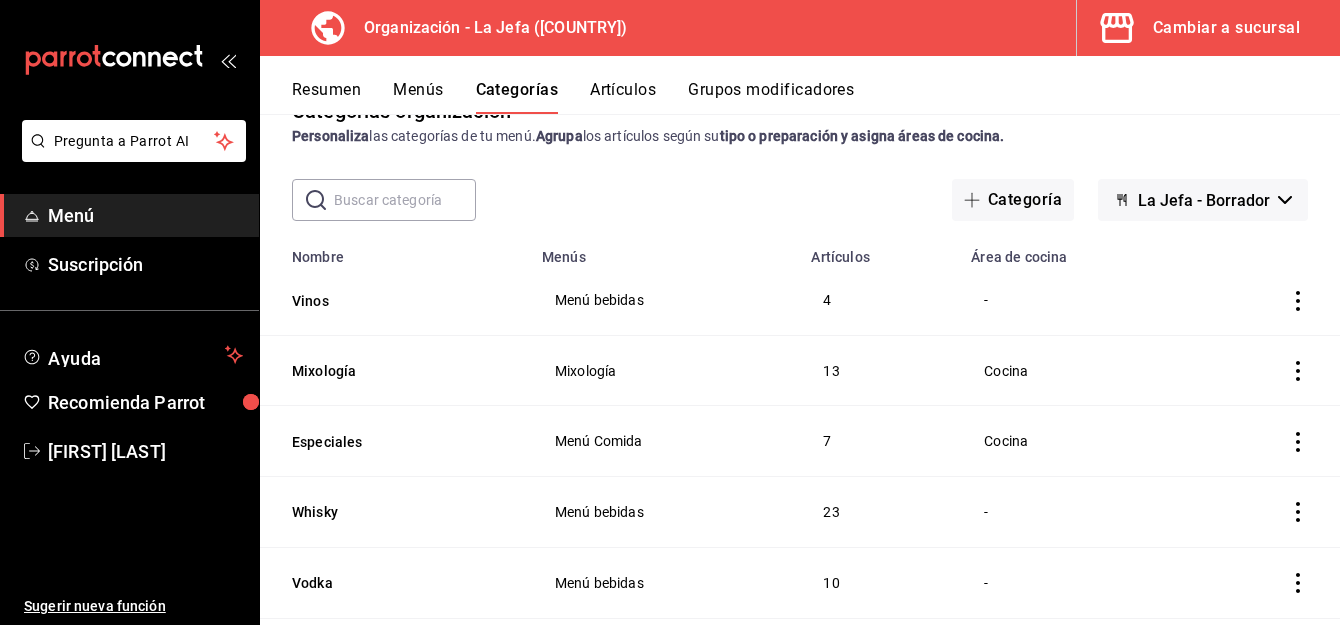 scroll, scrollTop: 0, scrollLeft: 0, axis: both 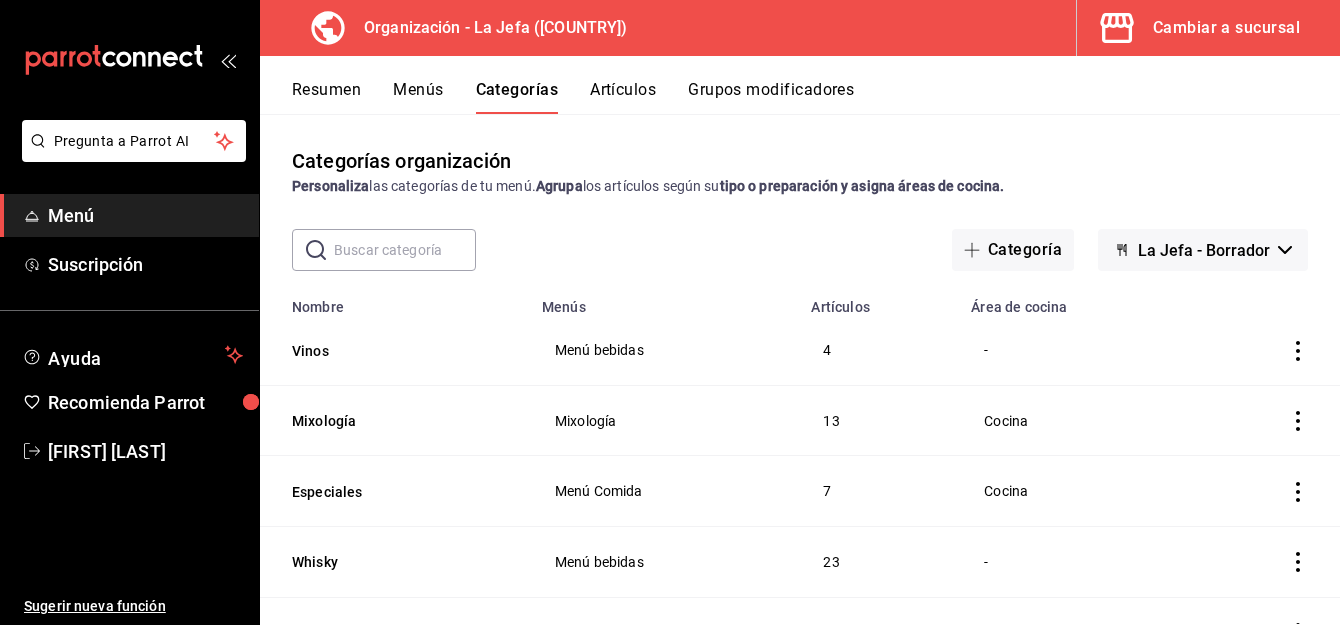 click 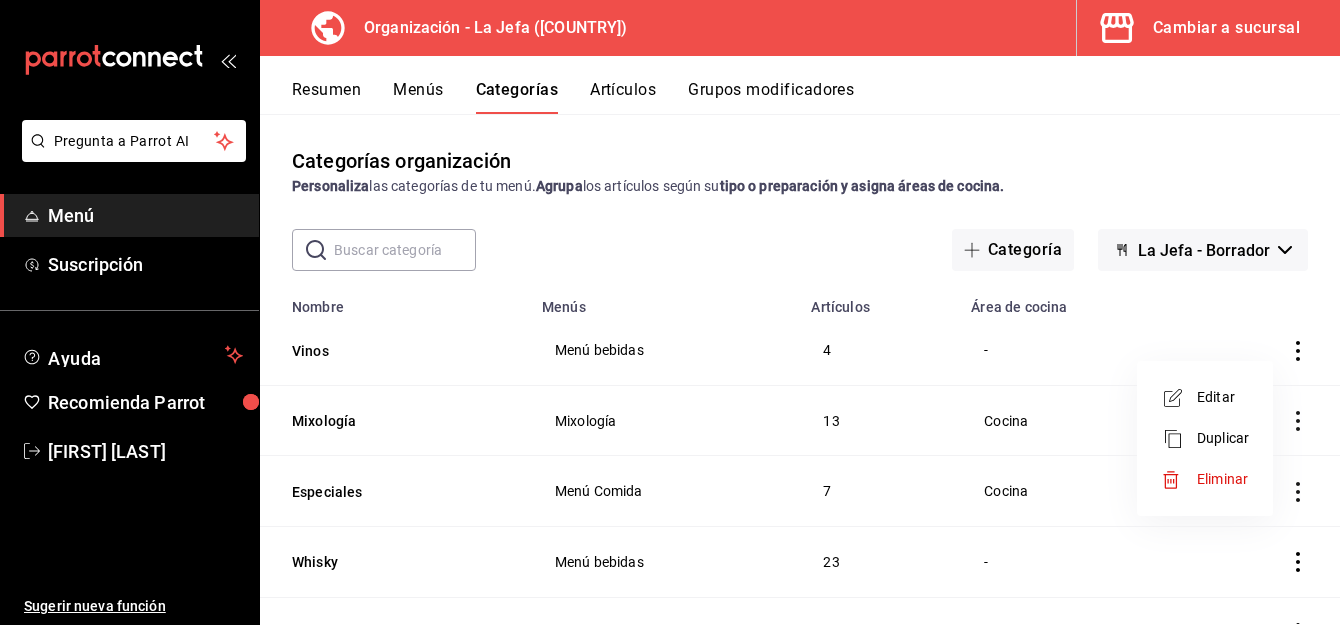 click on "Editar" at bounding box center (1223, 397) 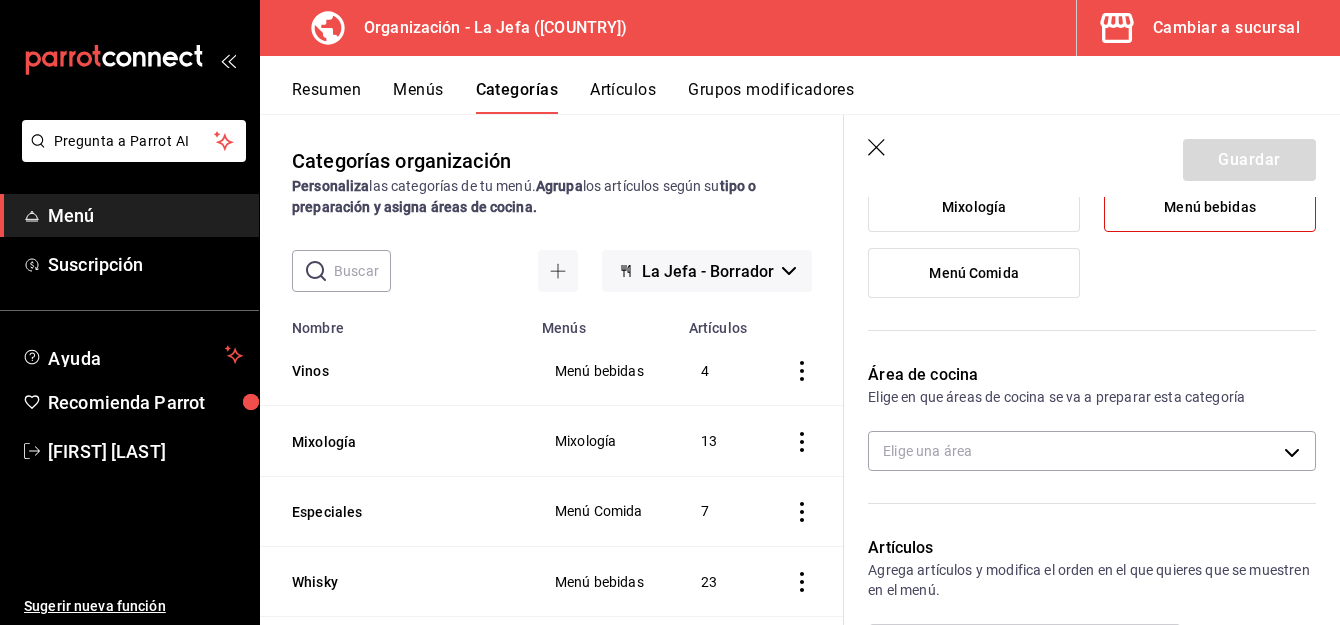 scroll, scrollTop: 234, scrollLeft: 0, axis: vertical 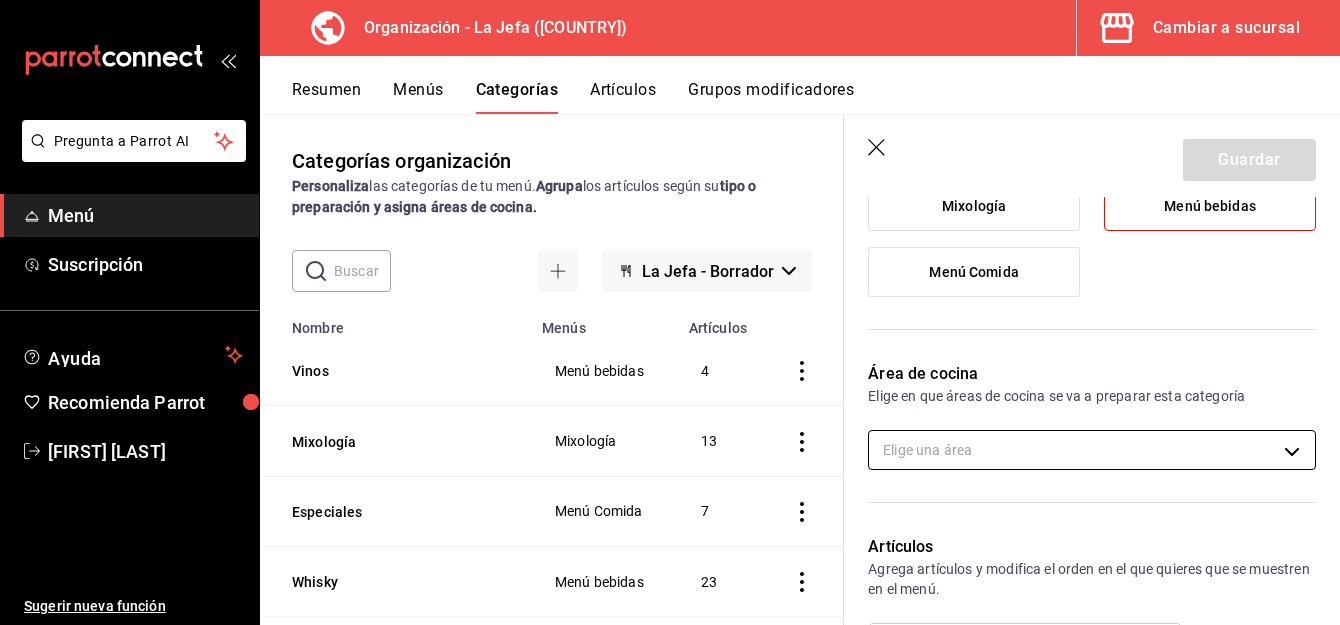 click on "Pregunta a Parrot AI Menú   Suscripción   Ayuda Recomienda Parrot   [FIRST] [LAST]   Sugerir nueva función   Organización - La Jefa ([COUNTRY]) Cambiar a sucursal Resumen Menús Categorías Artículos Grupos modificadores Categorías organización Personaliza  las categorías de tu menú.  Agrupa  los artículos según su  tipo o preparación y asigna áreas de cocina. ​ ​ La Jefa - Borrador Nombre Menús Artículos Vinos Menú bebidas 4 Mixología Mixología 13 Especiales Menú Comida 7 Whisky Menú bebidas 23 Vodka Menú bebidas 10 Tequila Menú bebidas 35 Tarros Menú bebidas 7 Shots La Jefa Menú bebidas 12 Ron Menú bebidas 14 Mezcal Menú bebidas 15 Ginebra Menú bebidas 12 Digestivos Menú bebidas 17 Cognac Menú bebidas 4 Coctelería Menú bebidas 29 Champagne Menú bebidas 1 Cervezas Menú bebidas 31 Cervezas Cubetazo Menú bebidas 14 Café Menú bebidas 6 Brandy Menú bebidas 10 Bebidas Menú bebidas 20 Guardar Editar categoría ¿Cómo se va a llamar? Vinos 5 /30 ¿Cómo se va a llamar? Mixología" at bounding box center (670, 312) 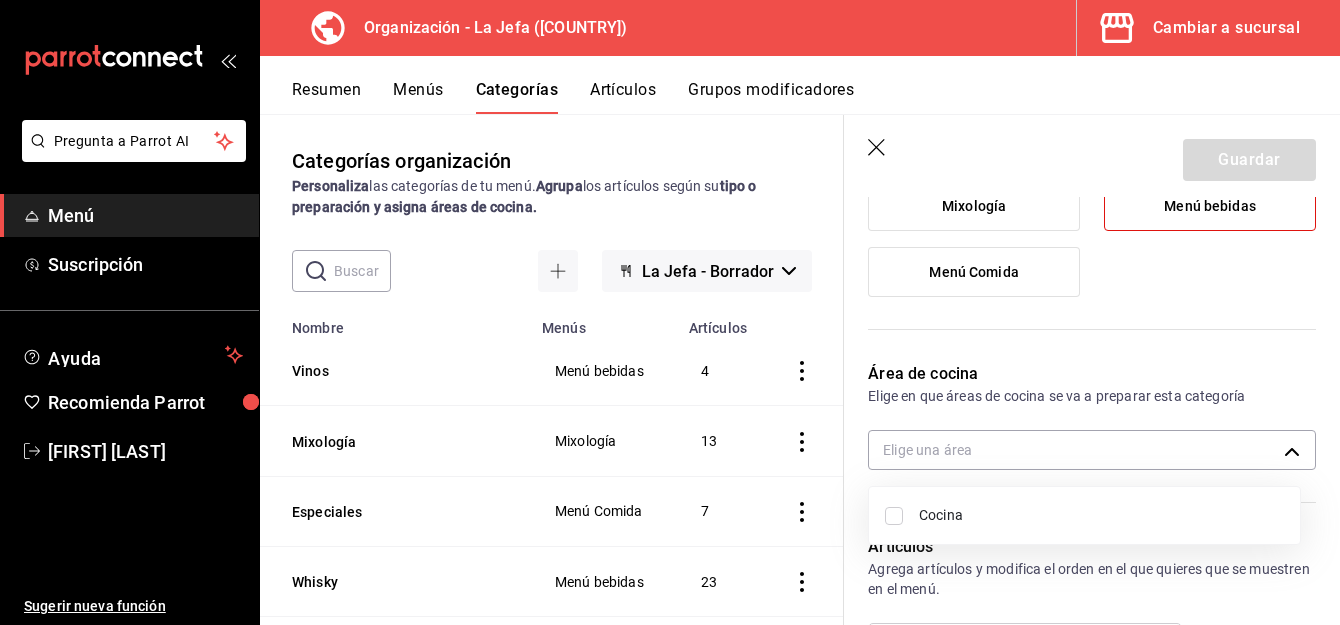 click at bounding box center (670, 312) 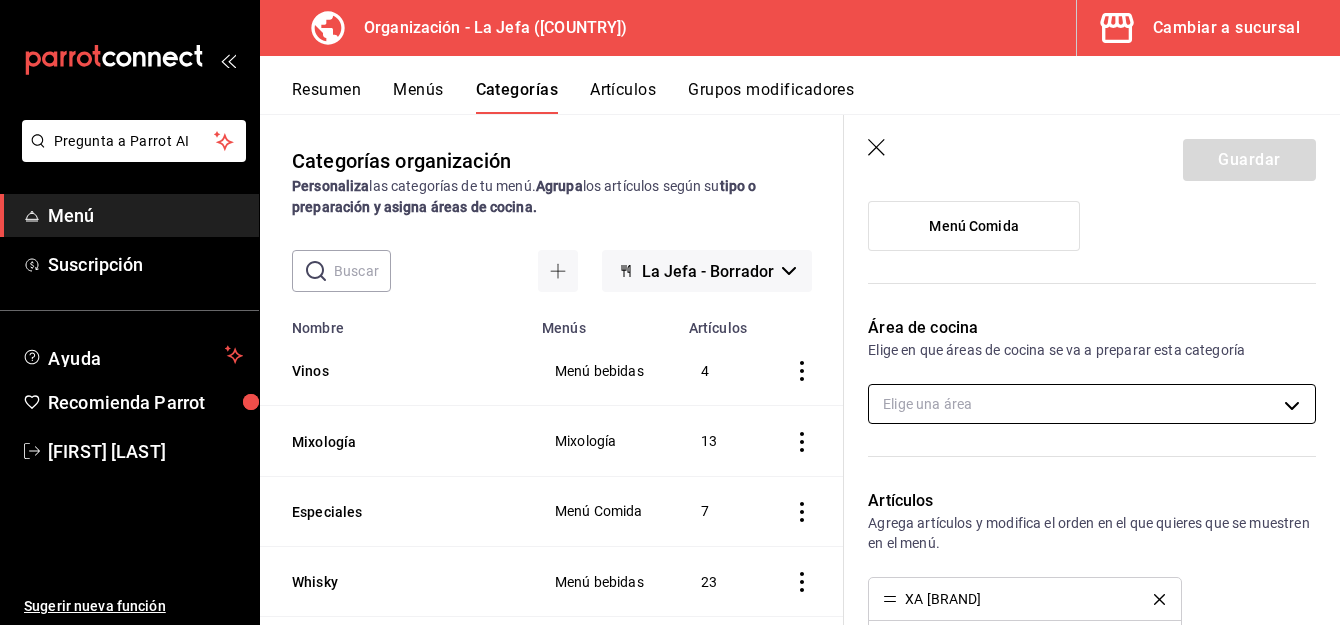 scroll, scrollTop: 279, scrollLeft: 0, axis: vertical 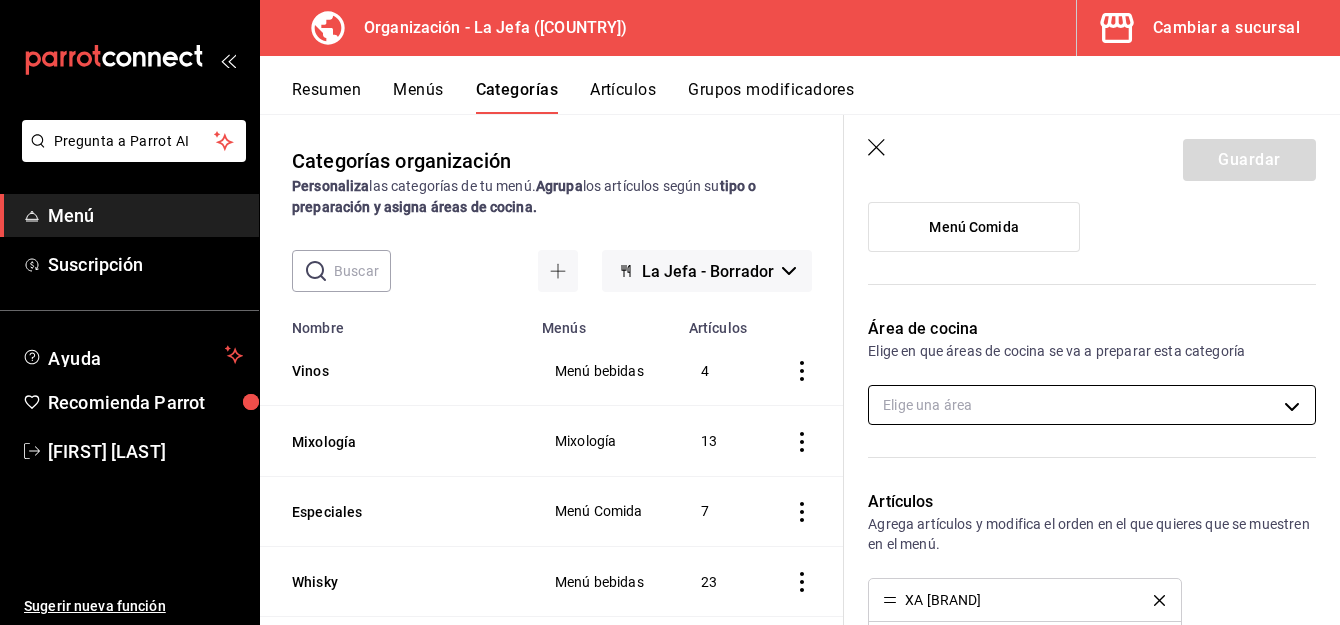 click on "Pregunta a Parrot AI Menú   Suscripción   Ayuda Recomienda Parrot   [FIRST] [LAST]   Sugerir nueva función   Organización - La Jefa ([COUNTRY]) Cambiar a sucursal Resumen Menús Categorías Artículos Grupos modificadores Categorías organización Personaliza  las categorías de tu menú.  Agrupa  los artículos según su  tipo o preparación y asigna áreas de cocina. ​ ​ La Jefa - Borrador Nombre Menús Artículos Vinos Menú bebidas 4 Mixología Mixología 13 Especiales Menú Comida 7 Whisky Menú bebidas 23 Vodka Menú bebidas 10 Tequila Menú bebidas 35 Tarros Menú bebidas 7 Shots La Jefa Menú bebidas 12 Ron Menú bebidas 14 Mezcal Menú bebidas 15 Ginebra Menú bebidas 12 Digestivos Menú bebidas 17 Cognac Menú bebidas 4 Coctelería Menú bebidas 29 Champagne Menú bebidas 1 Cervezas Menú bebidas 31 Cervezas Cubetazo Menú bebidas 14 Café Menú bebidas 6 Brandy Menú bebidas 10 Bebidas Menú bebidas 20 Guardar Editar categoría ¿Cómo se va a llamar? Vinos 5 /30 ¿Cómo se va a llamar? Mixología" at bounding box center [670, 312] 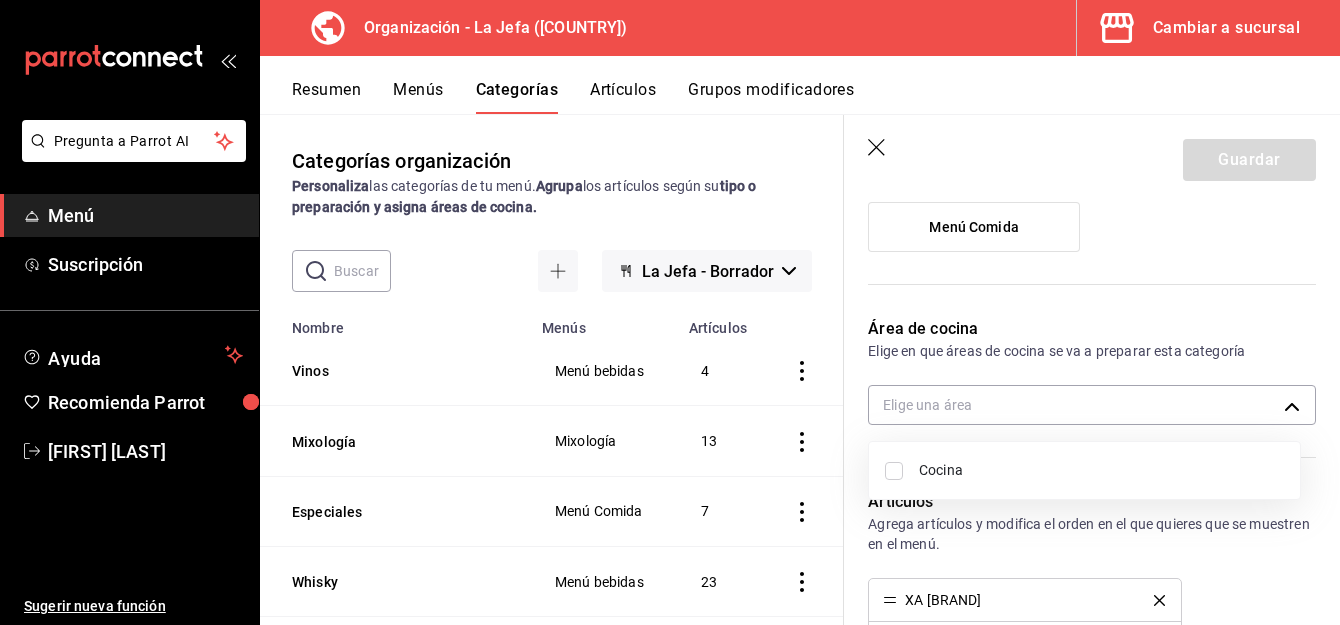 click at bounding box center [894, 471] 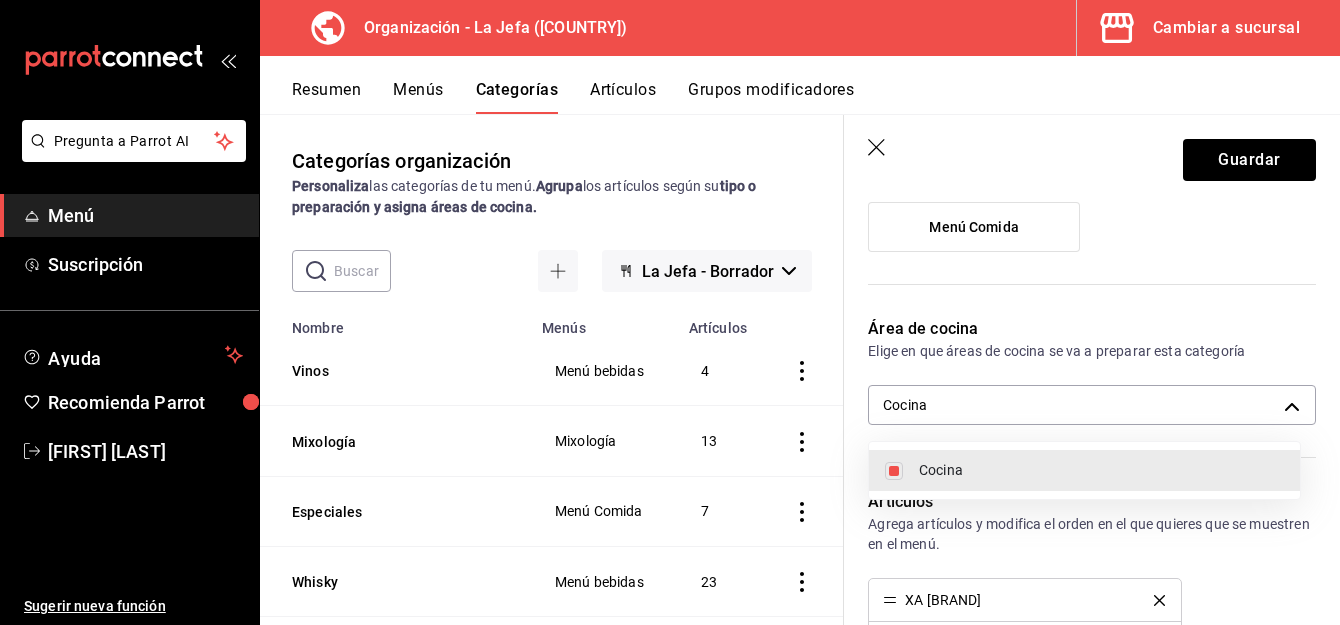 click at bounding box center (670, 312) 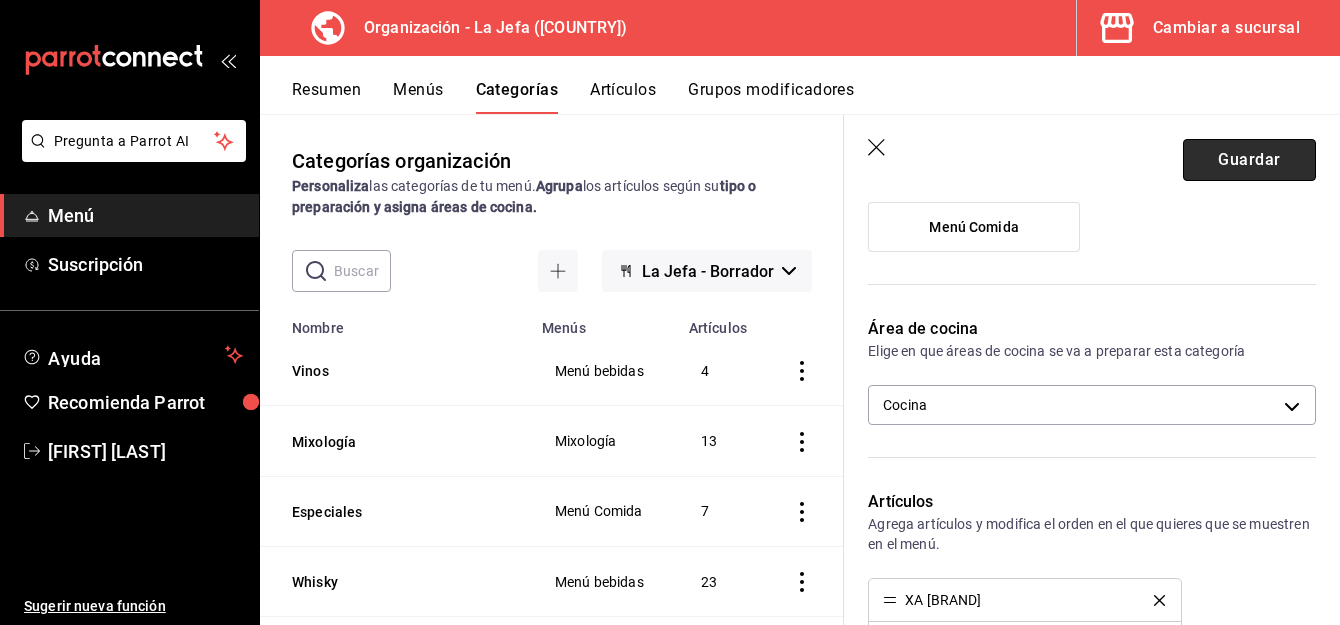 click on "Guardar" at bounding box center (1249, 160) 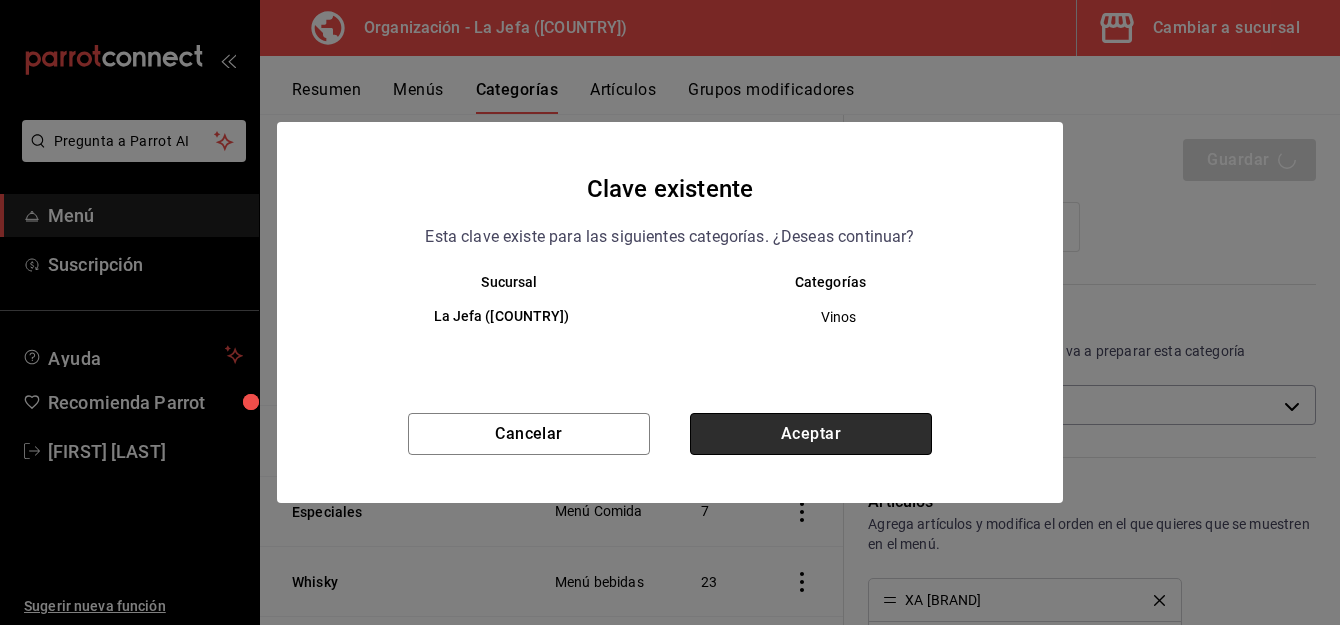 click on "Aceptar" at bounding box center [811, 434] 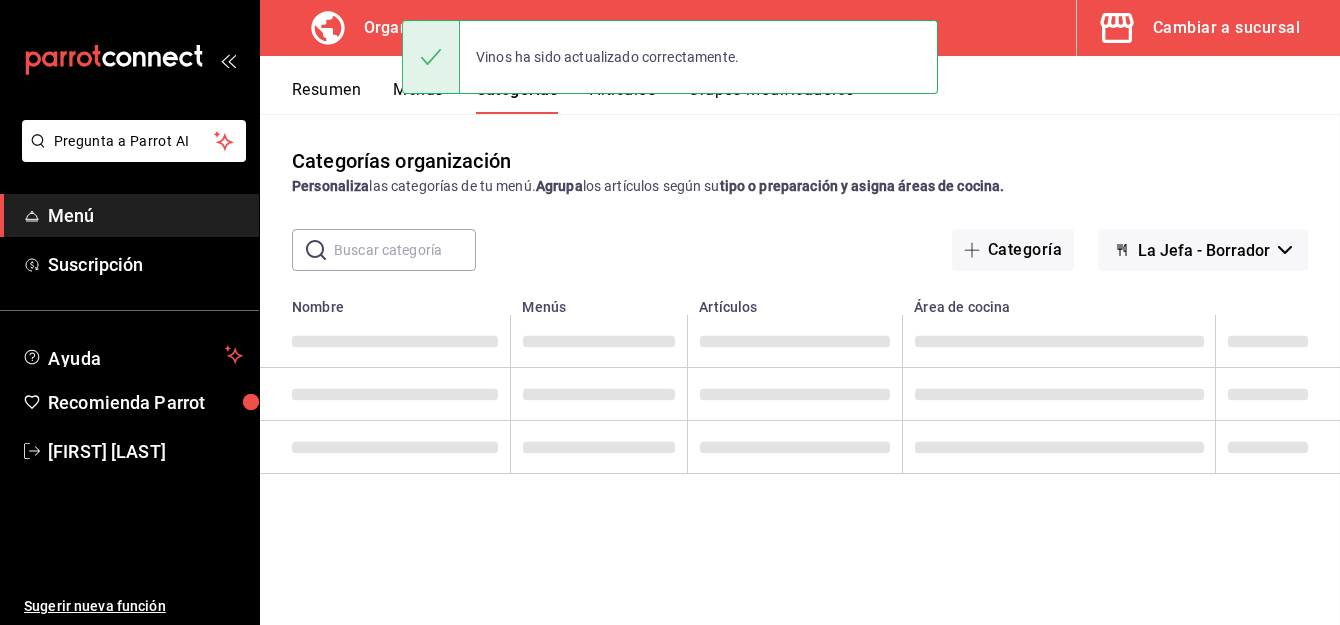 scroll, scrollTop: 0, scrollLeft: 0, axis: both 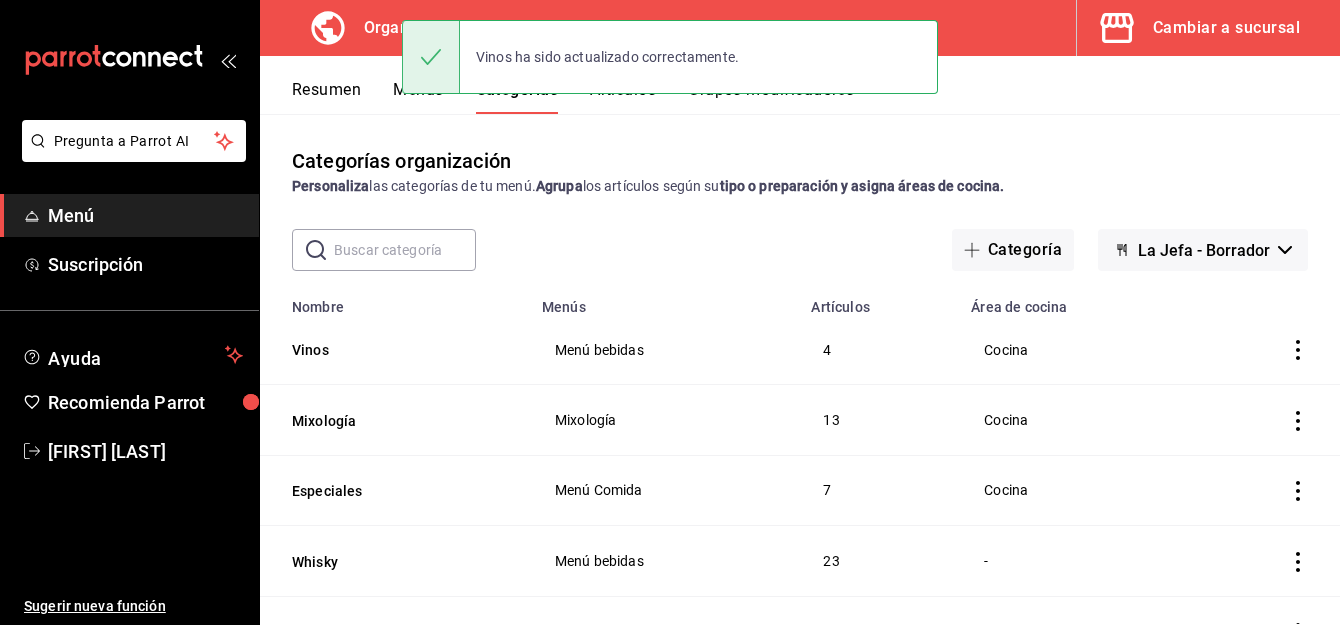 click on "Menús" at bounding box center (418, 97) 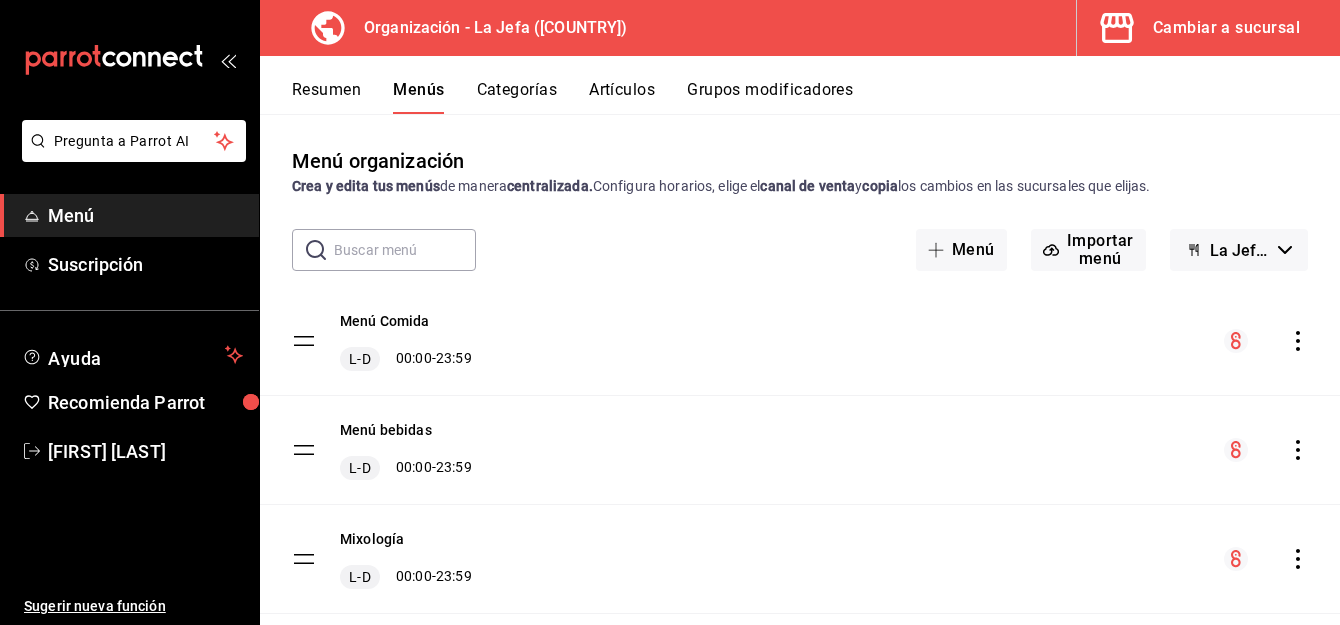 click 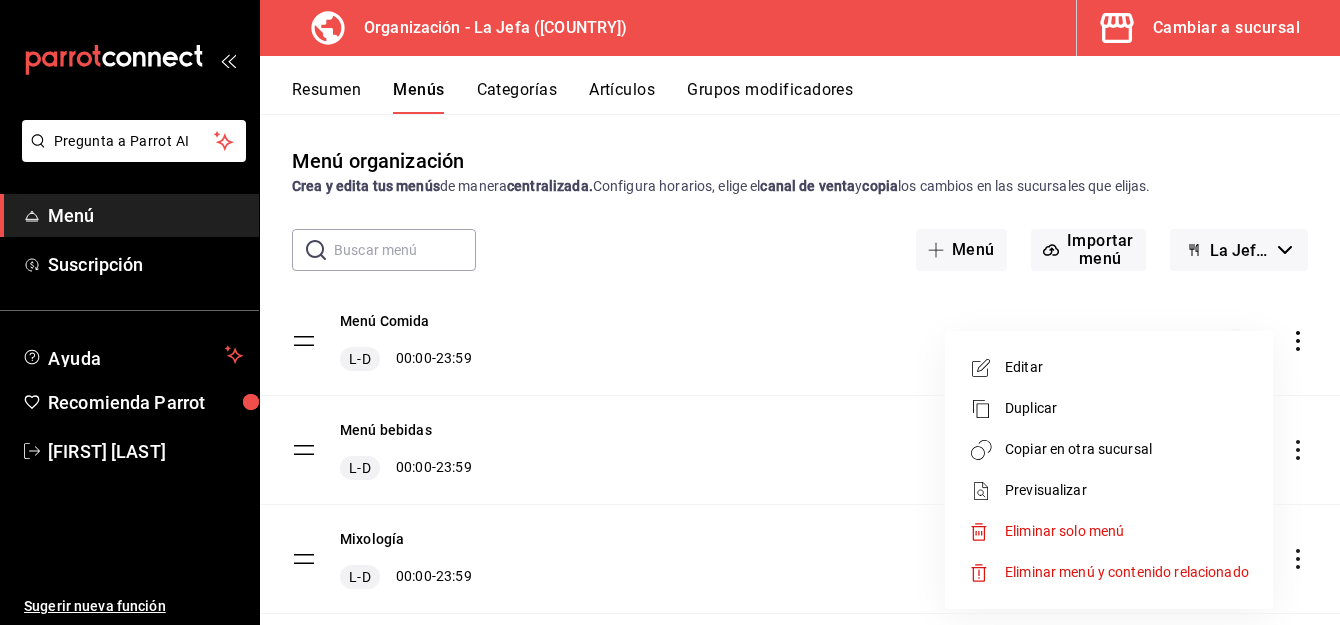 click on "Copiar en otra sucursal" at bounding box center (1127, 449) 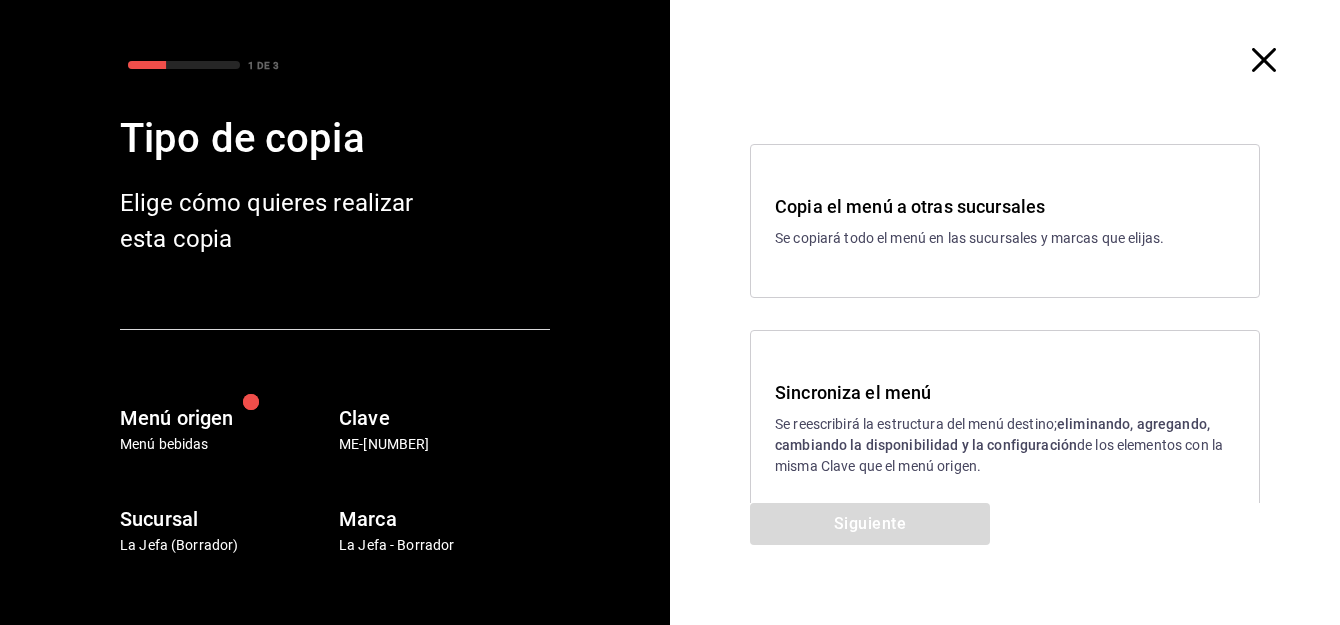 click on "Se reescribirá la estructura del menú destino;  eliminando, agregando, cambiando la disponibilidad y la configuración  de los elementos con la misma Clave que el menú origen." at bounding box center (1005, 445) 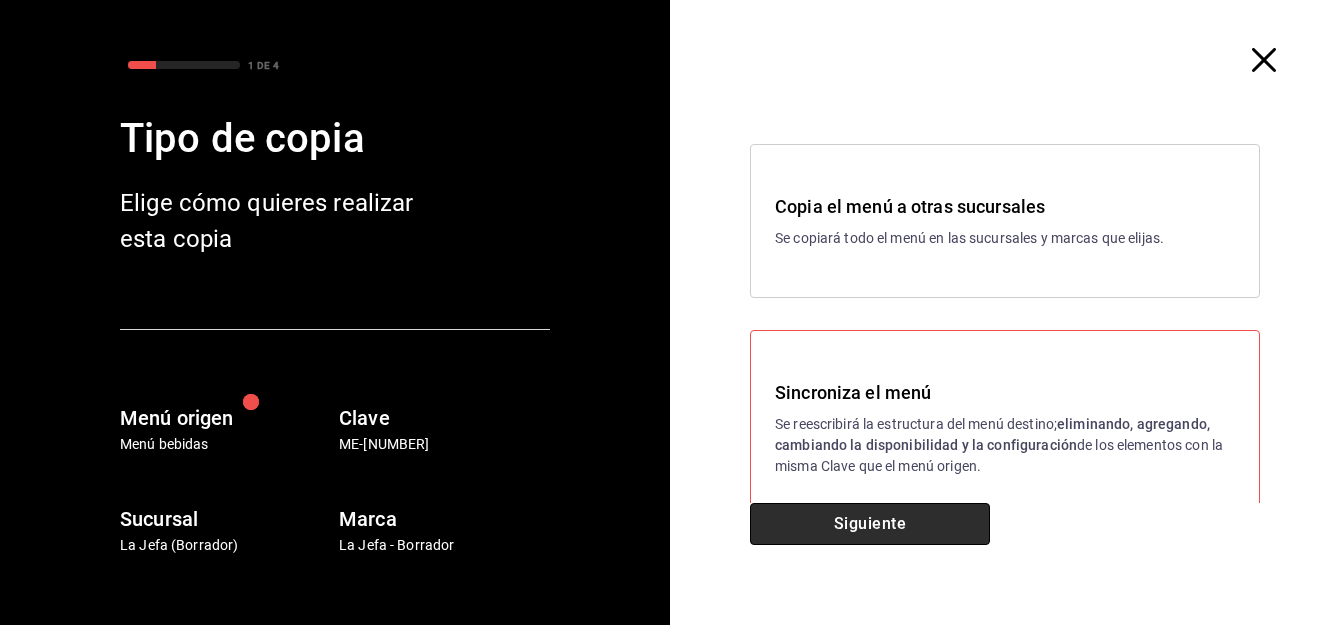 click on "Siguiente" at bounding box center [870, 524] 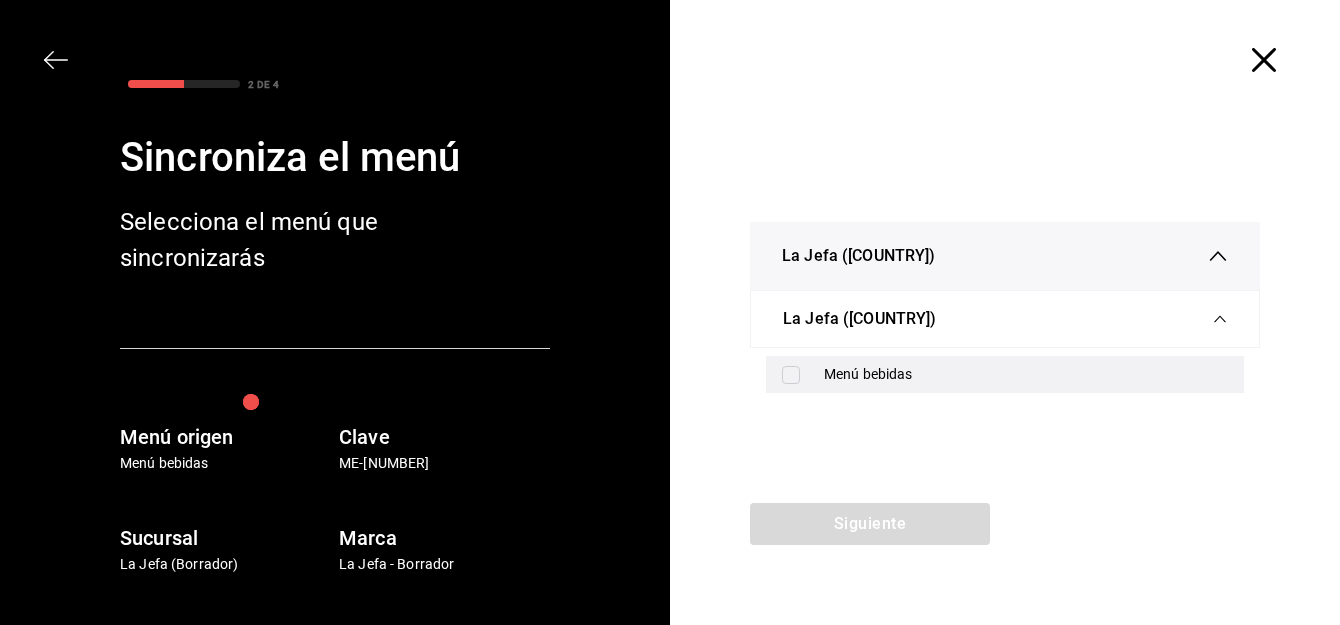 click on "Menú bebidas" at bounding box center [1005, 374] 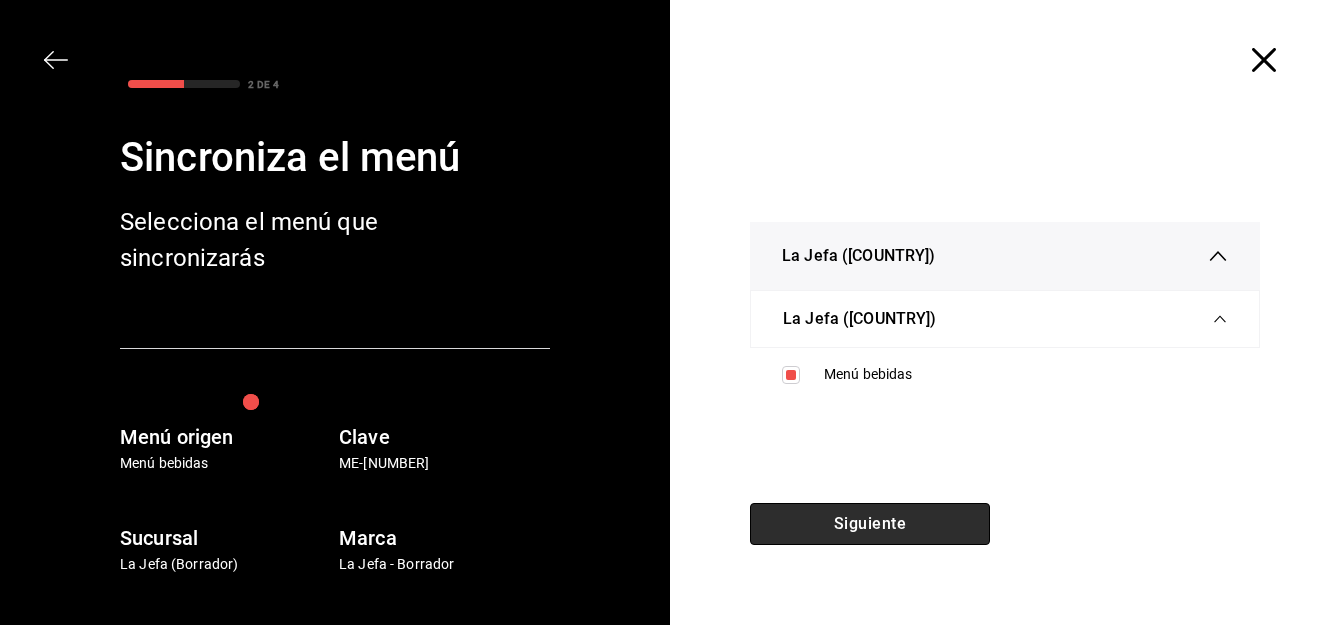 click on "Siguiente" at bounding box center (870, 524) 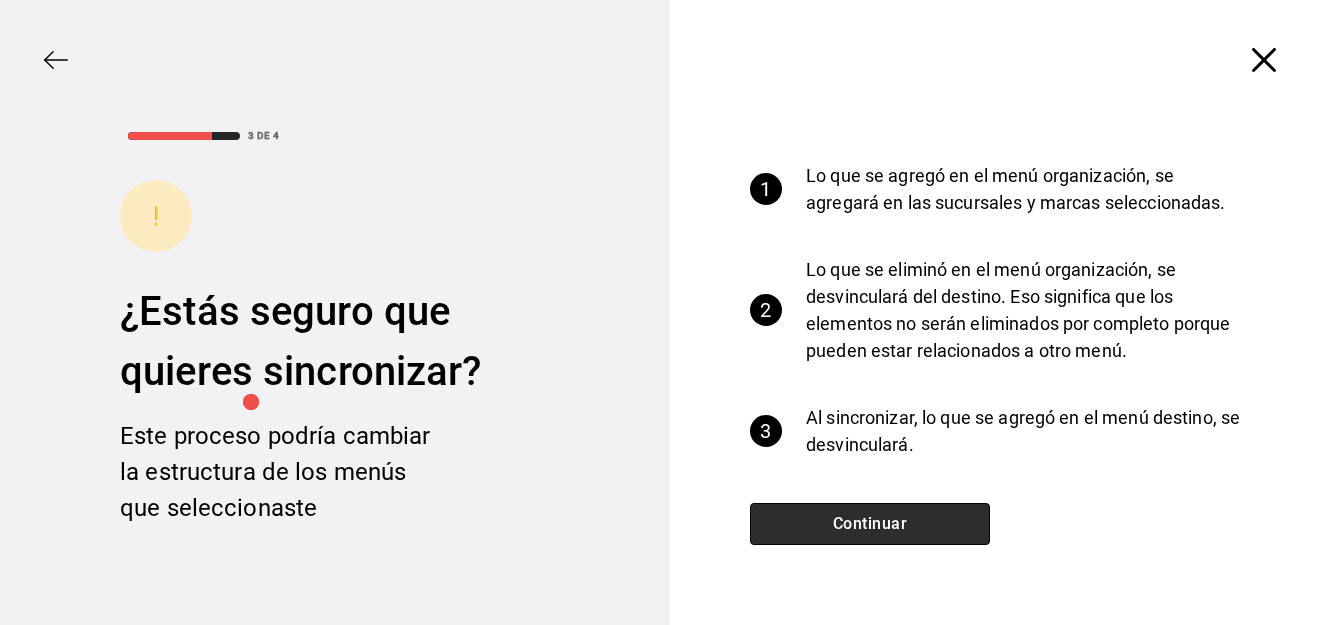 click on "Continuar" at bounding box center (870, 524) 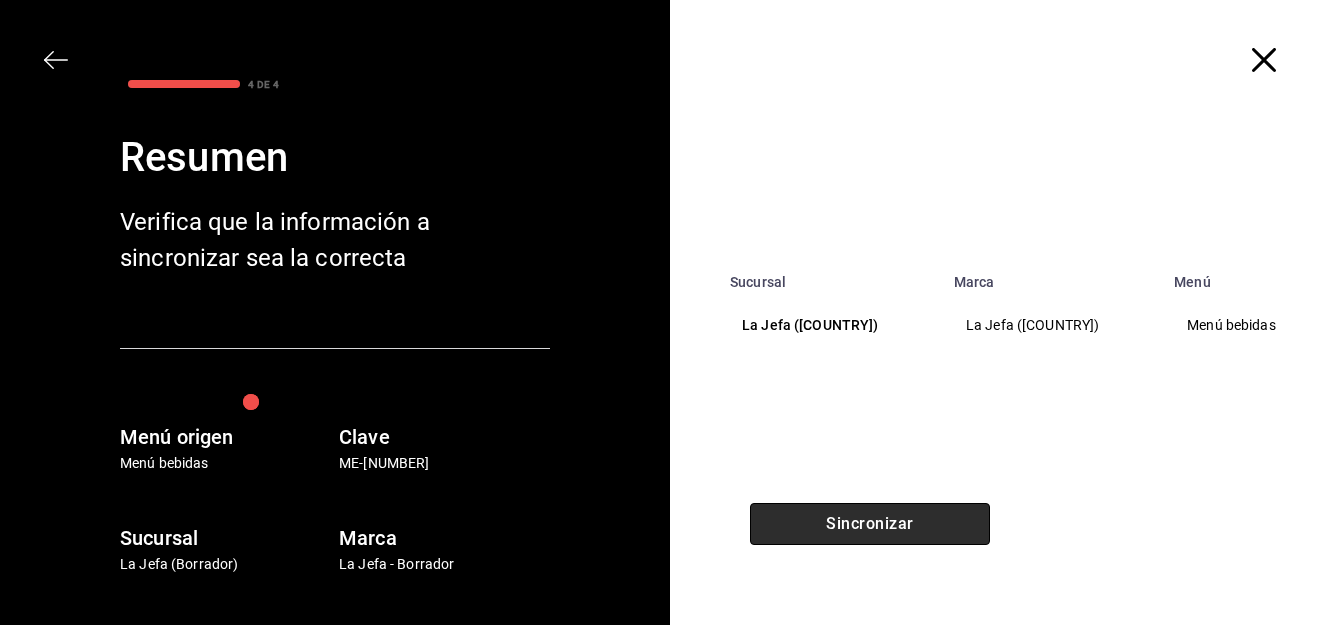 click on "Sincronizar" at bounding box center (870, 524) 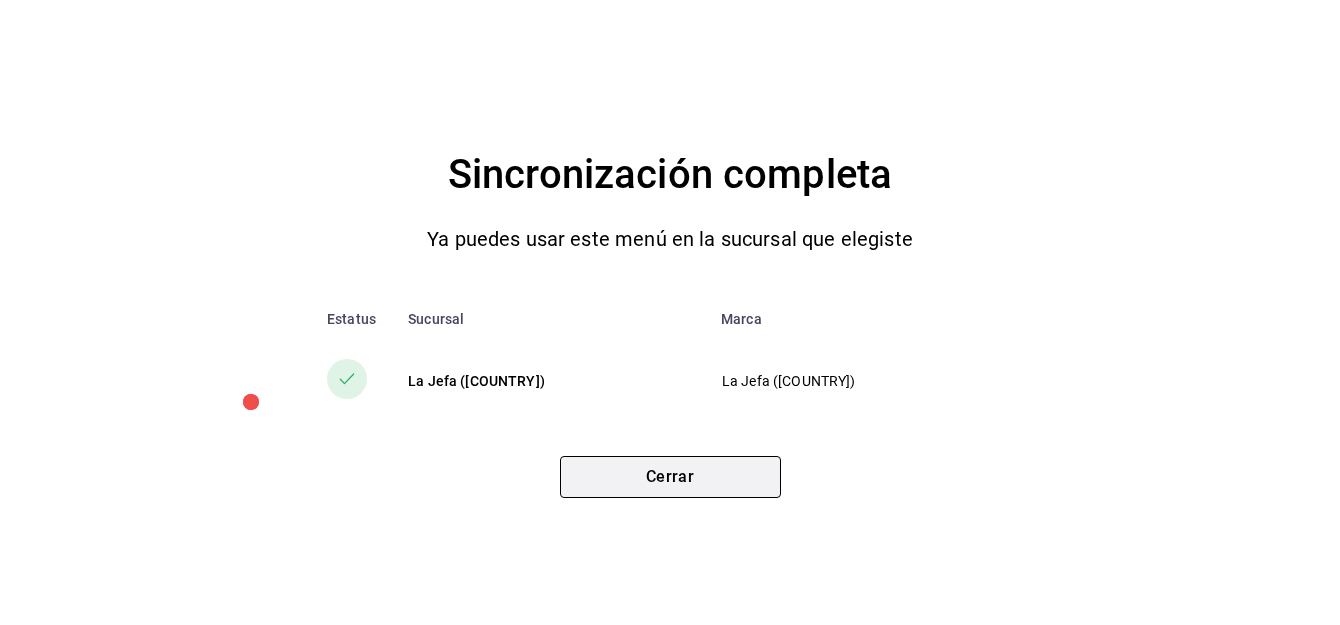 click on "Cerrar" at bounding box center [670, 477] 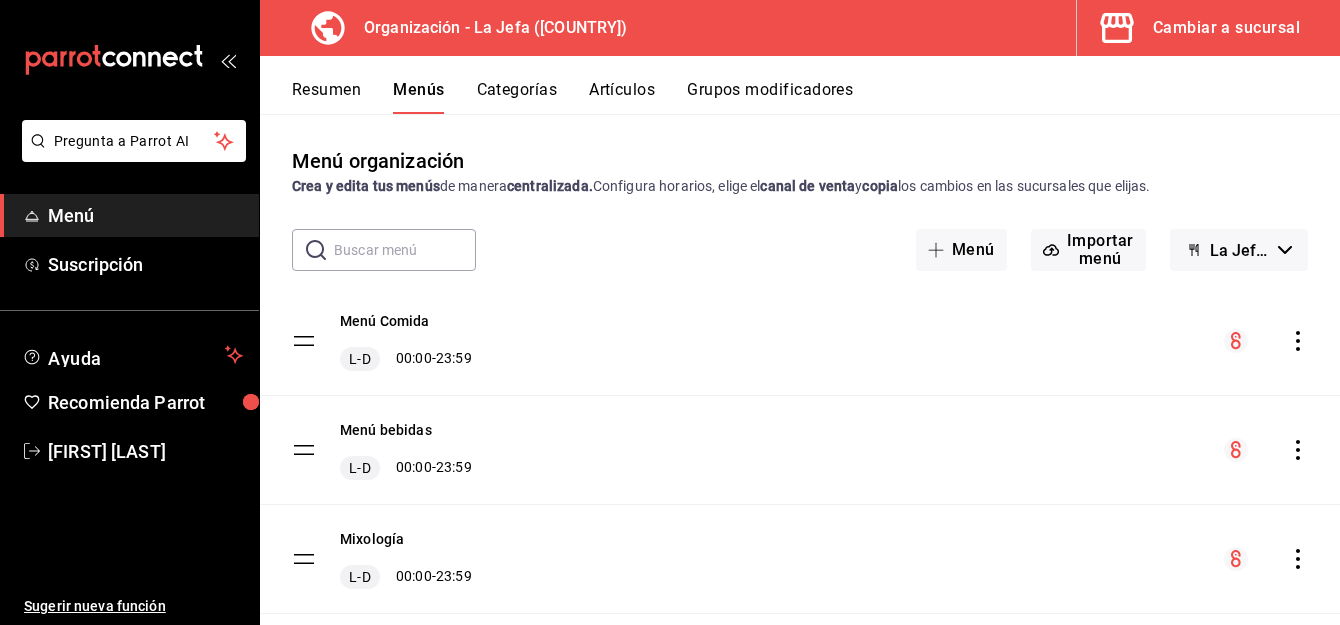 click on "Categorías" at bounding box center [517, 97] 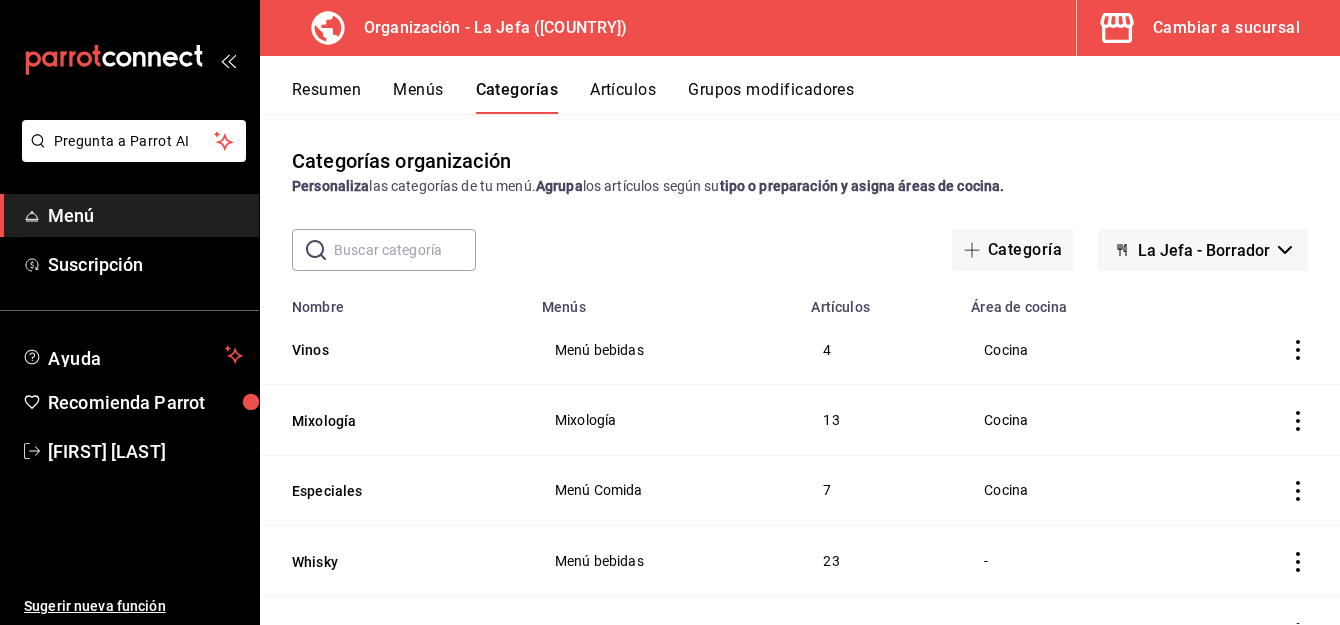 click on "Área de cocina" at bounding box center [1075, 301] 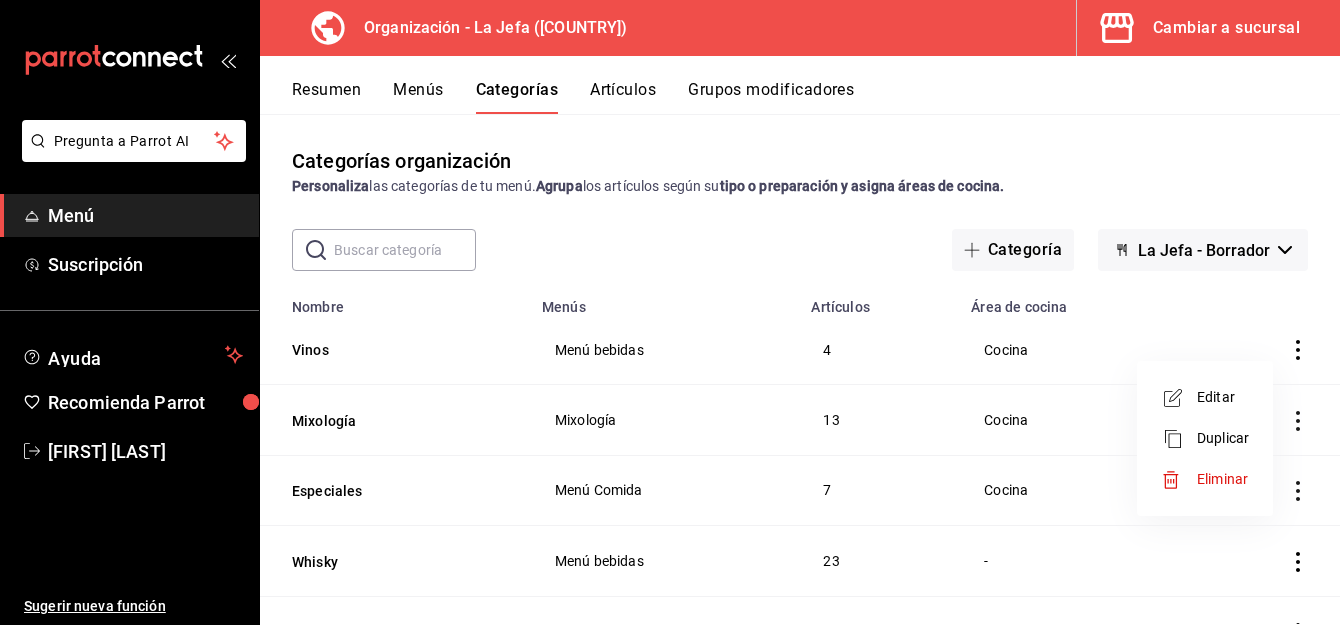 click on "Editar" at bounding box center (1223, 397) 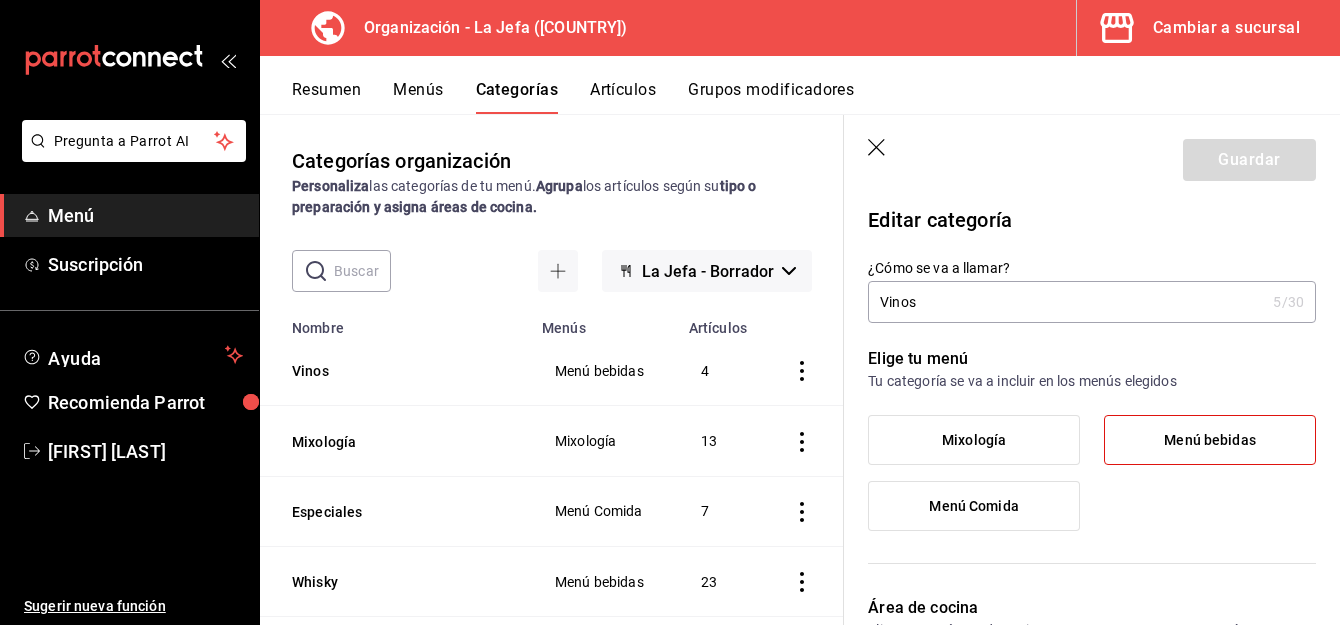 click on "Menú bebidas" at bounding box center [1210, 440] 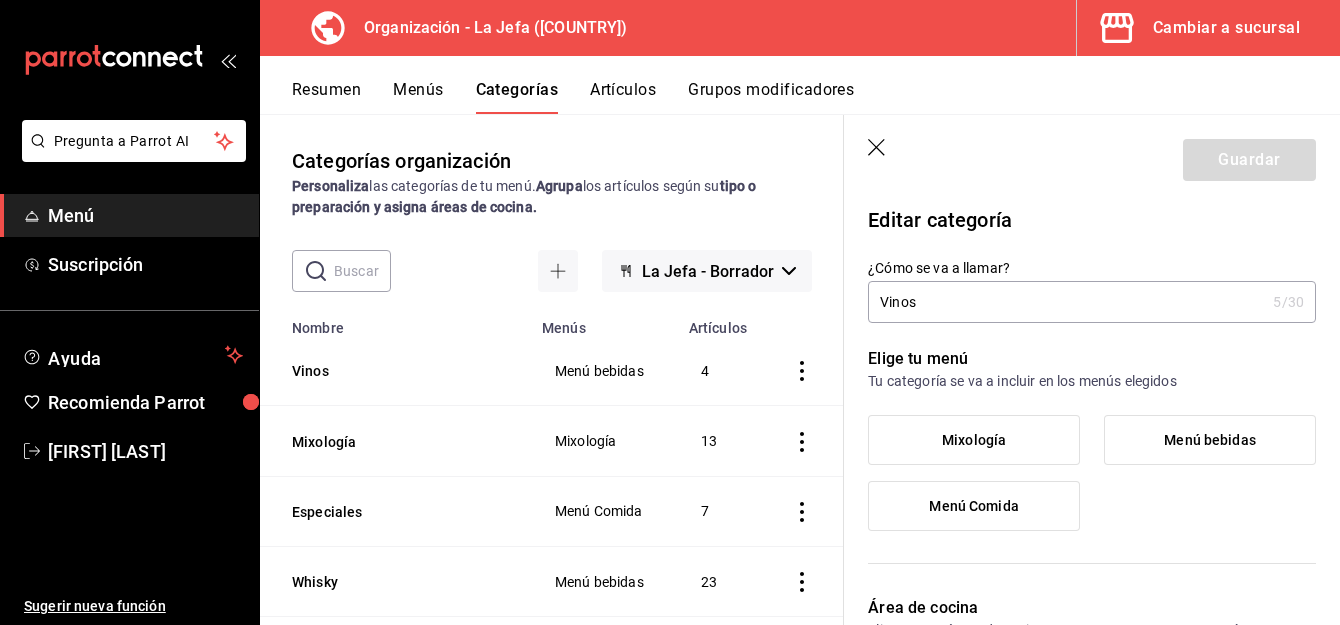 click on "Menú bebidas" at bounding box center (1210, 440) 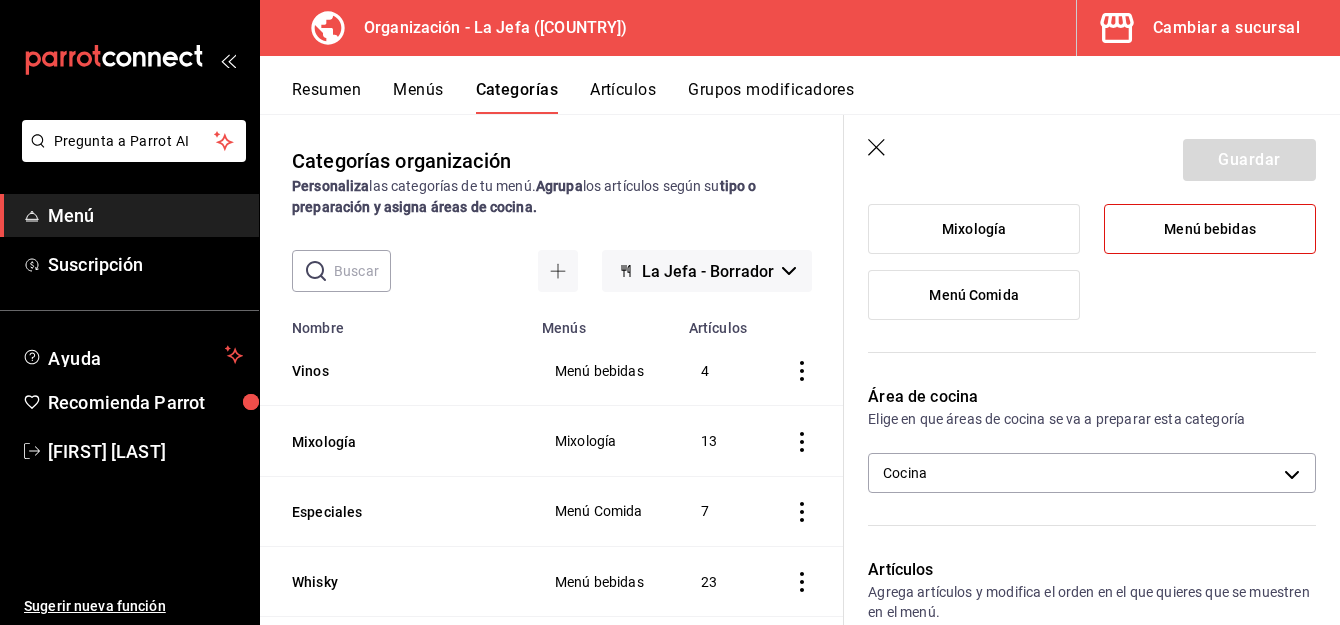 scroll, scrollTop: 213, scrollLeft: 0, axis: vertical 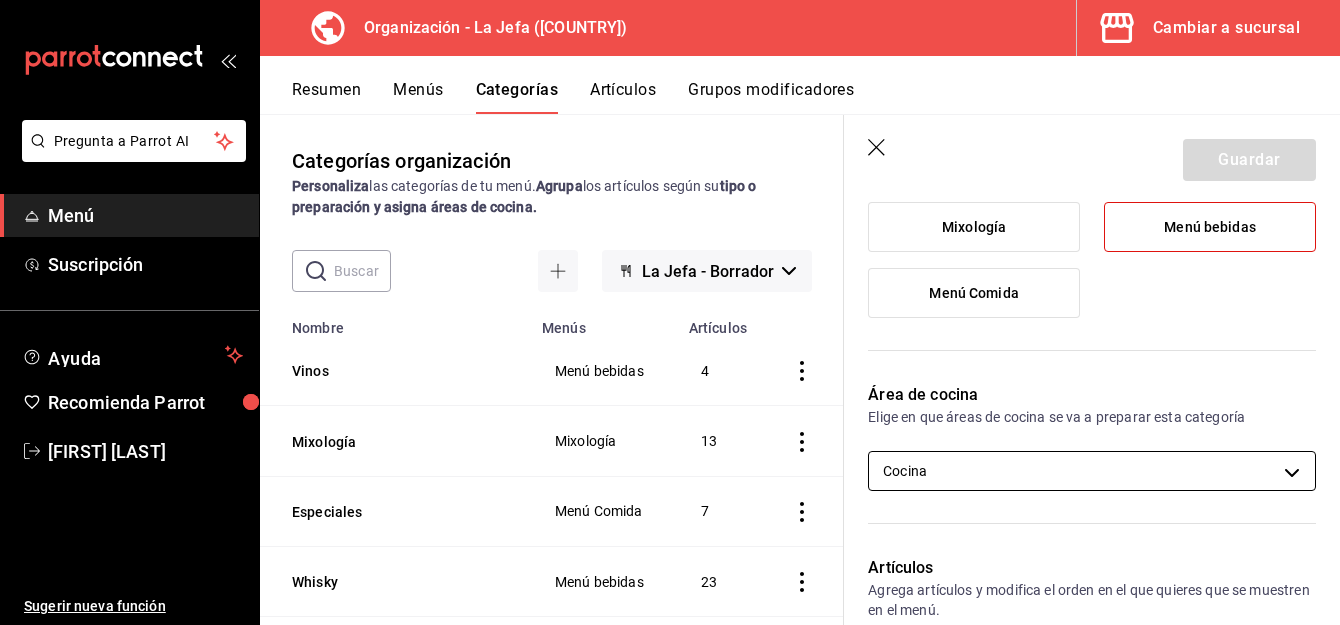 click on "Pregunta a Parrot AI Menú   Suscripción   Ayuda Recomienda Parrot   [FIRST] [LAST]   Sugerir nueva función   Organización - La Jefa ([COUNTRY]) Cambiar a sucursal Resumen Menús Categorías Artículos Grupos modificadores Categorías organización Personaliza  las categorías de tu menú.  Agrupa  los artículos según su  tipo o preparación y asigna áreas de cocina. ​ ​ La Jefa - Borrador Nombre Menús Artículos Vinos Menú bebidas 4 Mixología Mixología 13 Especiales Menú Comida 7 Whisky Menú bebidas 23 Vodka Menú bebidas 10 Tequila Menú bebidas 35 Tarros Menú bebidas 7 Shots La Jefa Menú bebidas 12 Ron Menú bebidas 14 Mezcal Menú bebidas 15 Ginebra Menú bebidas 12 Digestivos Menú bebidas 17 Cognac Menú bebidas 4 Coctelería Menú bebidas 29 Champagne Menú bebidas 1 Cervezas Menú bebidas 31 Cervezas Cubetazo Menú bebidas 14 Café Menú bebidas 6 Brandy Menú bebidas 10 Bebidas Menú bebidas 20 Guardar Editar categoría ¿Cómo se va a llamar? Vinos 5 /30 ¿Cómo se va a llamar? Mixología" at bounding box center (670, 312) 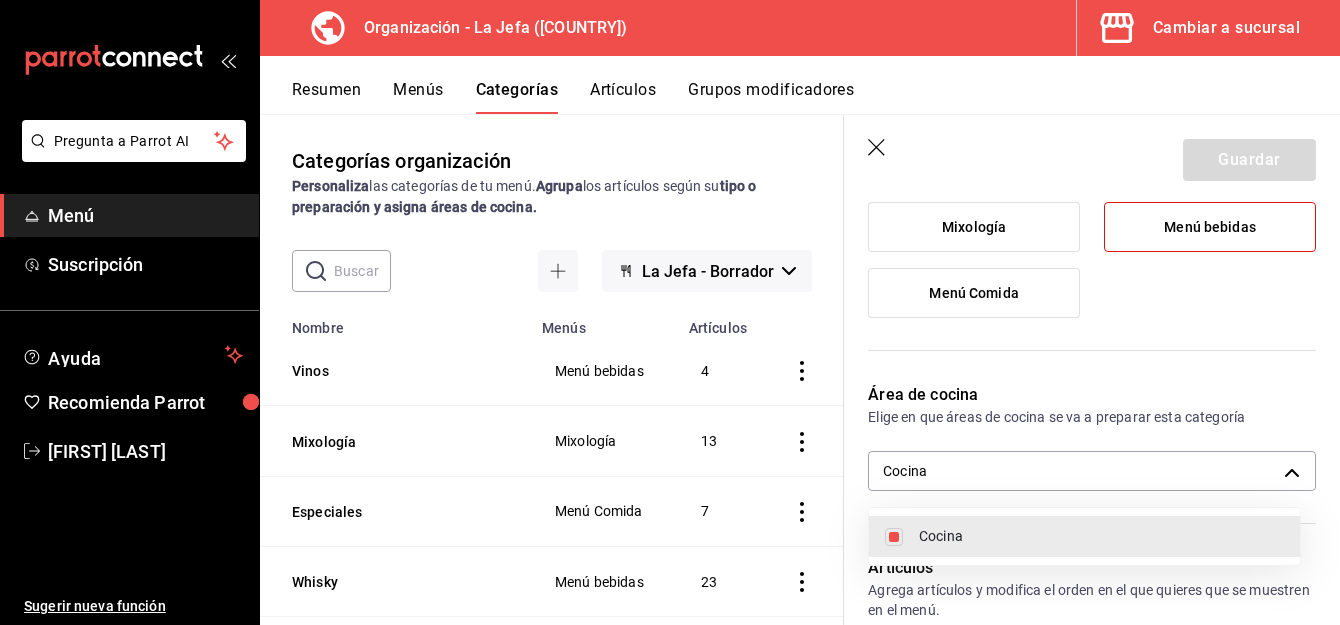 click at bounding box center [894, 537] 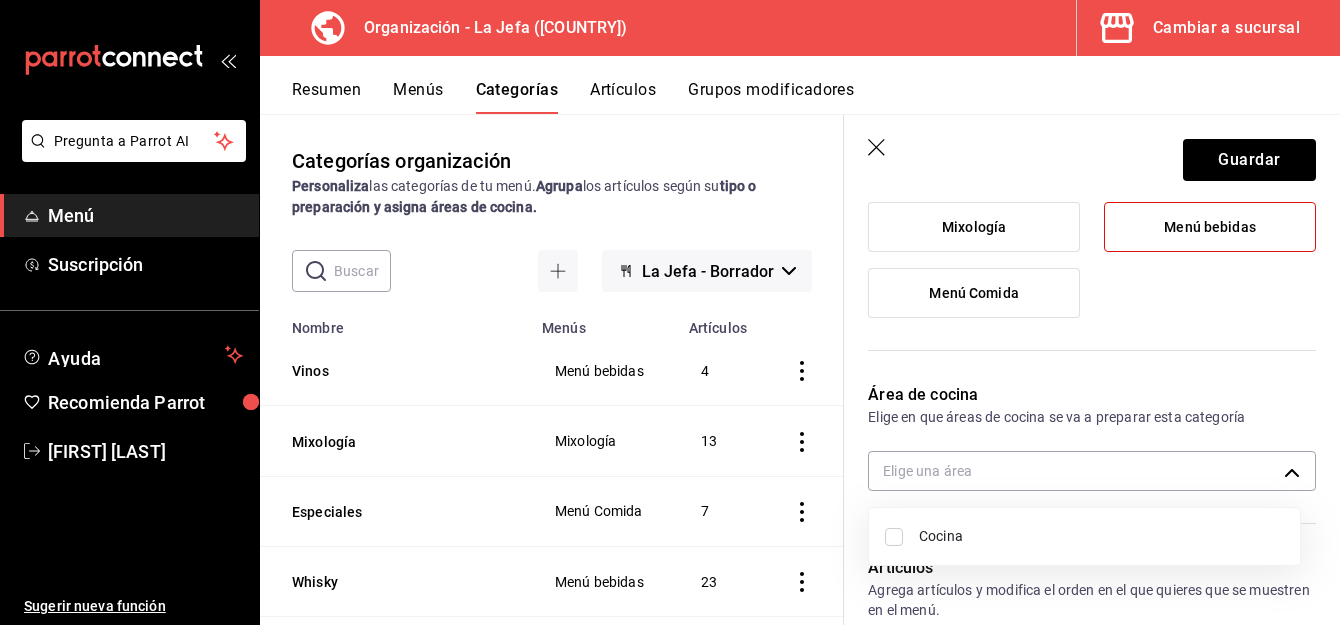 click at bounding box center [670, 312] 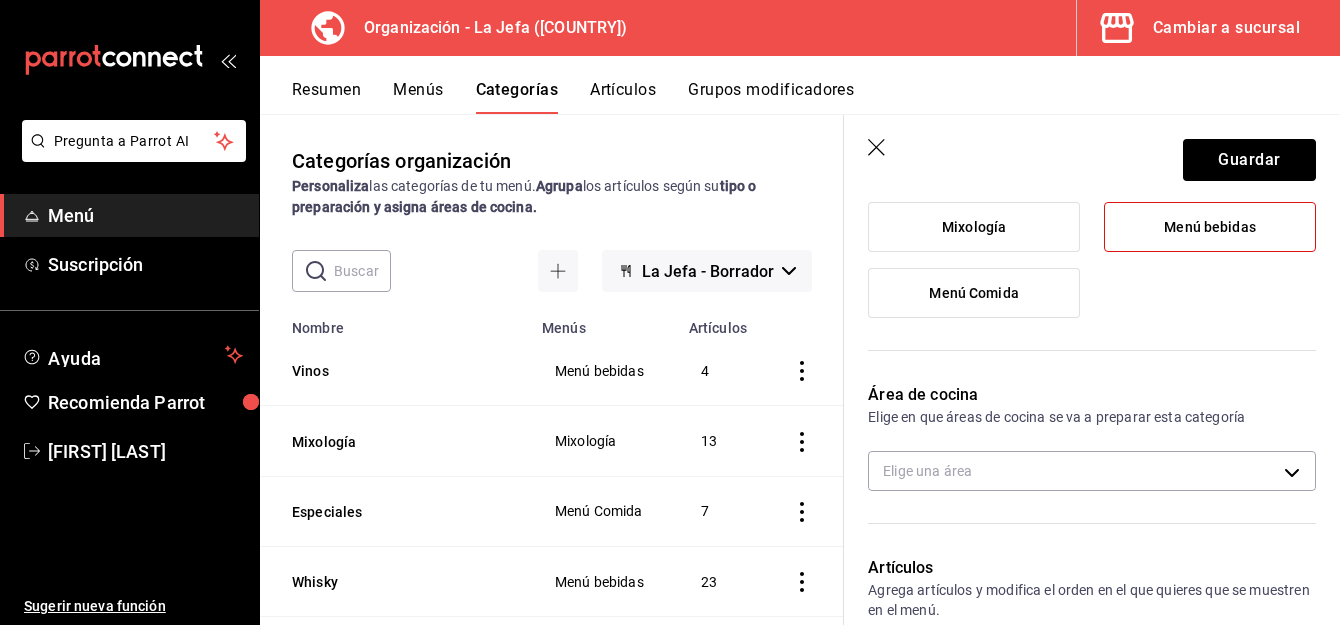 click on "Área de cocina Elige en que áreas de cocina se va a preparar esta categoría Elige una área" at bounding box center (1080, 445) 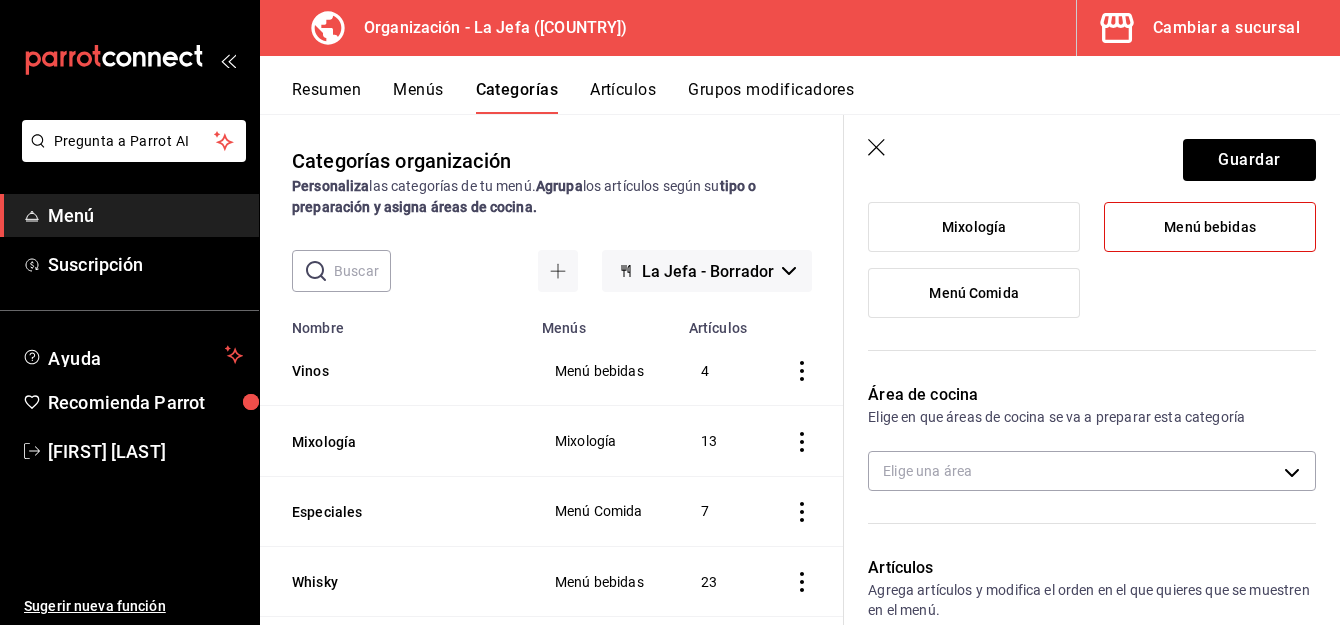 click on "Mixología Menú bebidas Menú Comida" at bounding box center (1092, 268) 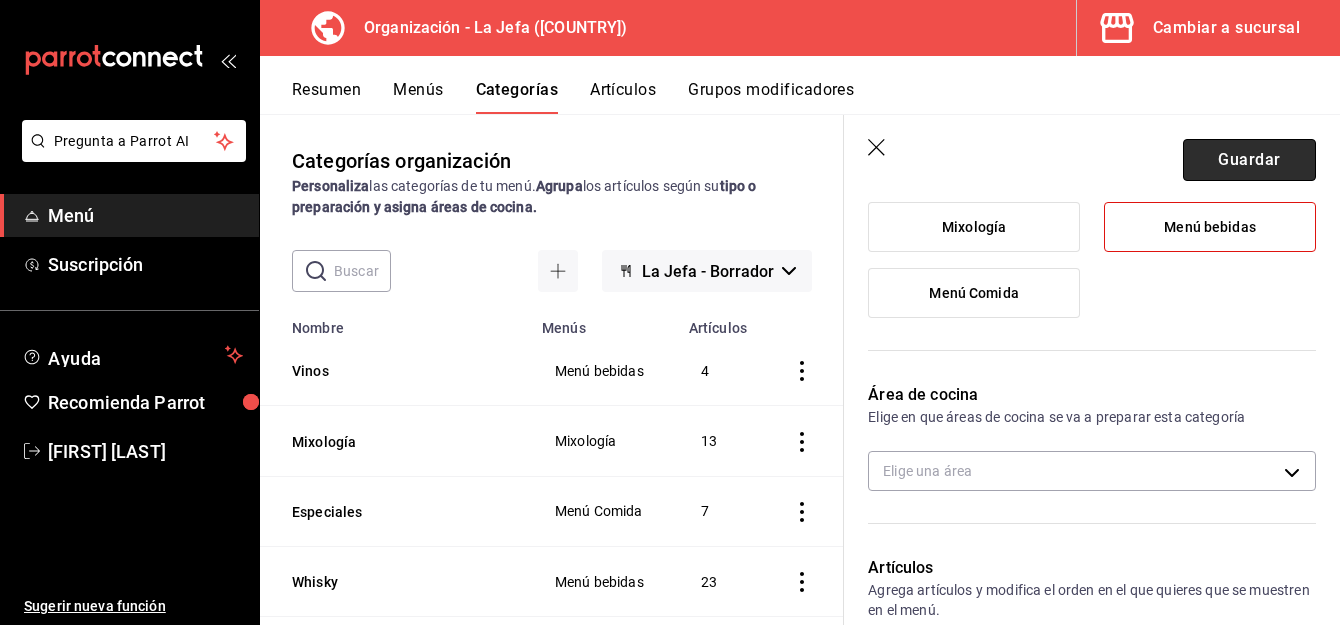 click on "Guardar" at bounding box center [1249, 160] 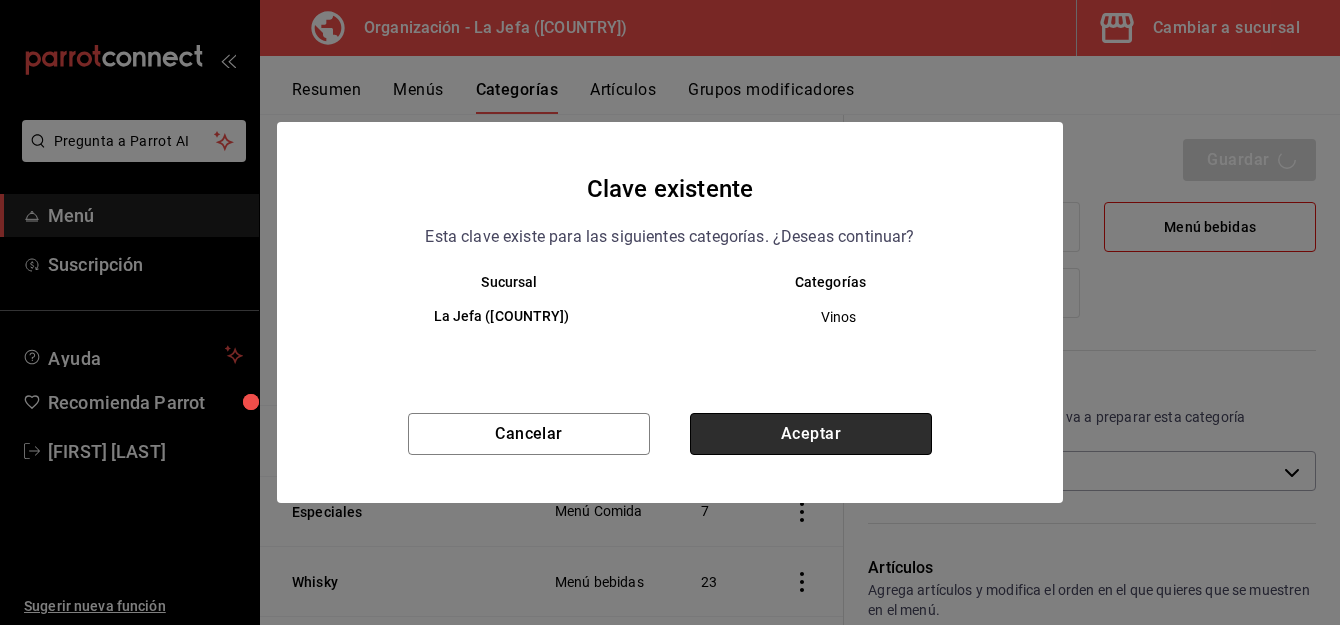 click on "Aceptar" at bounding box center [811, 434] 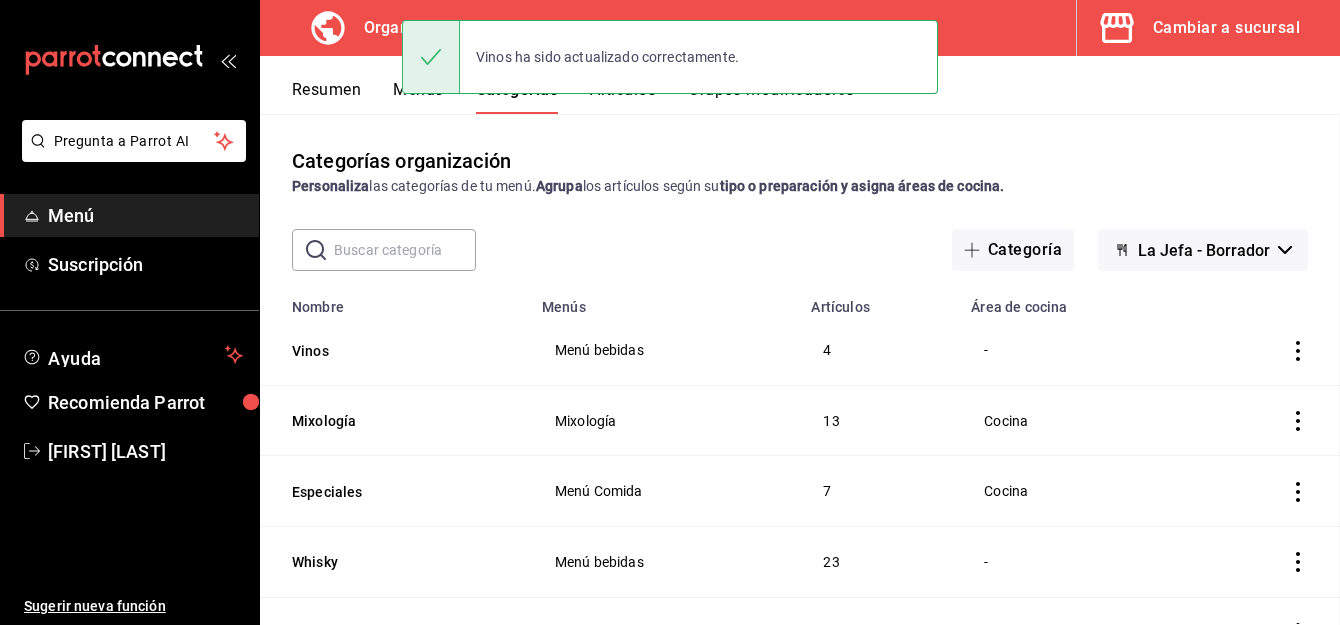 scroll, scrollTop: 0, scrollLeft: 0, axis: both 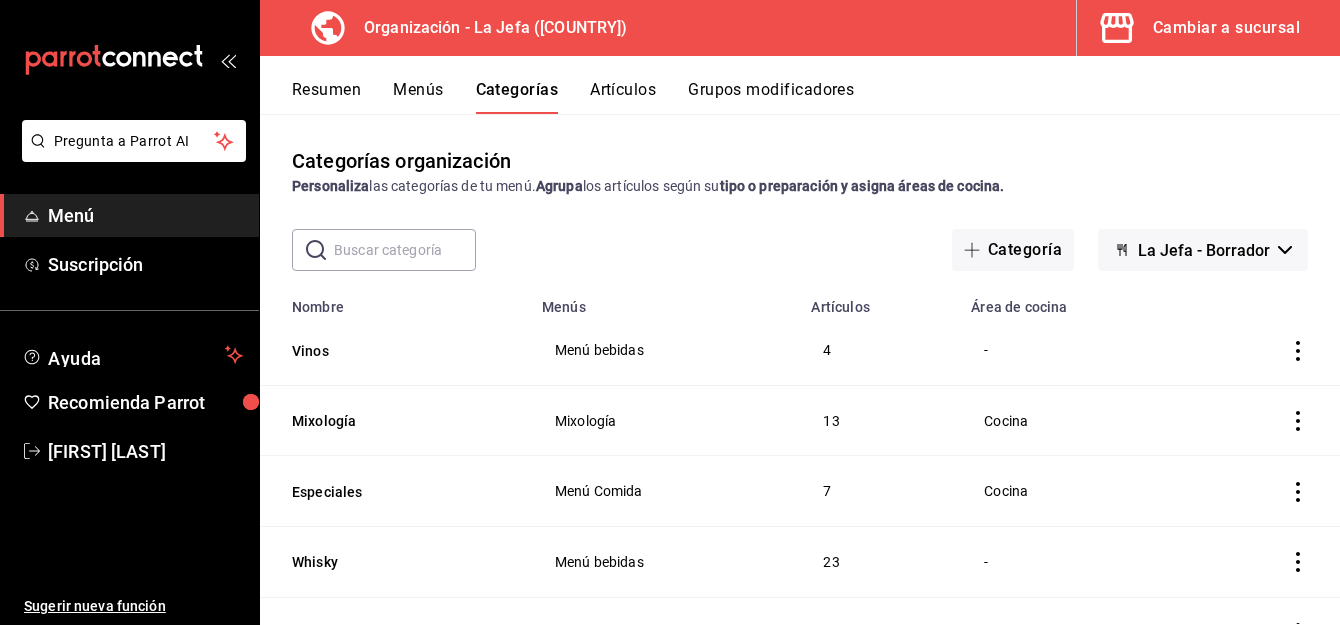 click on "Menús" at bounding box center (418, 97) 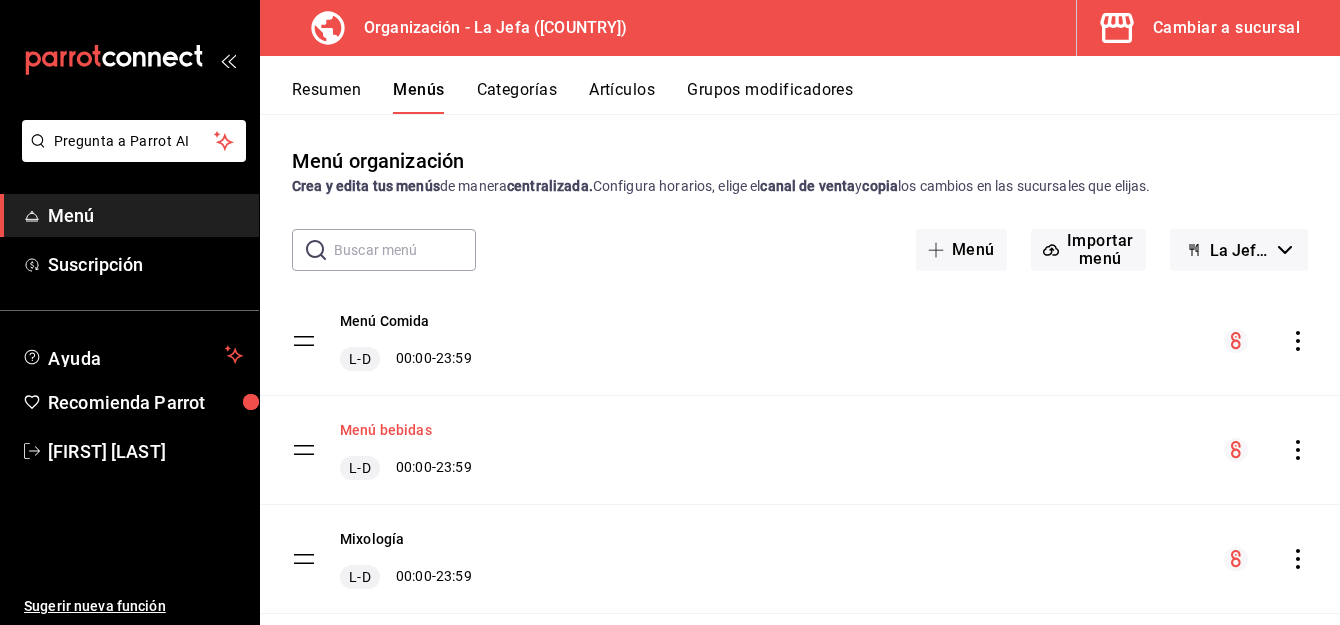 click on "Menú bebidas" at bounding box center (386, 430) 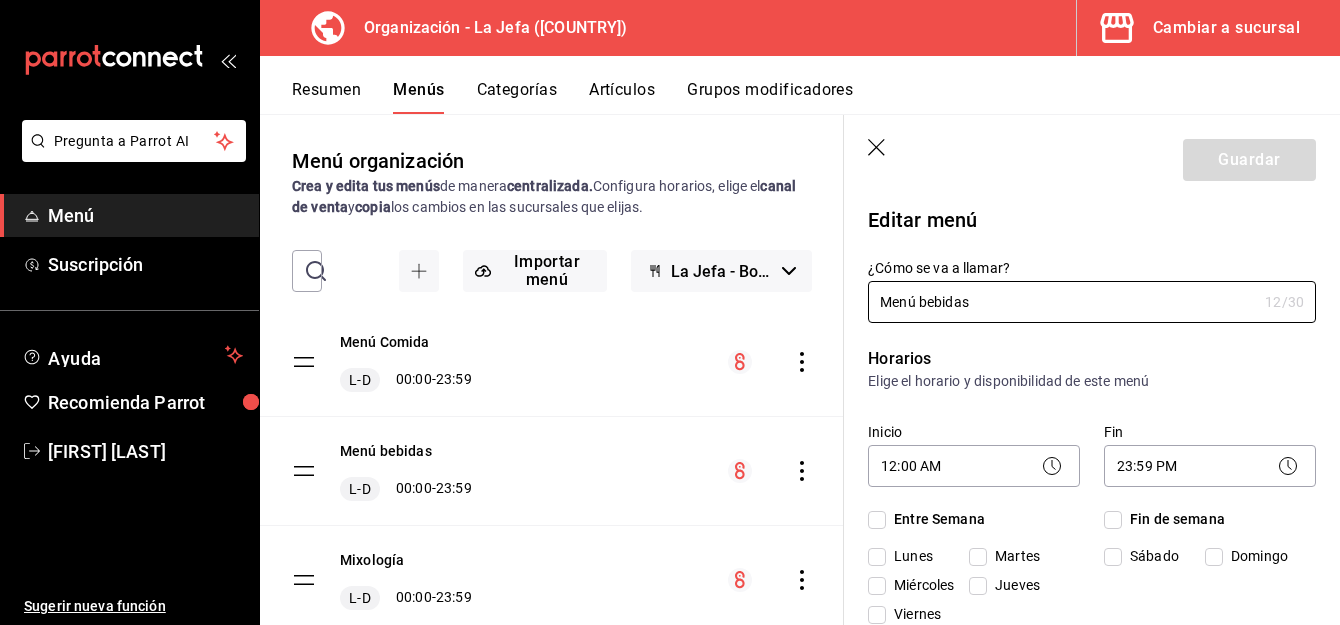 checkbox on "true" 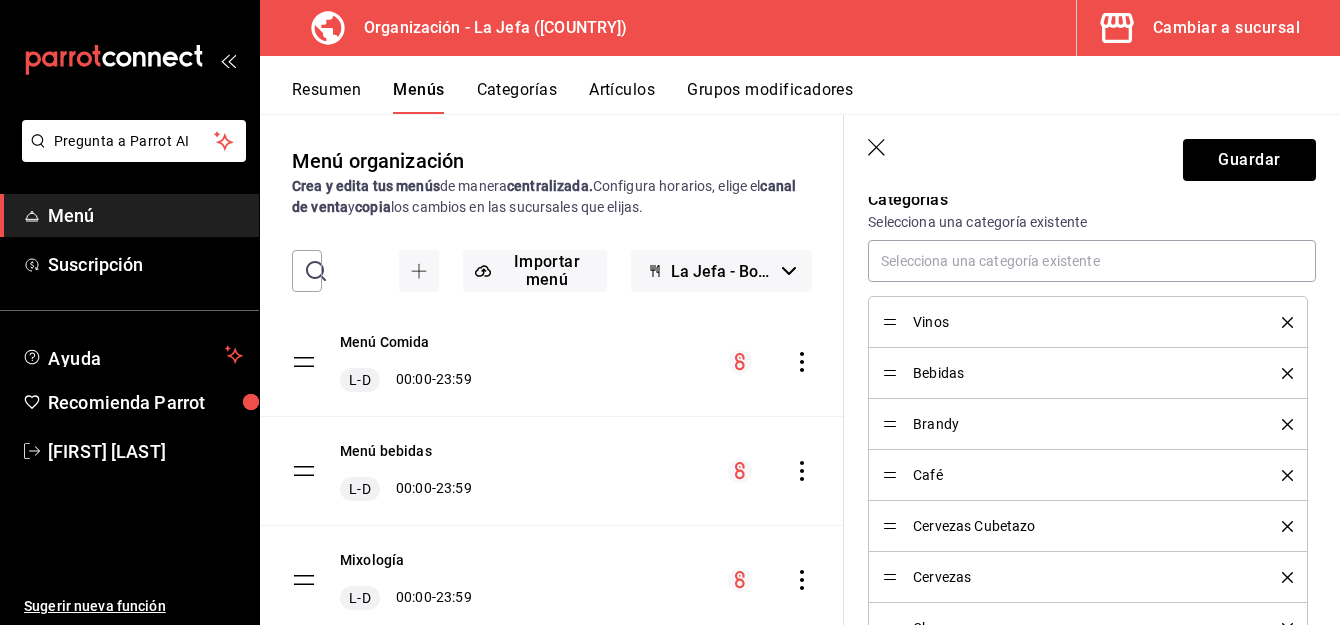 scroll, scrollTop: 574, scrollLeft: 0, axis: vertical 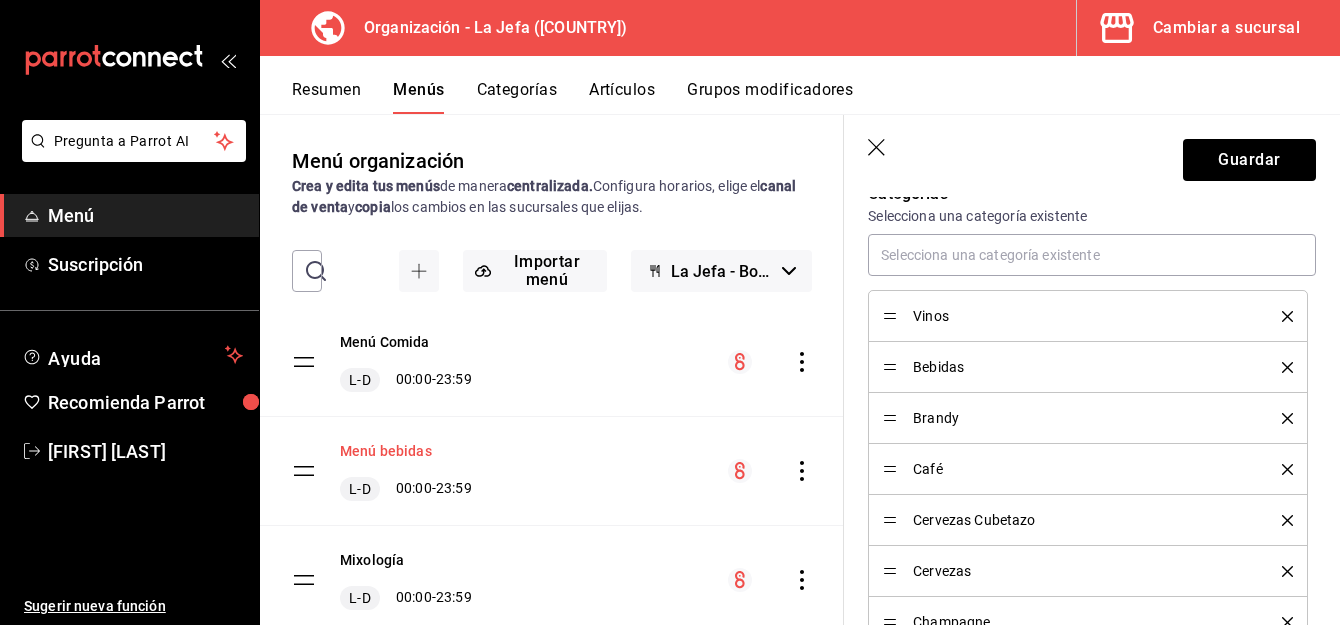 click on "Menú bebidas" at bounding box center (386, 451) 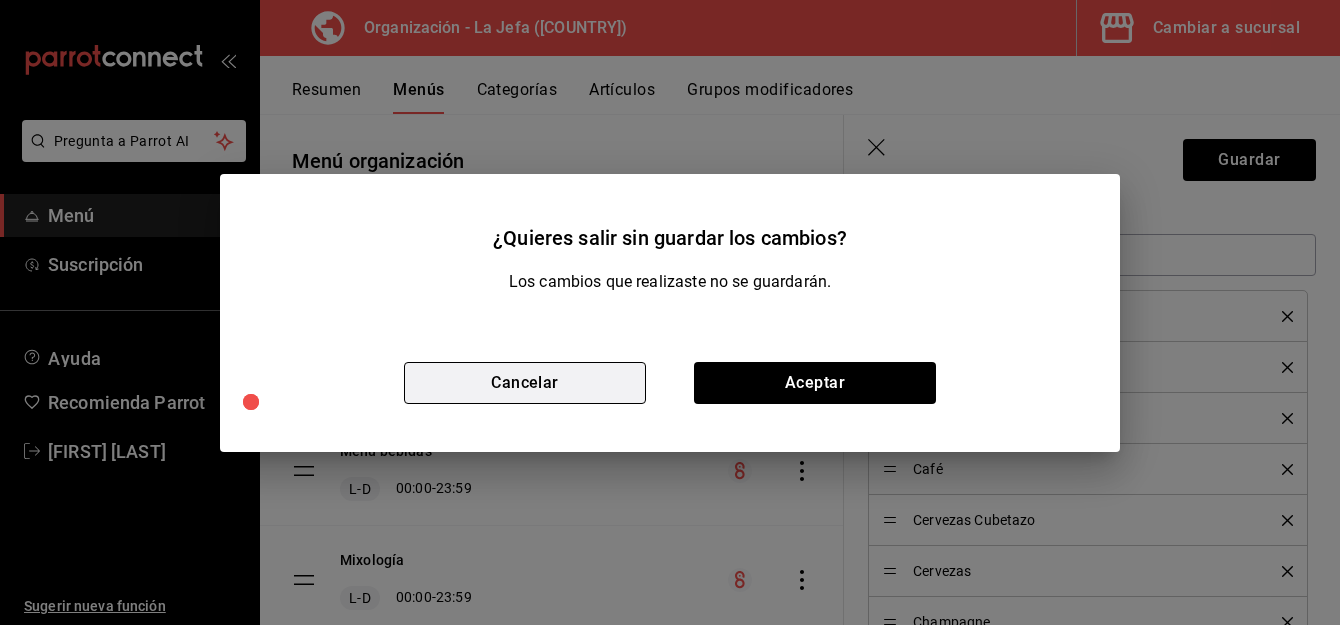 click on "Cancelar" at bounding box center (525, 383) 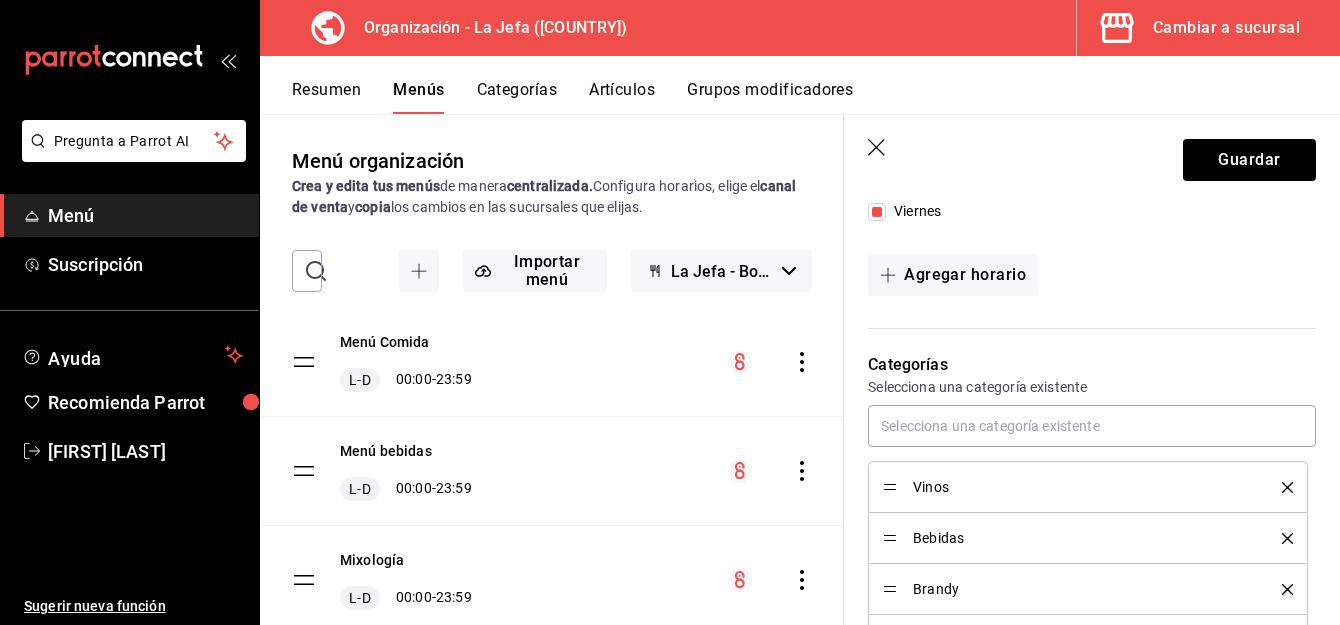 scroll, scrollTop: 0, scrollLeft: 0, axis: both 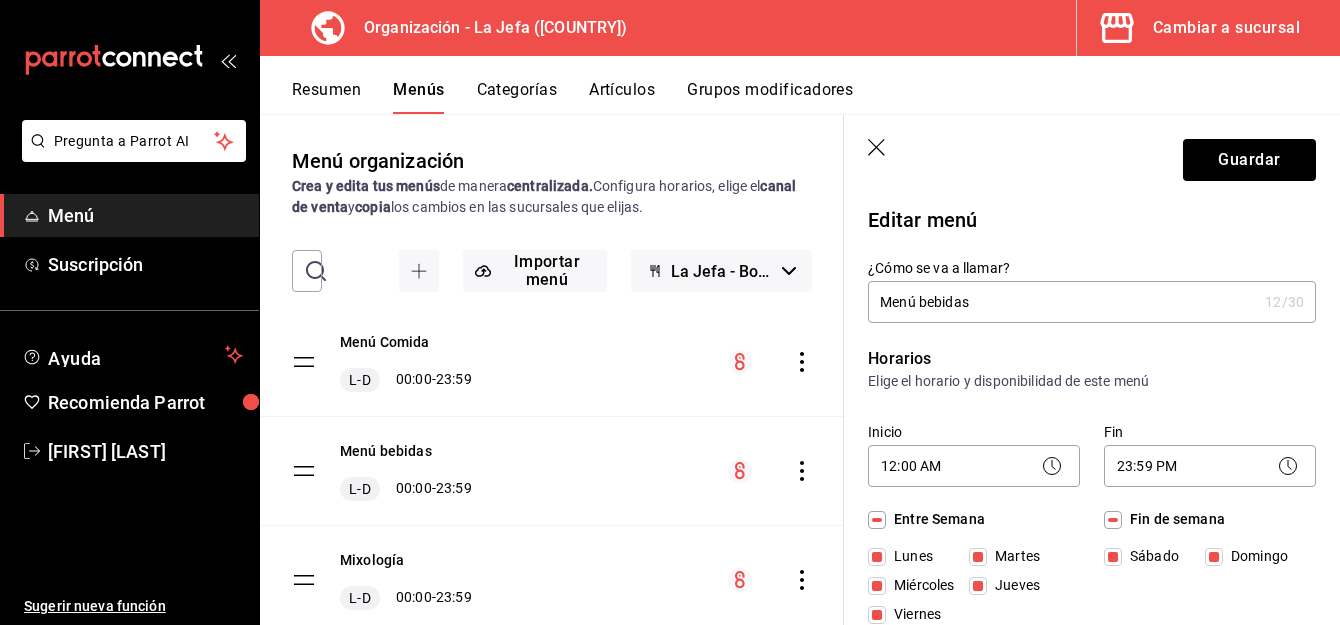 click 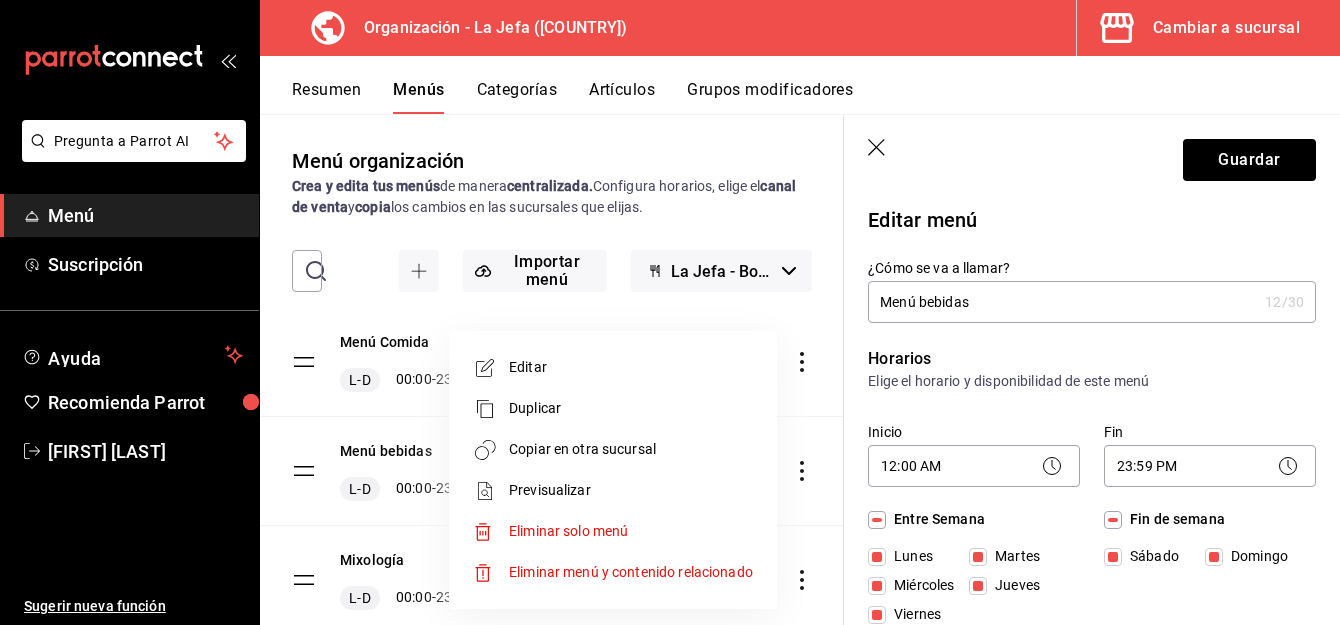 click at bounding box center (670, 312) 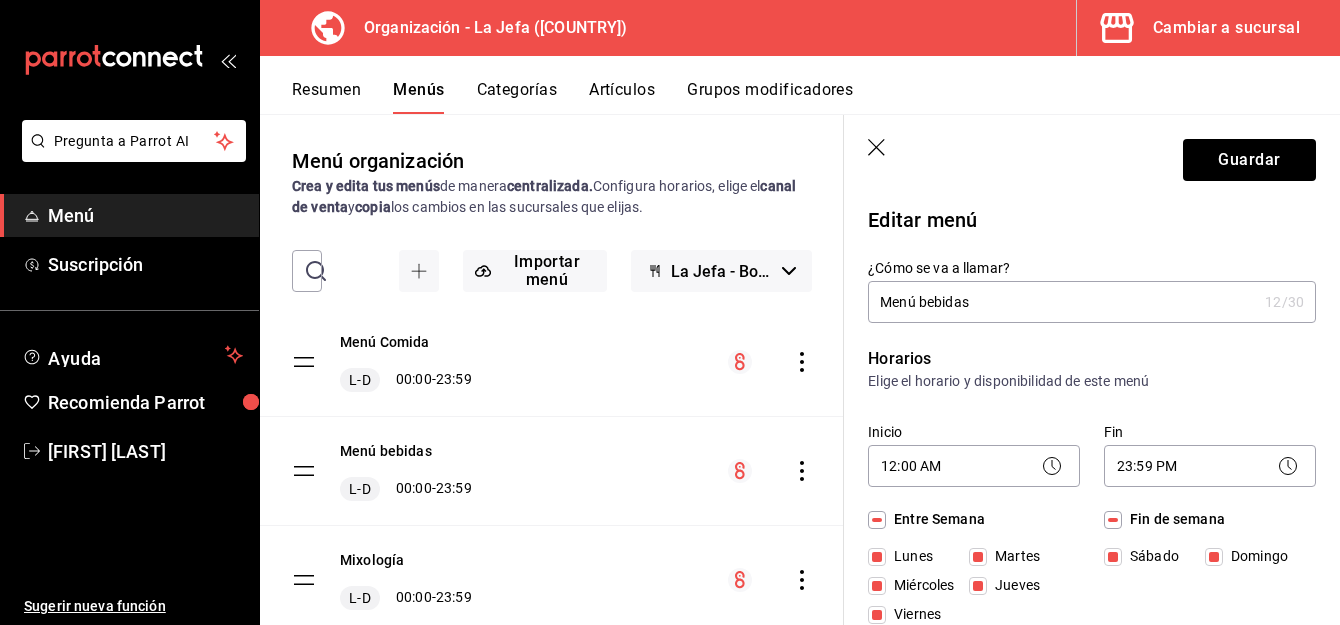 click on "Menú" at bounding box center (129, 215) 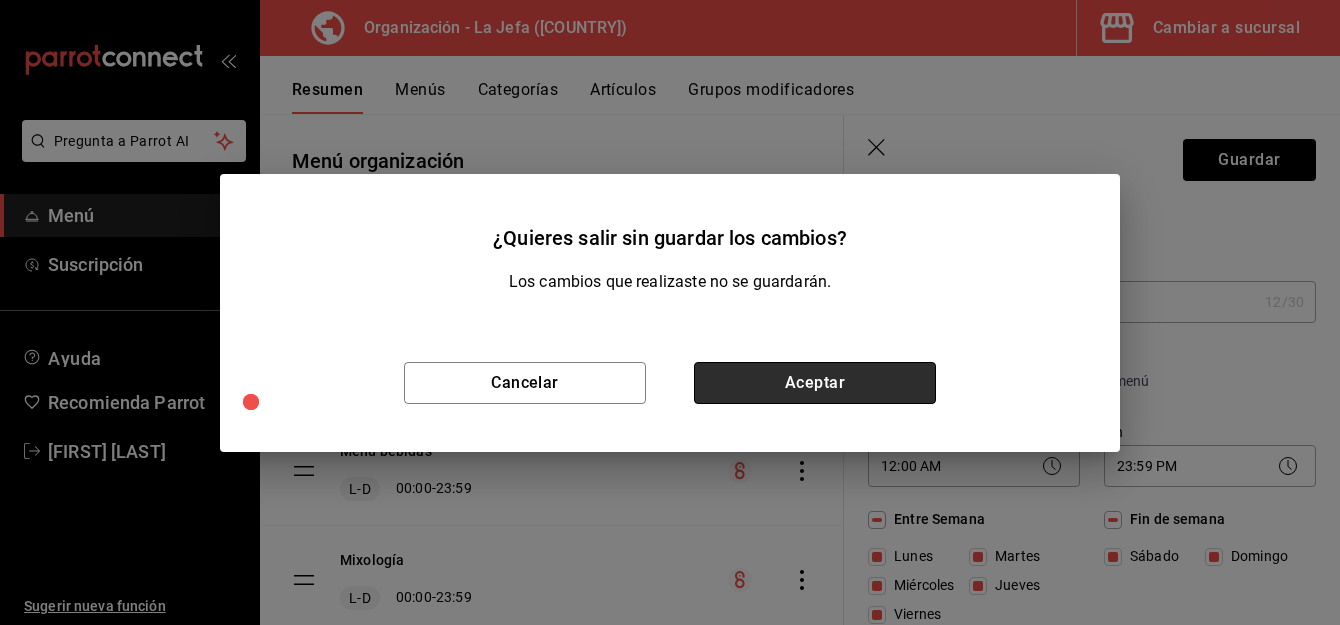click on "Aceptar" at bounding box center (815, 383) 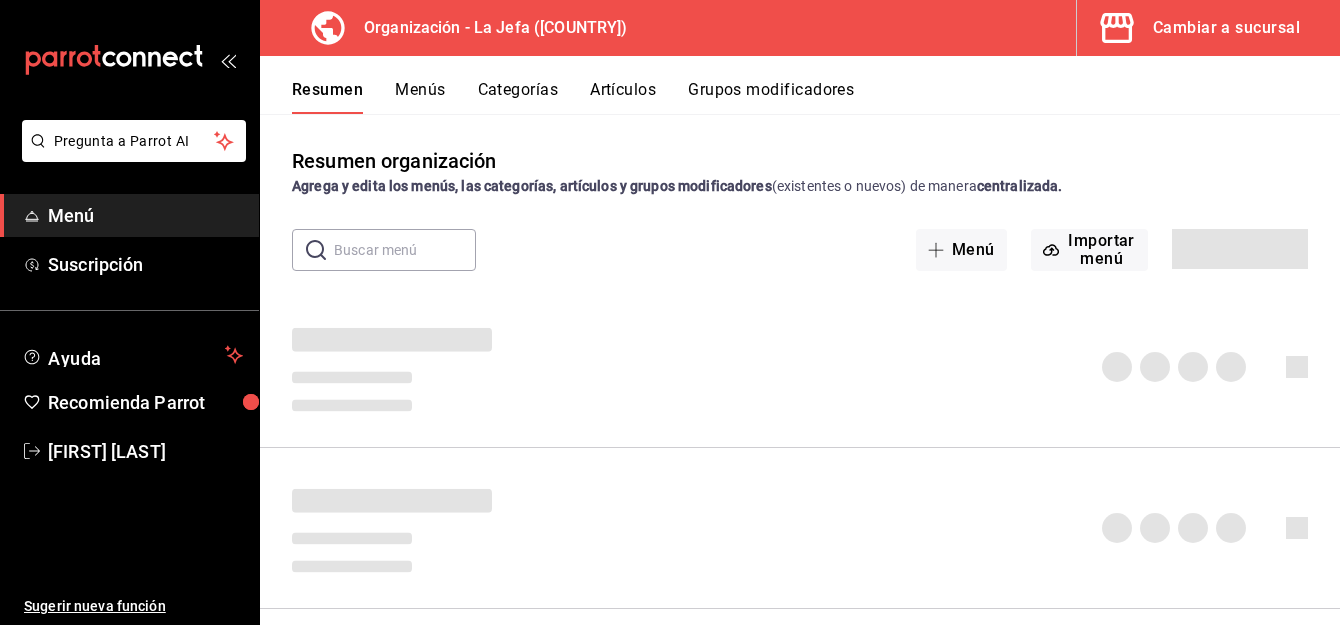 click on "Cambiar a sucursal" at bounding box center [1226, 28] 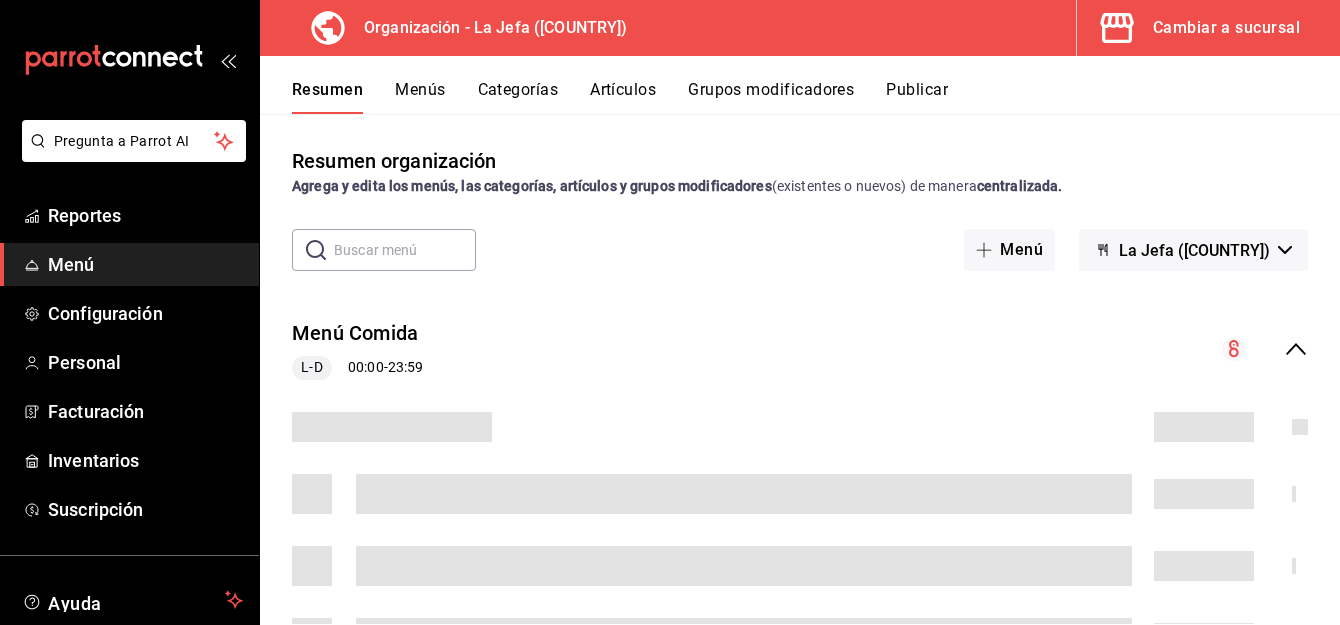 click on "Menús" at bounding box center (420, 97) 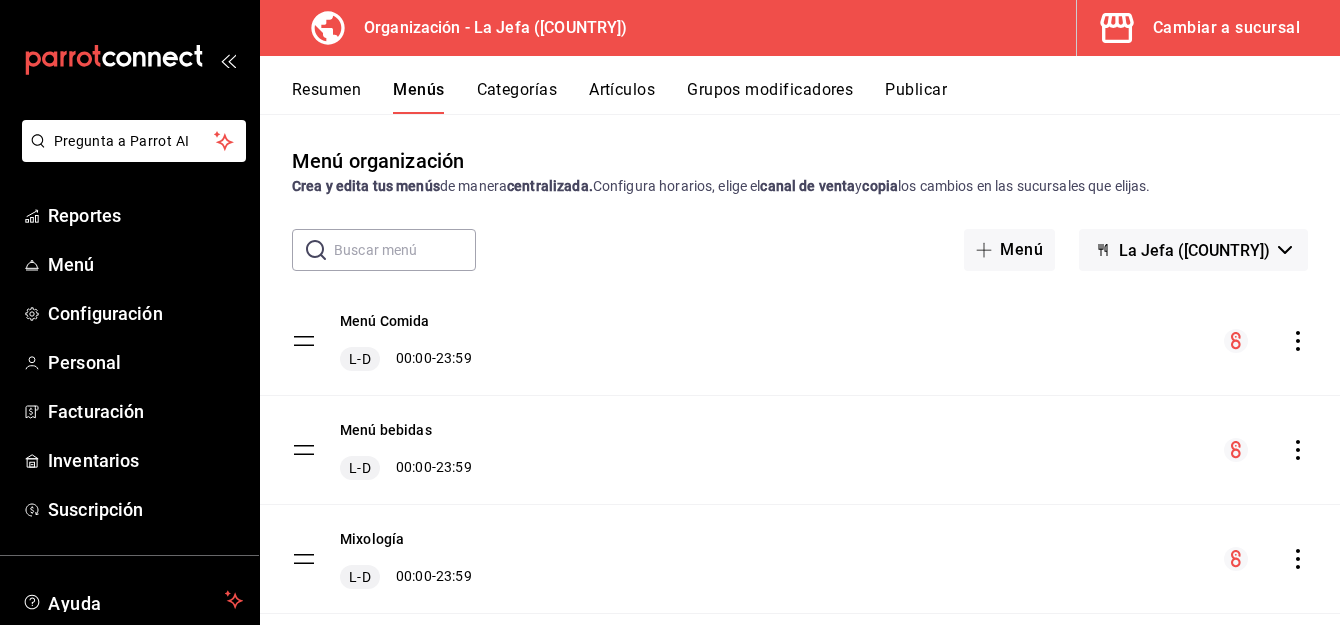 click on "Cambiar a sucursal" at bounding box center [1226, 28] 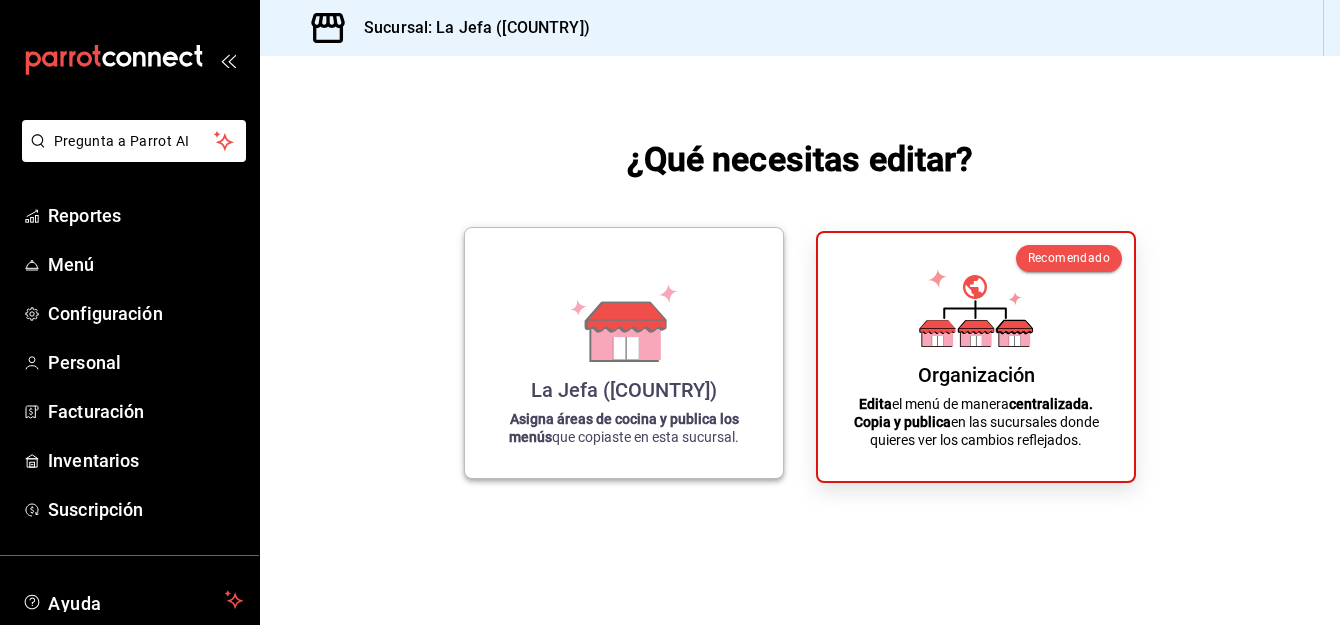 click on "La Jefa ([COUNTRY]) Asigna áreas de cocina y publica los menús  que copiaste en esta sucursal." at bounding box center [624, 353] 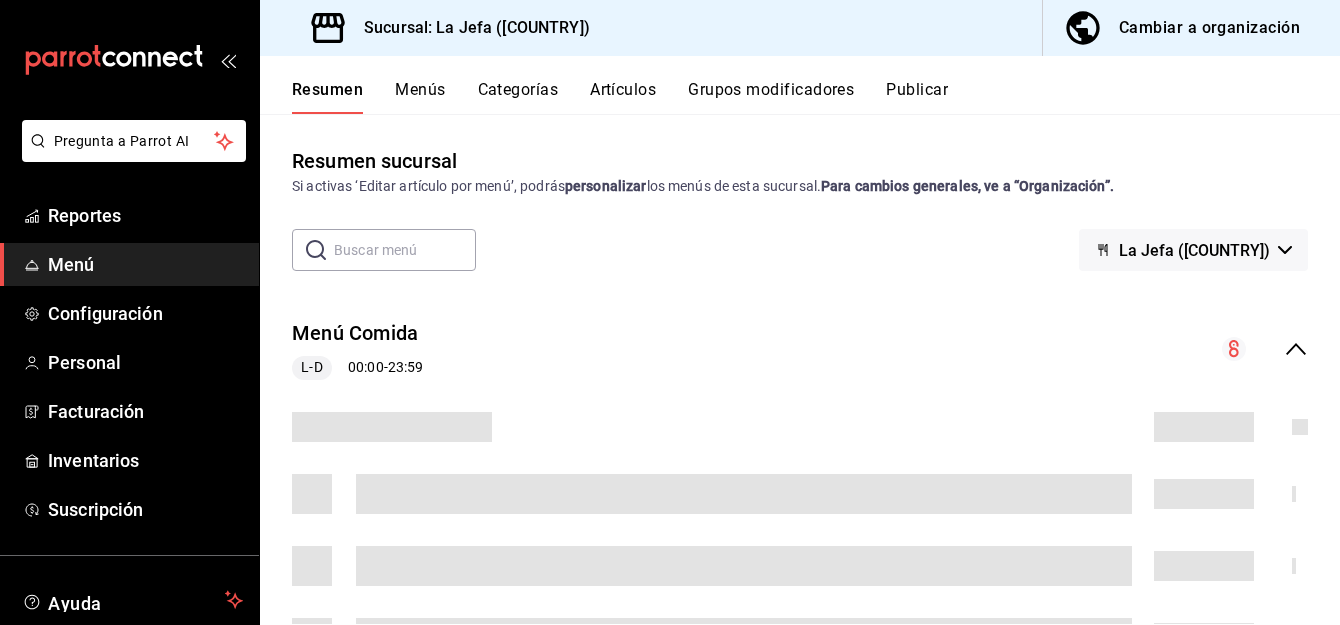 click on "Menús" at bounding box center [420, 97] 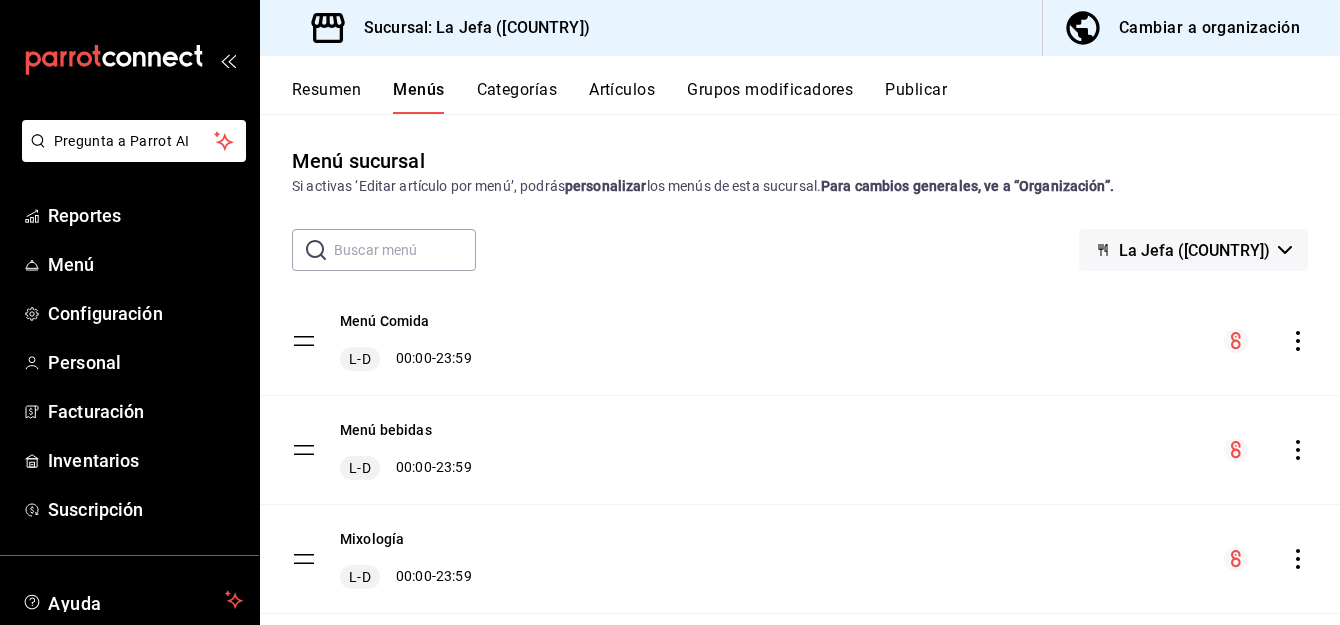 scroll, scrollTop: 46, scrollLeft: 0, axis: vertical 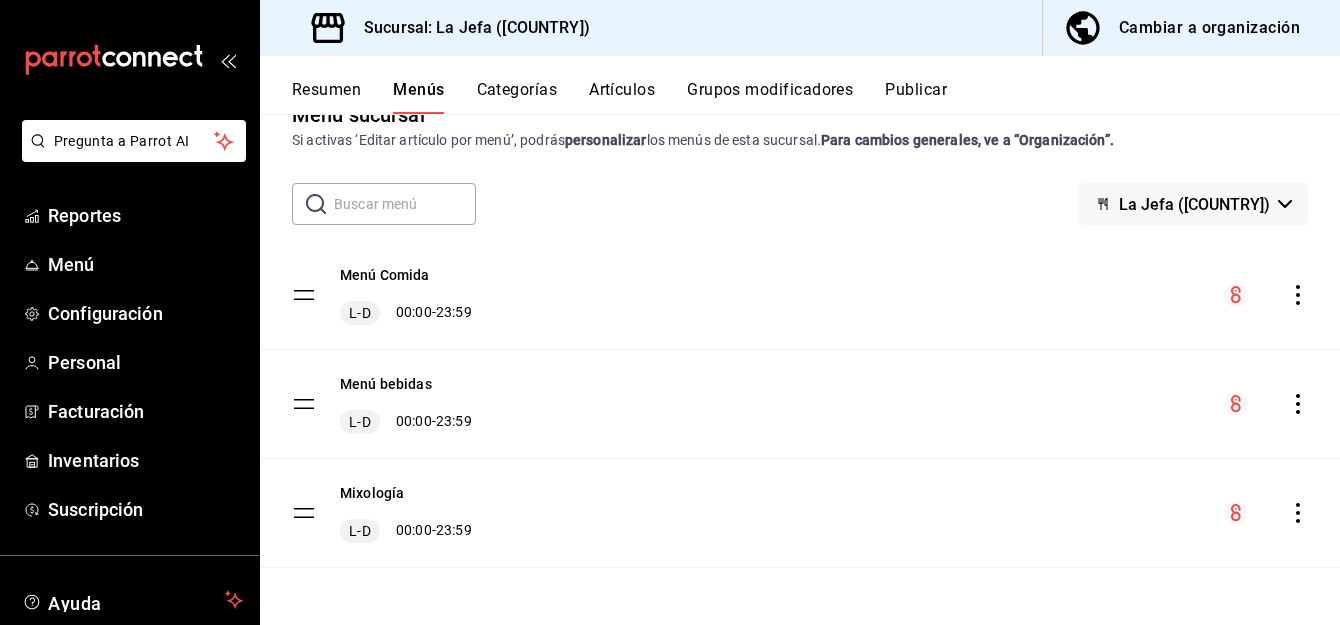 click on "Menú bebidas L-D 00:00  -  23:59" at bounding box center [800, 404] 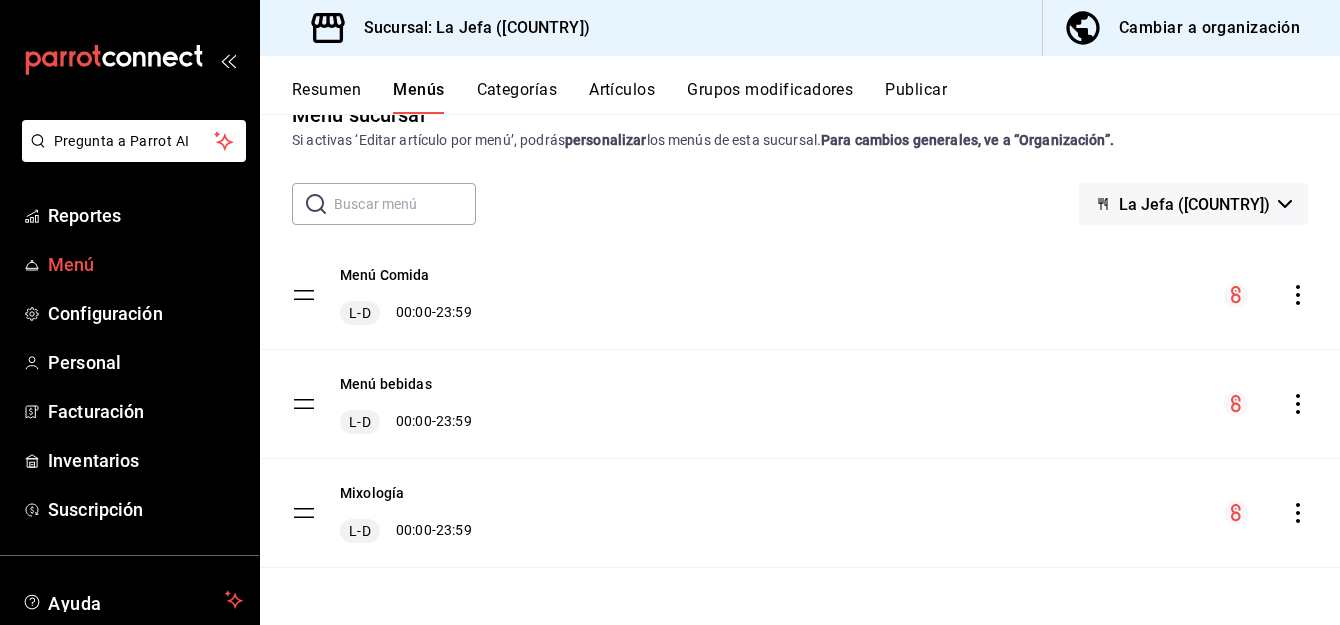click on "Menú" at bounding box center (145, 264) 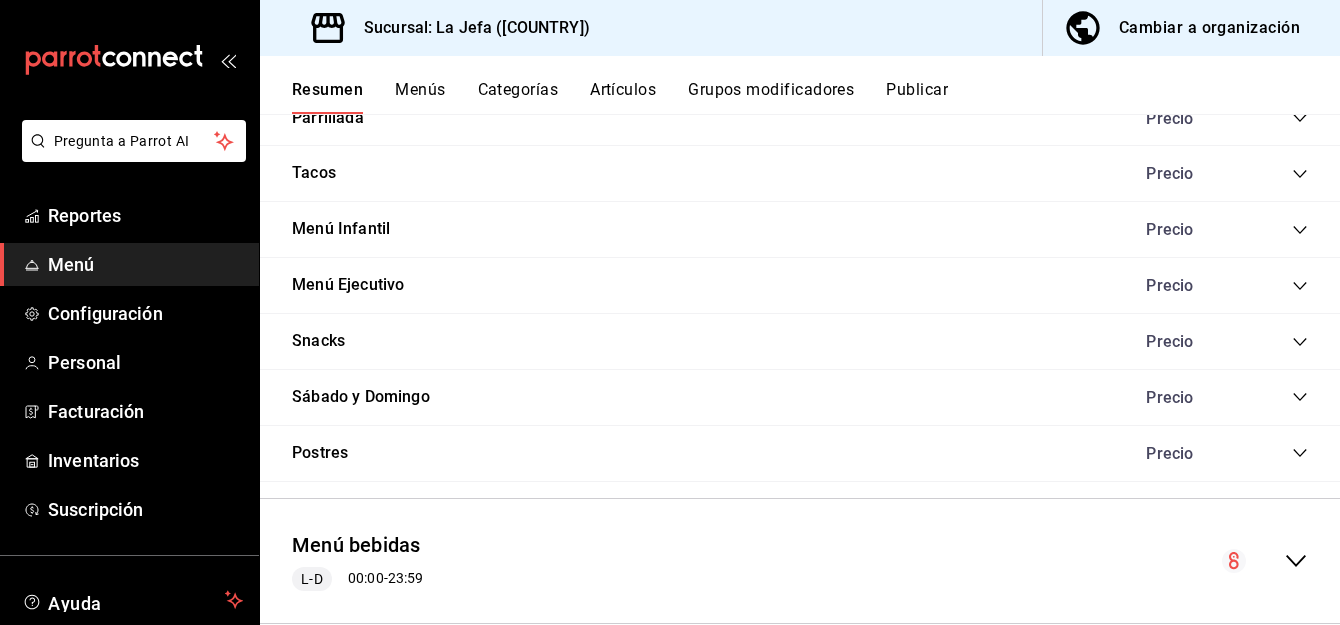 scroll, scrollTop: 2525, scrollLeft: 0, axis: vertical 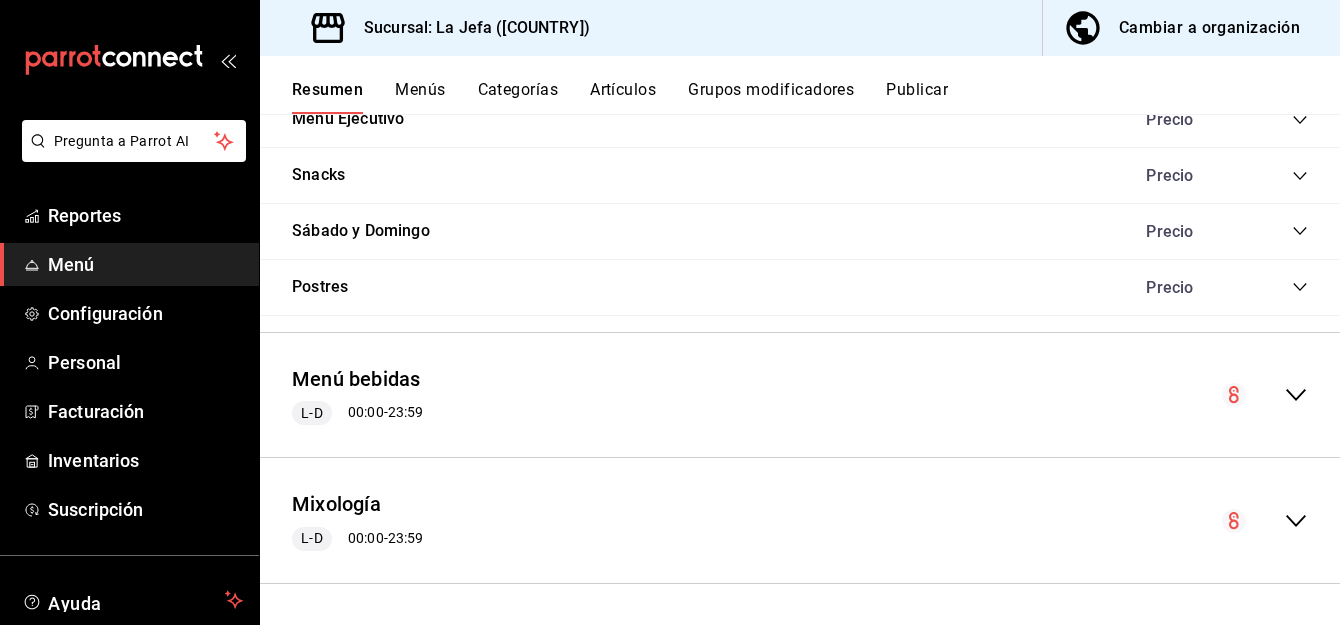 click 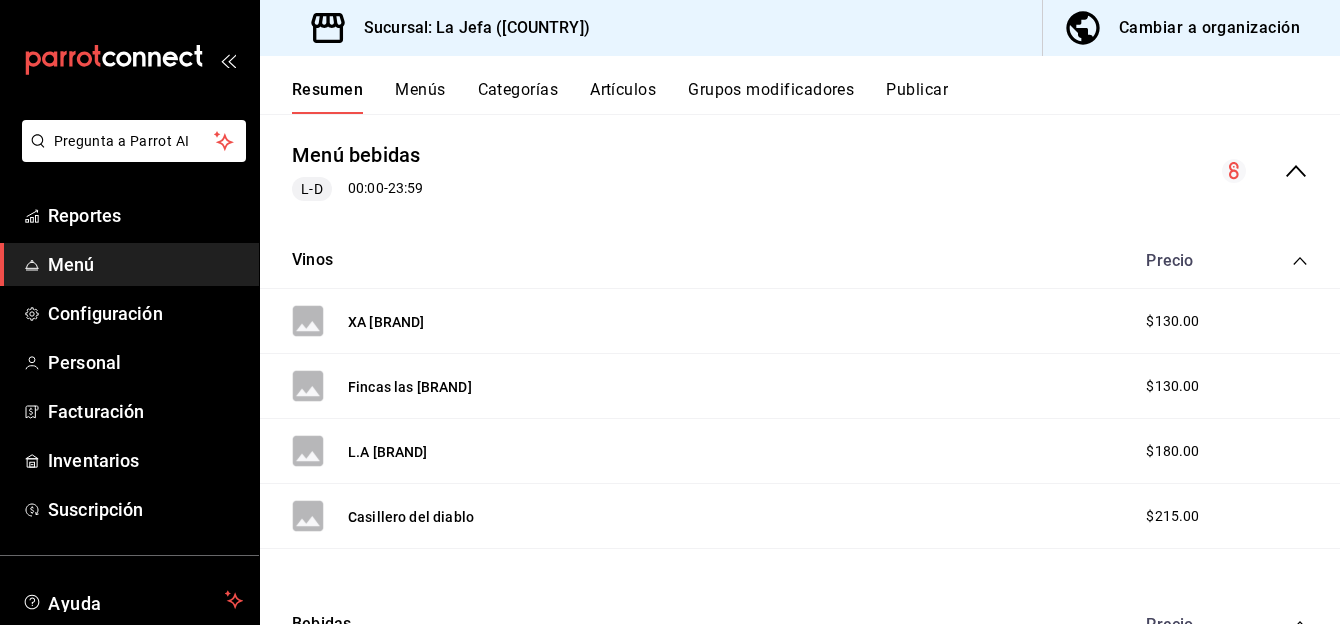 scroll, scrollTop: 2744, scrollLeft: 0, axis: vertical 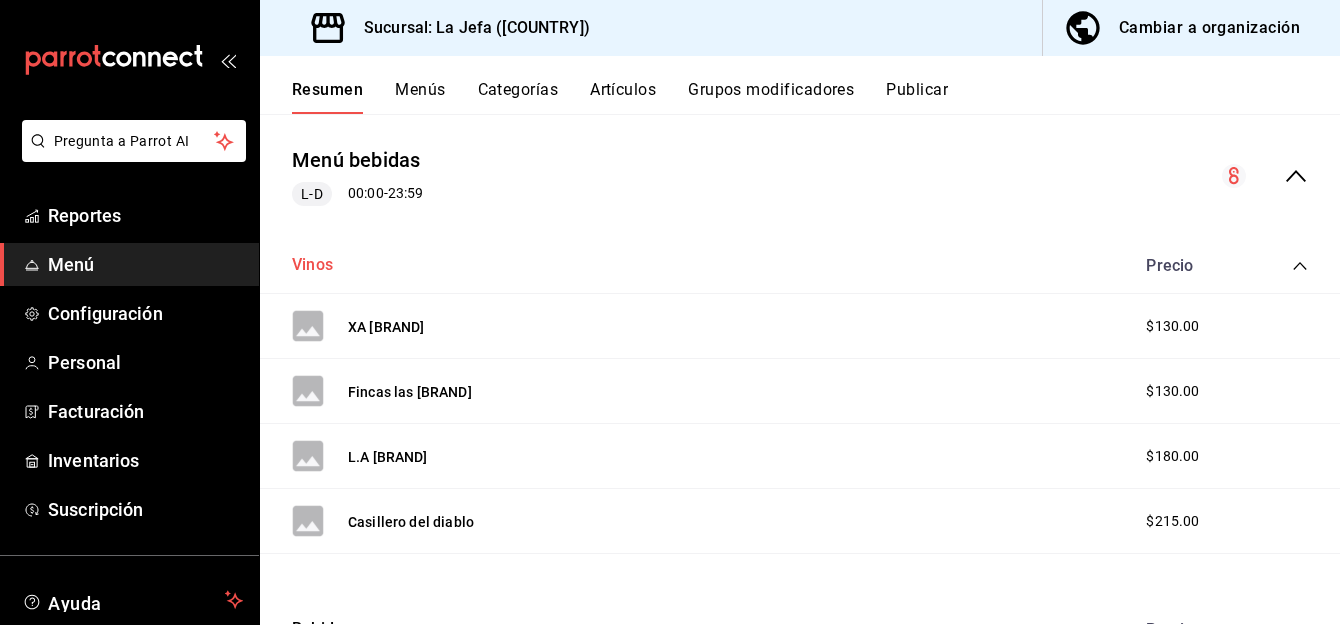 click on "Vinos" at bounding box center [312, 265] 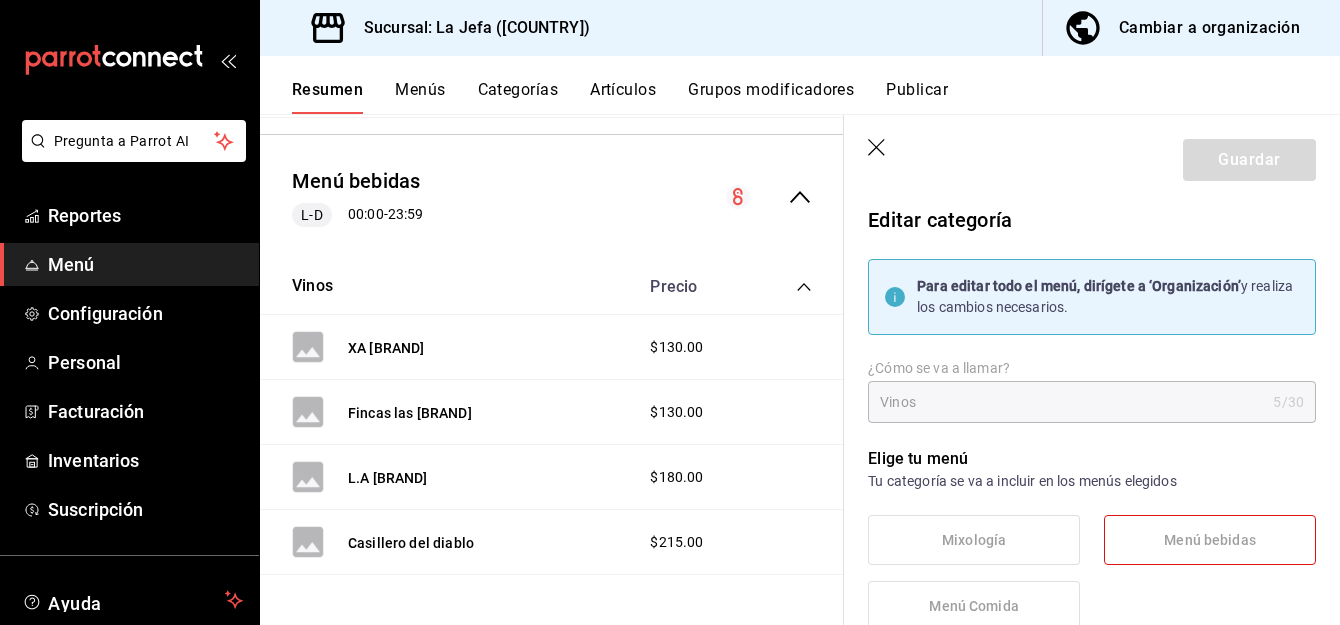 type on "[UUID]" 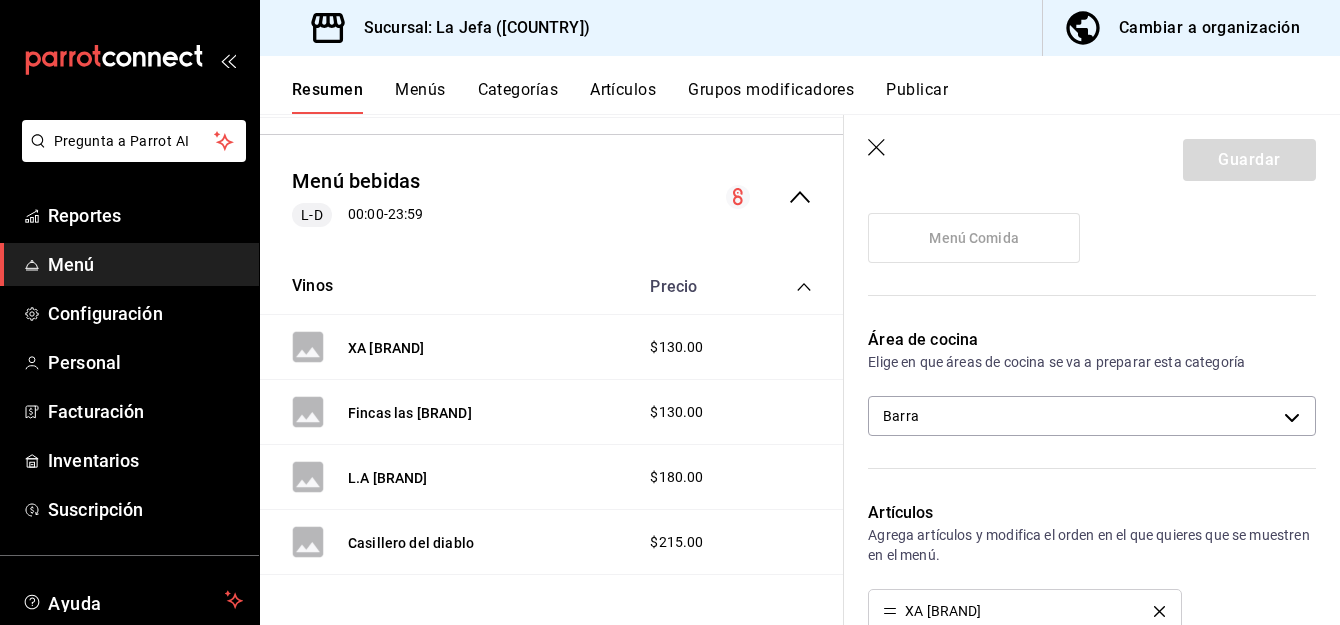 scroll, scrollTop: 443, scrollLeft: 0, axis: vertical 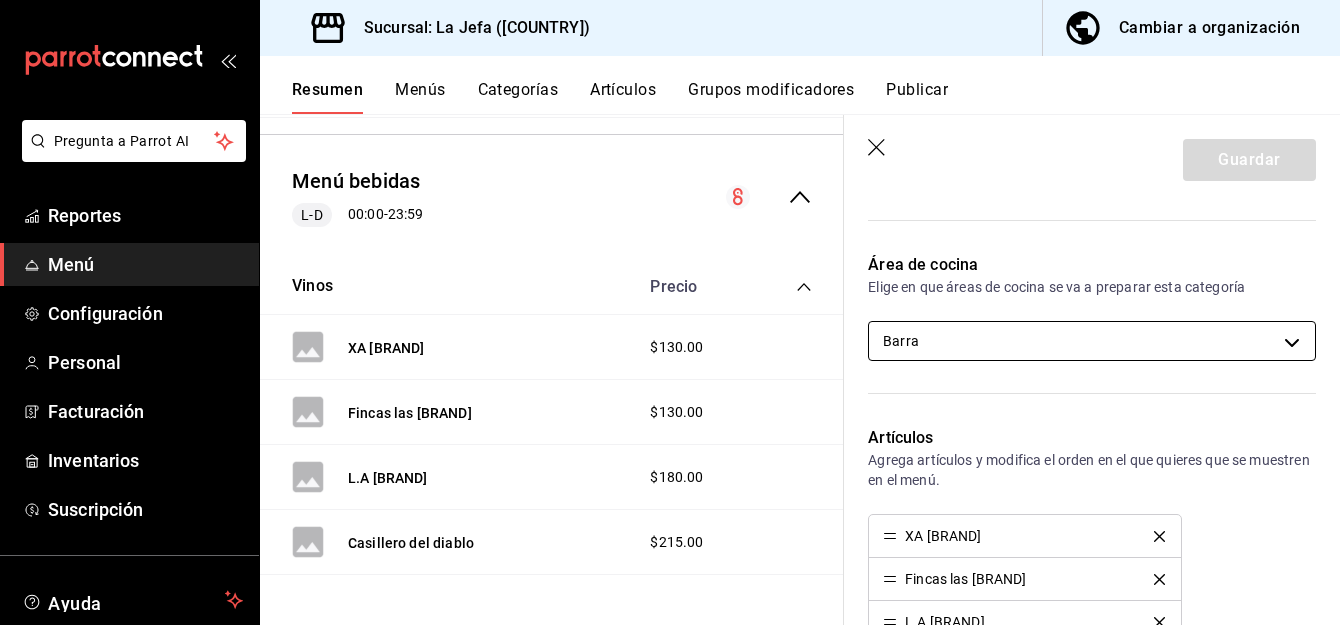 click on "Pregunta a Parrot AI Reportes   Menú   Configuración   Personal   Facturación   Inventarios   Suscripción   Ayuda Recomienda Parrot   [FIRST] [LAST]   Sugerir nueva función   Sucursal: La Jefa ([COUNTRY]) Cambiar a organización Resumen Menús Categorías Artículos Grupos modificadores Publicar Resumen sucursal Si activas ‘Editar artículo por menú’, podrás  personalizar  los menús de esta sucursal.  Para cambios generales, ve a “Organización”. ​ ​ La Jefa - [COUNTRY] Menú Comida L-D 00:00  -  23:59 Especiales Precio Pechuga Empanizada $140.00 Pechuga Asada $120.00 Bistec Asado $120.00 Milanesa $160.00 Filete de Pescado Empanizado $160.00 Filete de Pescado $140.00 Costilla con hueso $150.00 Entradas Precio Chicharron de Rib Eye $360.00 Chicharrón Estilo 'La Jefa' $140.00 Choripan $95.00 Empanada de Carne $60.00 Empanada de Chistorra C Queso $65.00 Papa Arriada c Arrachera $155.00 Papa Arriada c Chistorra $105.00 Papa Arriada c Tocino $98.00 Portobello $65.00 Queso Fundido c Arrachera $120.00 $95.00" at bounding box center [670, 312] 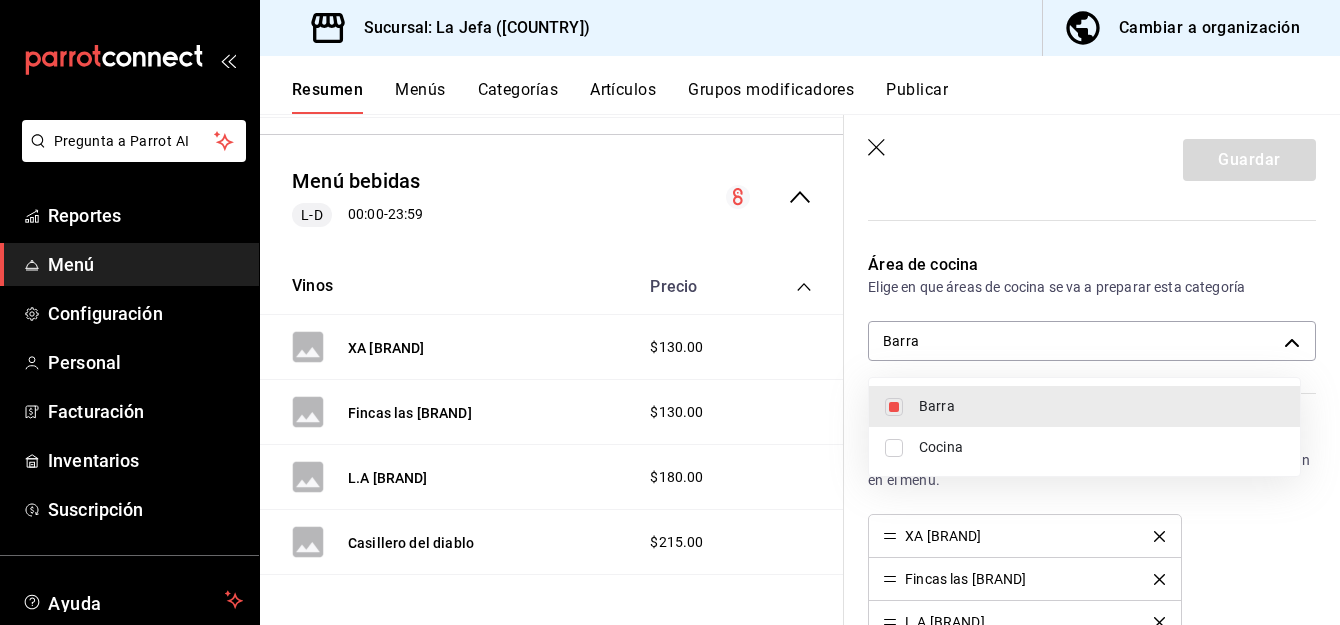 click at bounding box center (670, 312) 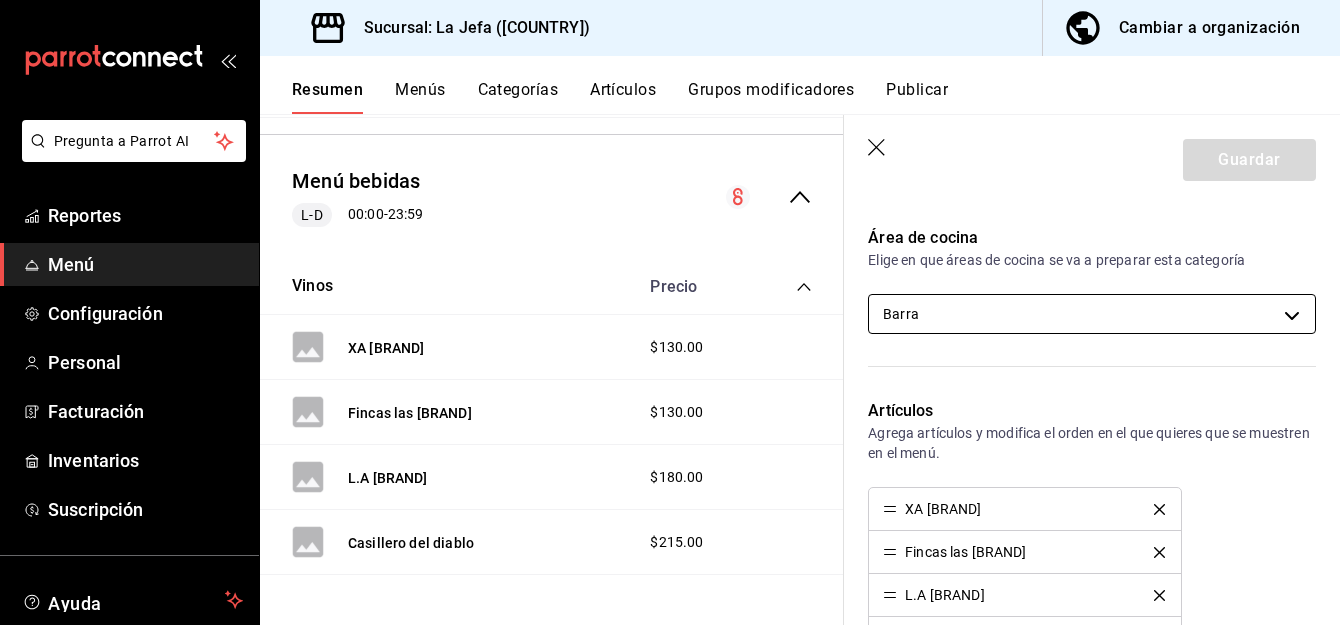 scroll, scrollTop: 471, scrollLeft: 0, axis: vertical 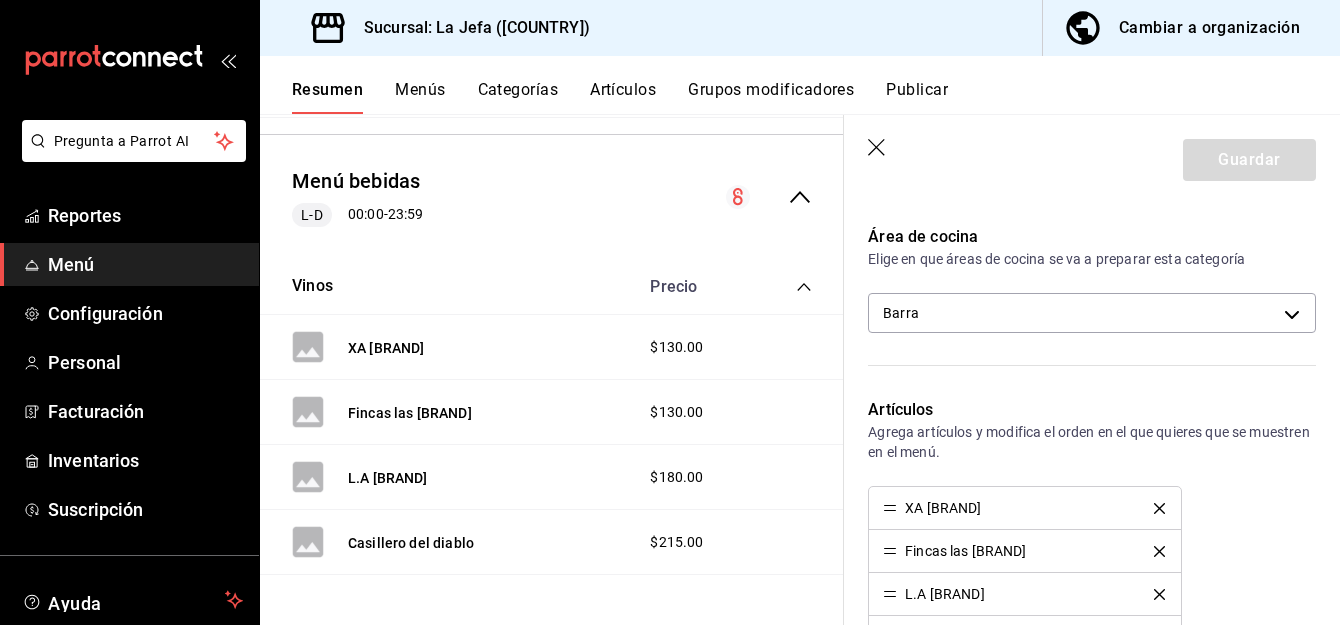 click on "Área de cocina Elige en que áreas de cocina se va a preparar esta categoría Barra [UUID]" at bounding box center (1080, 287) 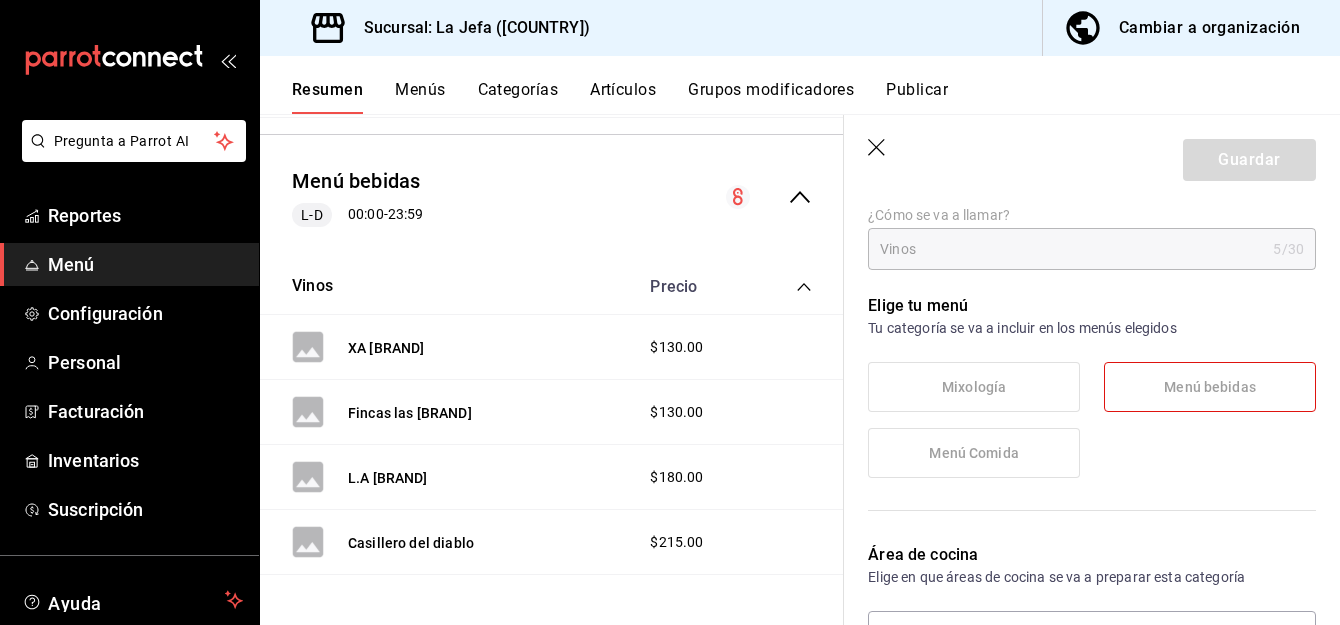 scroll, scrollTop: 0, scrollLeft: 0, axis: both 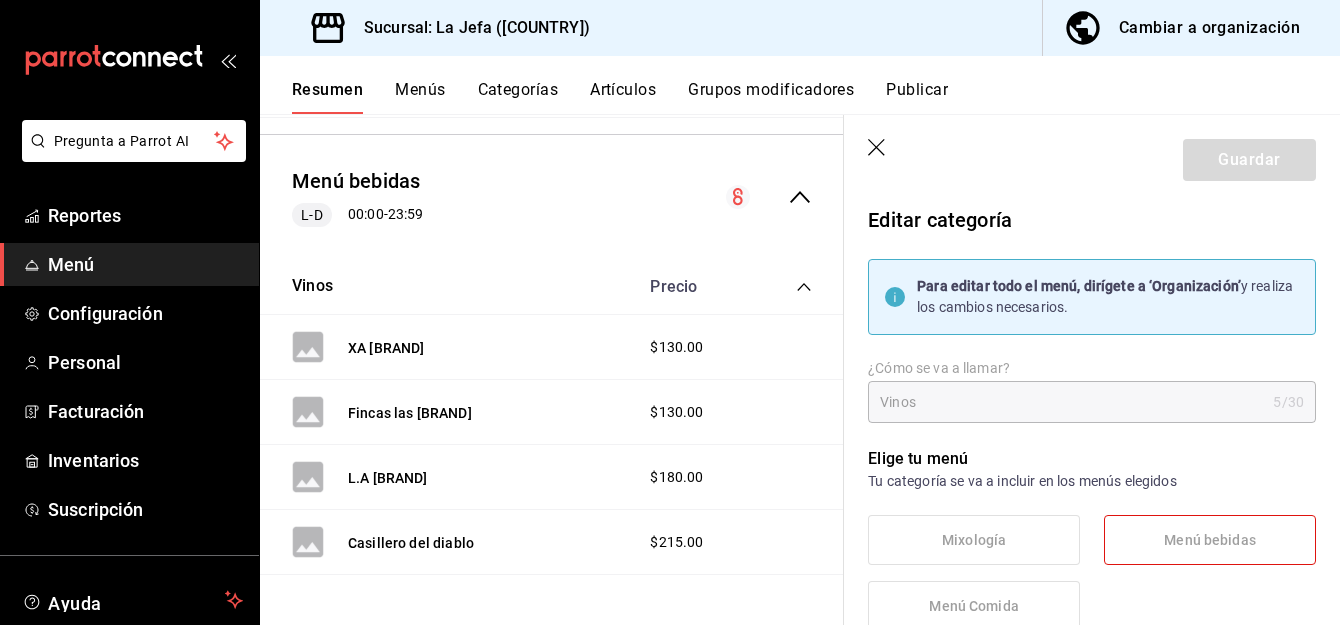 click 